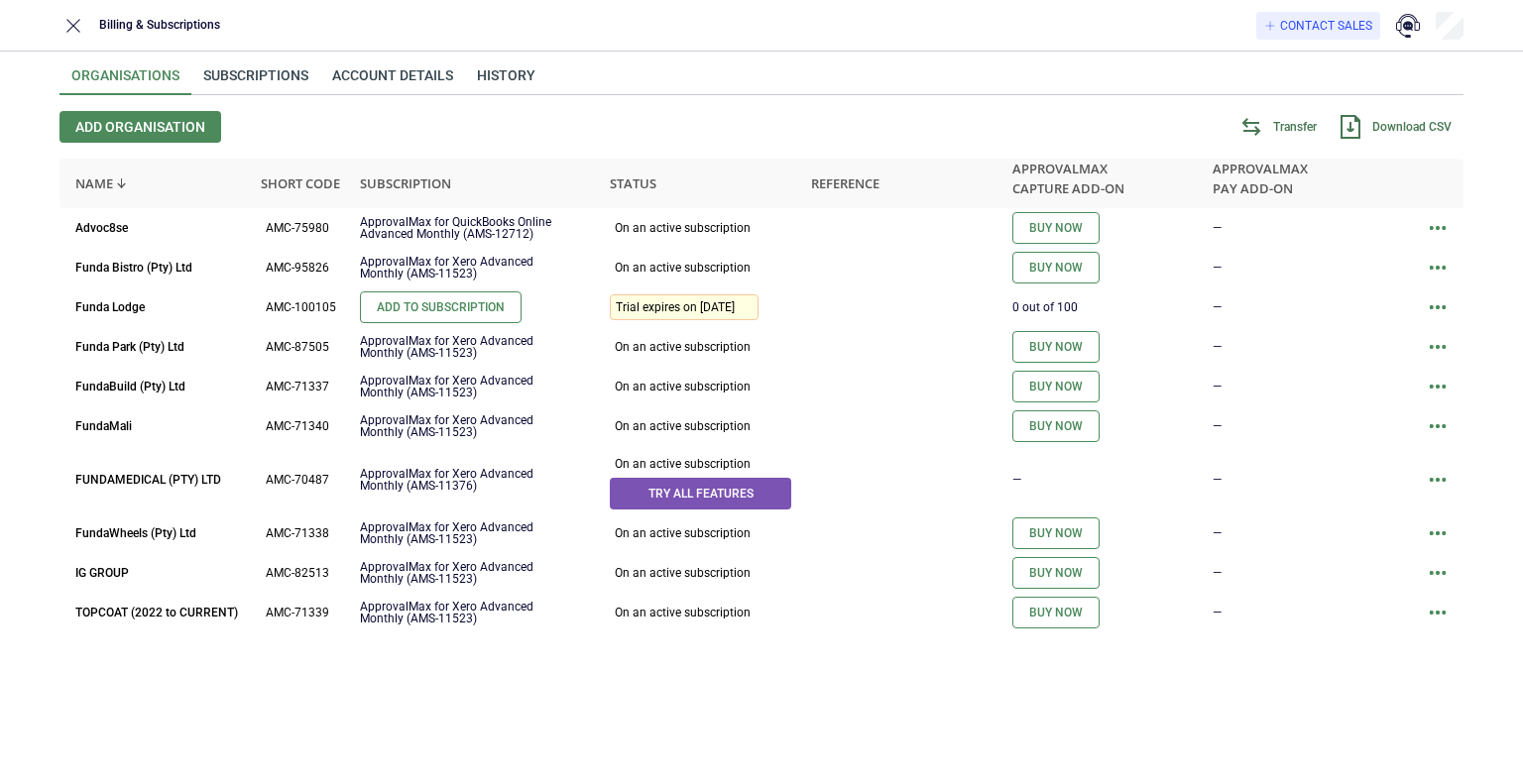 scroll, scrollTop: 0, scrollLeft: 0, axis: both 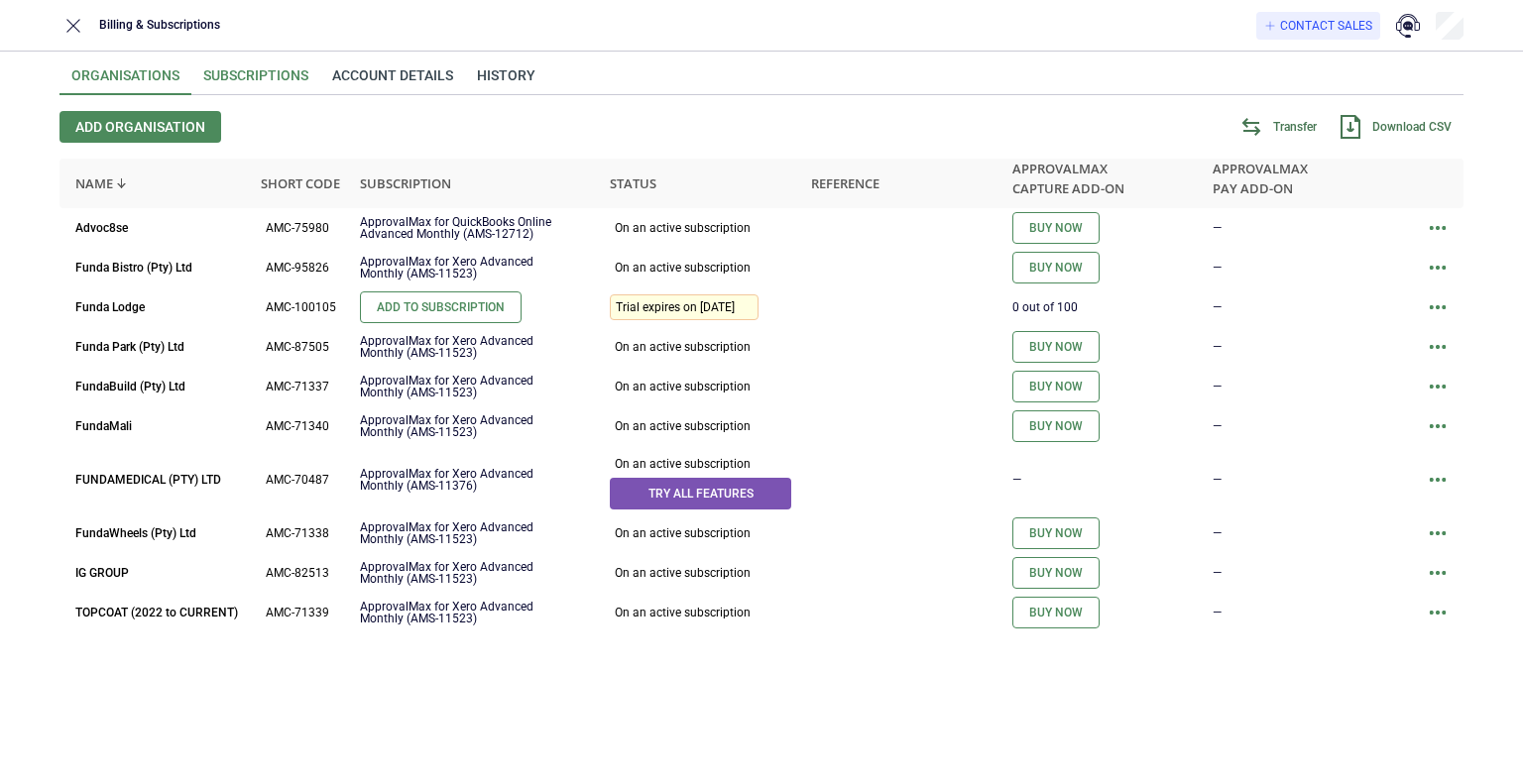 click on "Subscriptions" at bounding box center [256, 81] 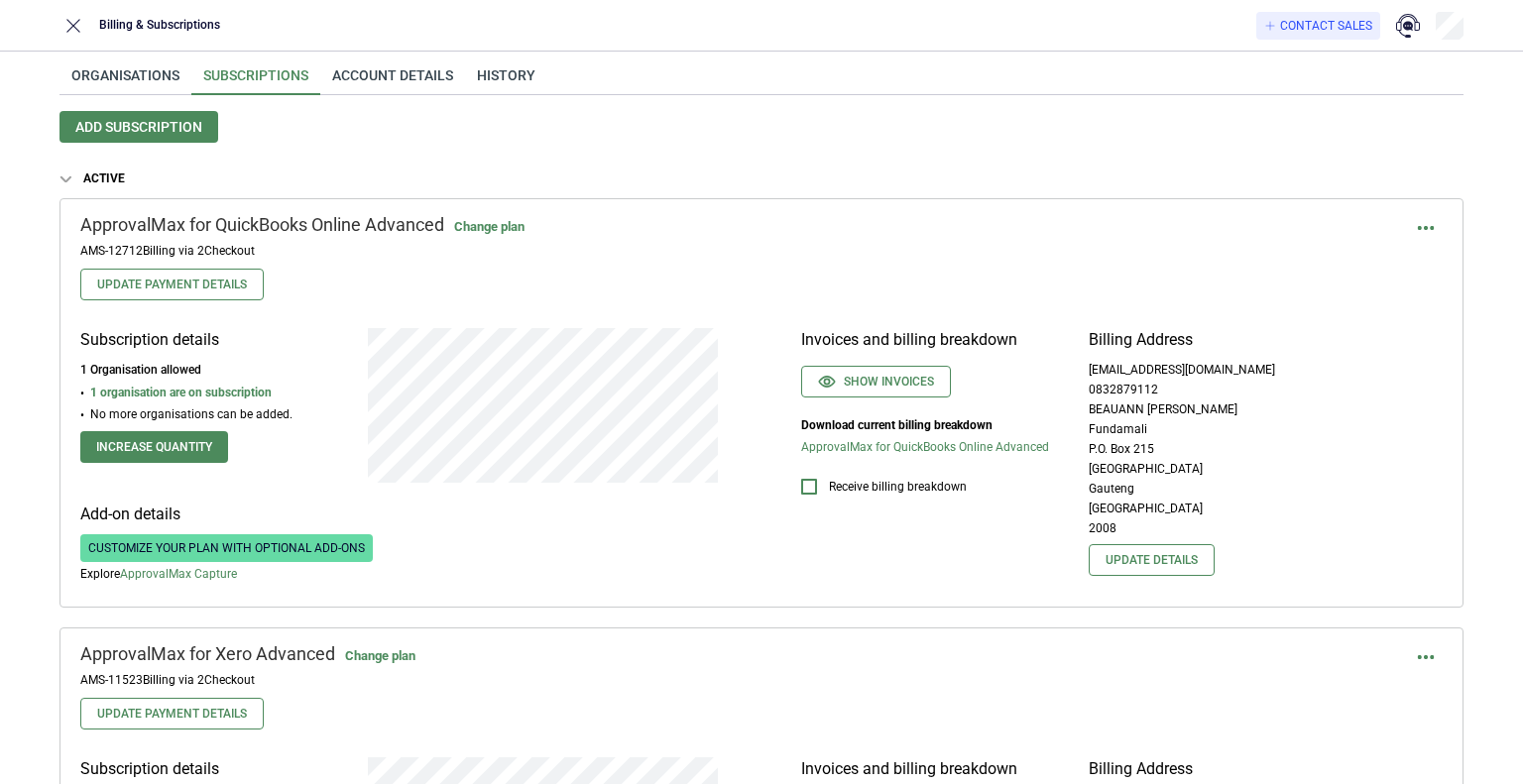 click on "Organisations Subscriptions Account details History Add subscription Active ApprovalMax for QuickBooks Online Advanced Change plan AMS-12712  Billing via 2Checkout Update Payment Details Subscription details 1 Organisation allowed 1 organisation are on subscription No more organisations can be added. Increase quantity Add-on details Customize your plan with optional add-ons Explore  ApprovalMax Capture Invoices and billing breakdown Show invoices Download current billing breakdown ApprovalMax for QuickBooks Online Advanced Receive billing breakdown Billing Address beauann@fundamali.com 0832879112 BEAUANN HEGYI Fundamali P.O. Box 215 Johannesburg Gauteng South Africa 2008 Update details ApprovalMax for Xero Advanced Change plan AMS-11523  Billing via 2Checkout Update Payment Details Subscription details 7 Organisations allowed 7 organisations are on subscription No more organisations can be added. Increase quantity Add-on details Customize your plan with optional add-ons Explore  ApprovalMax Capture 0832879112" at bounding box center (762, 817) 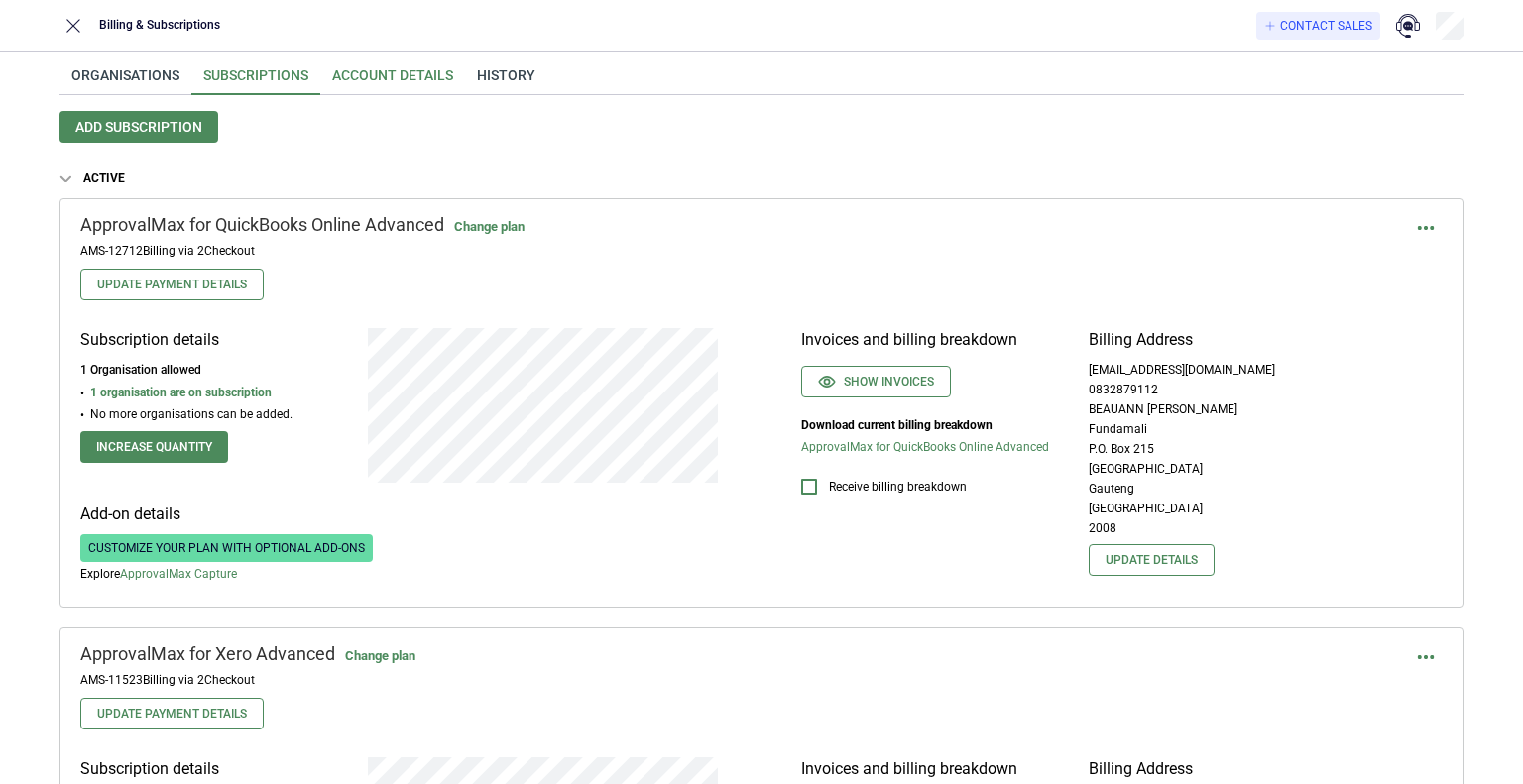 click on "Account details" at bounding box center [393, 81] 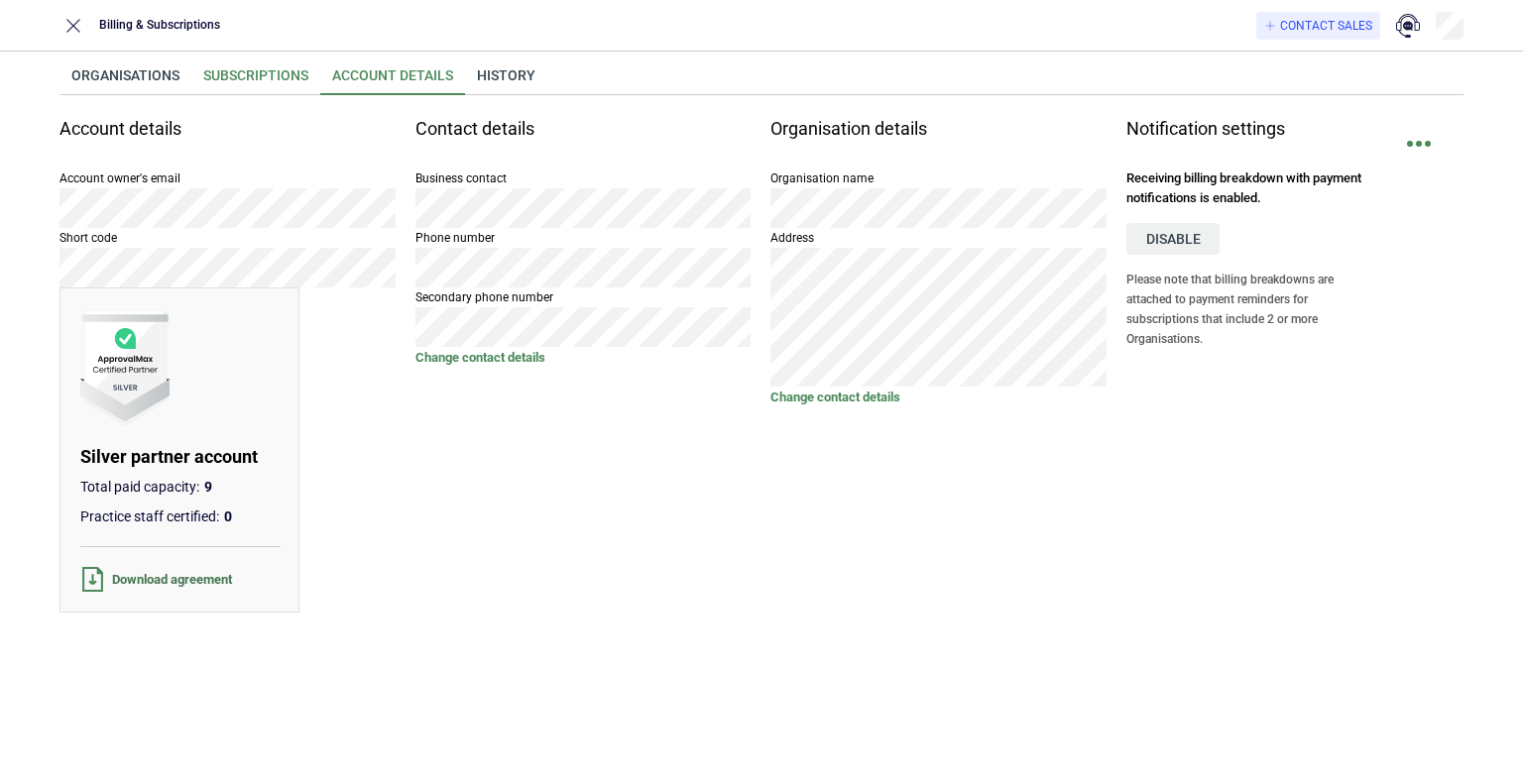 click on "Subscriptions" at bounding box center (256, 81) 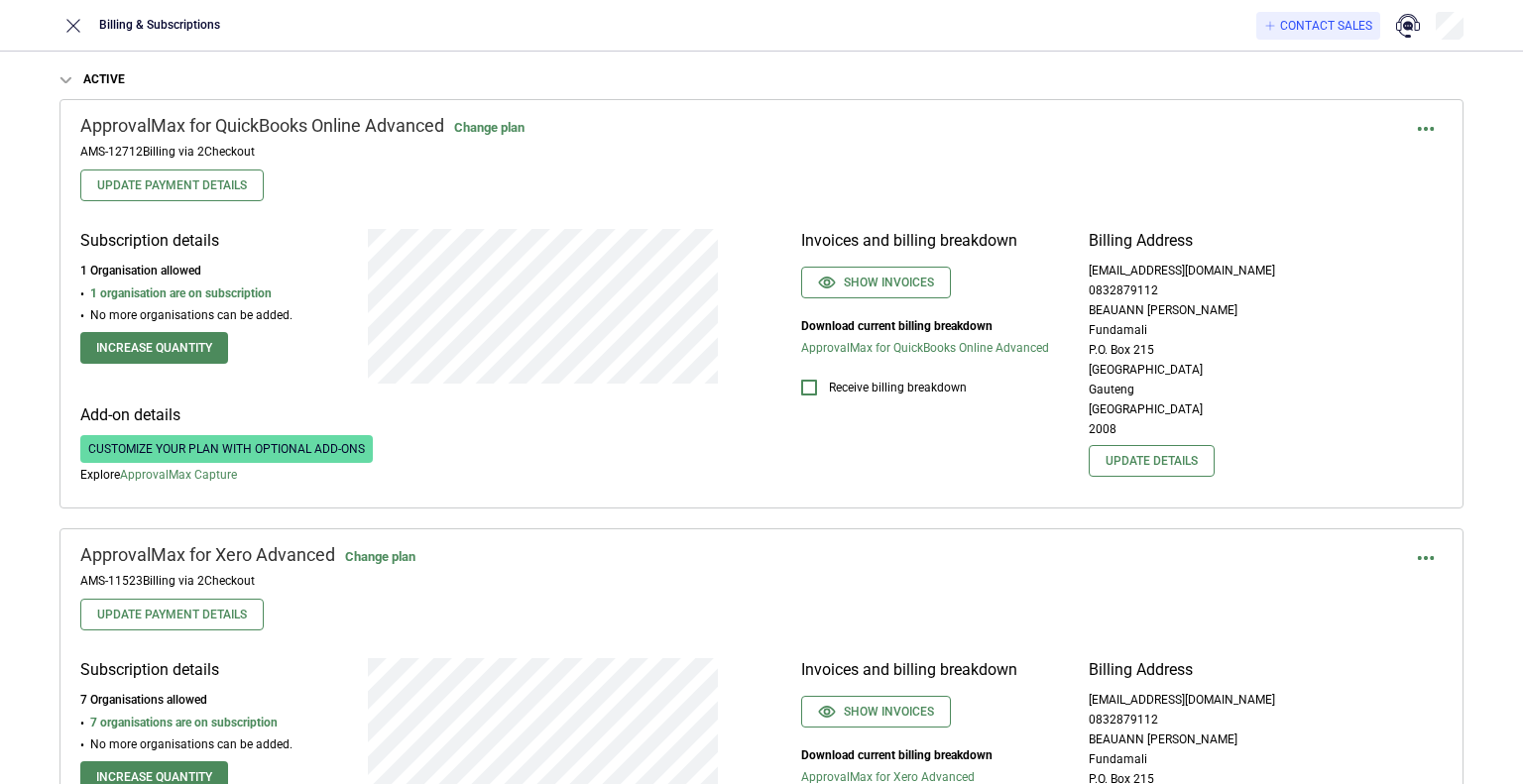 scroll, scrollTop: 0, scrollLeft: 0, axis: both 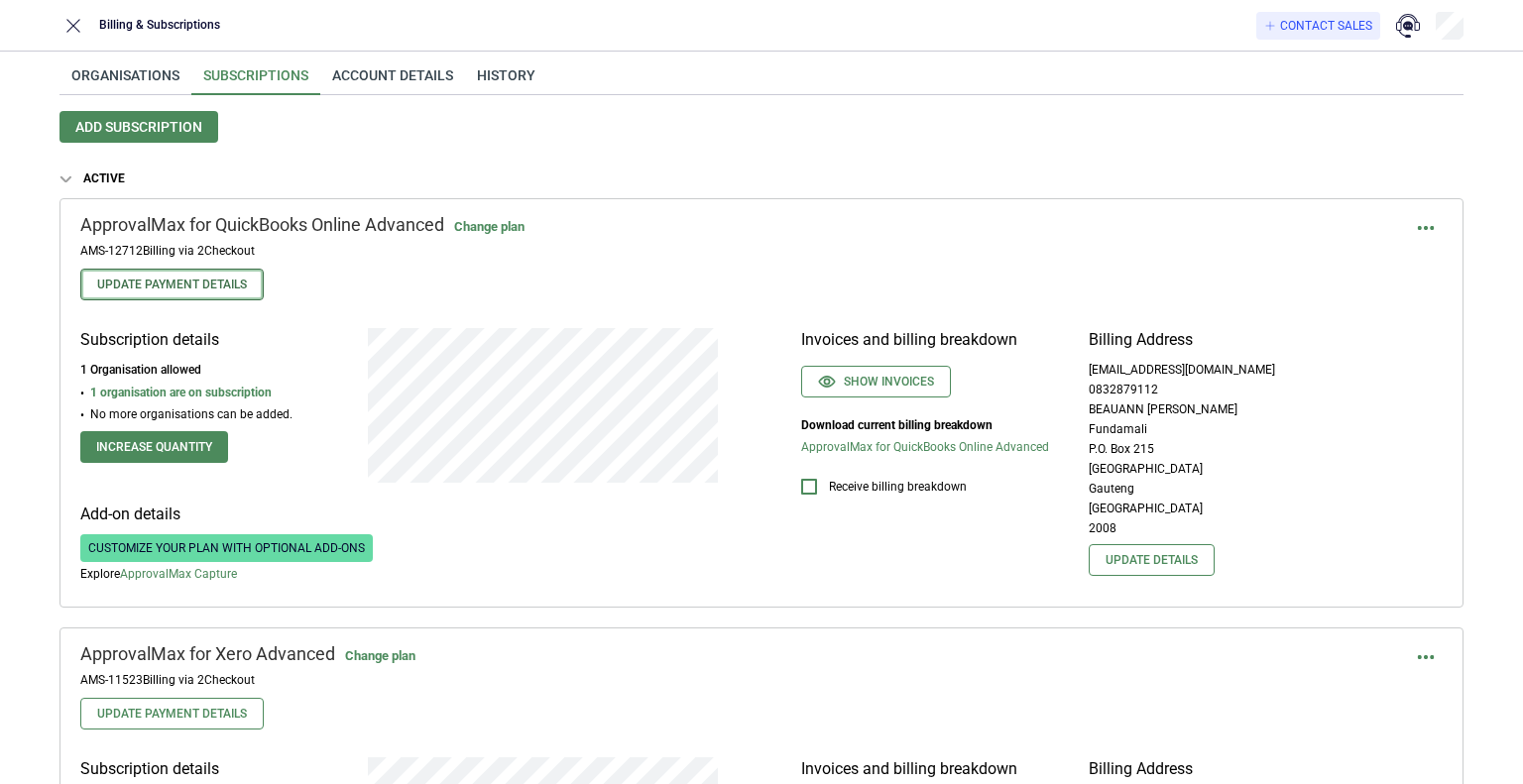 click on "Update Payment Details" at bounding box center [172, 284] 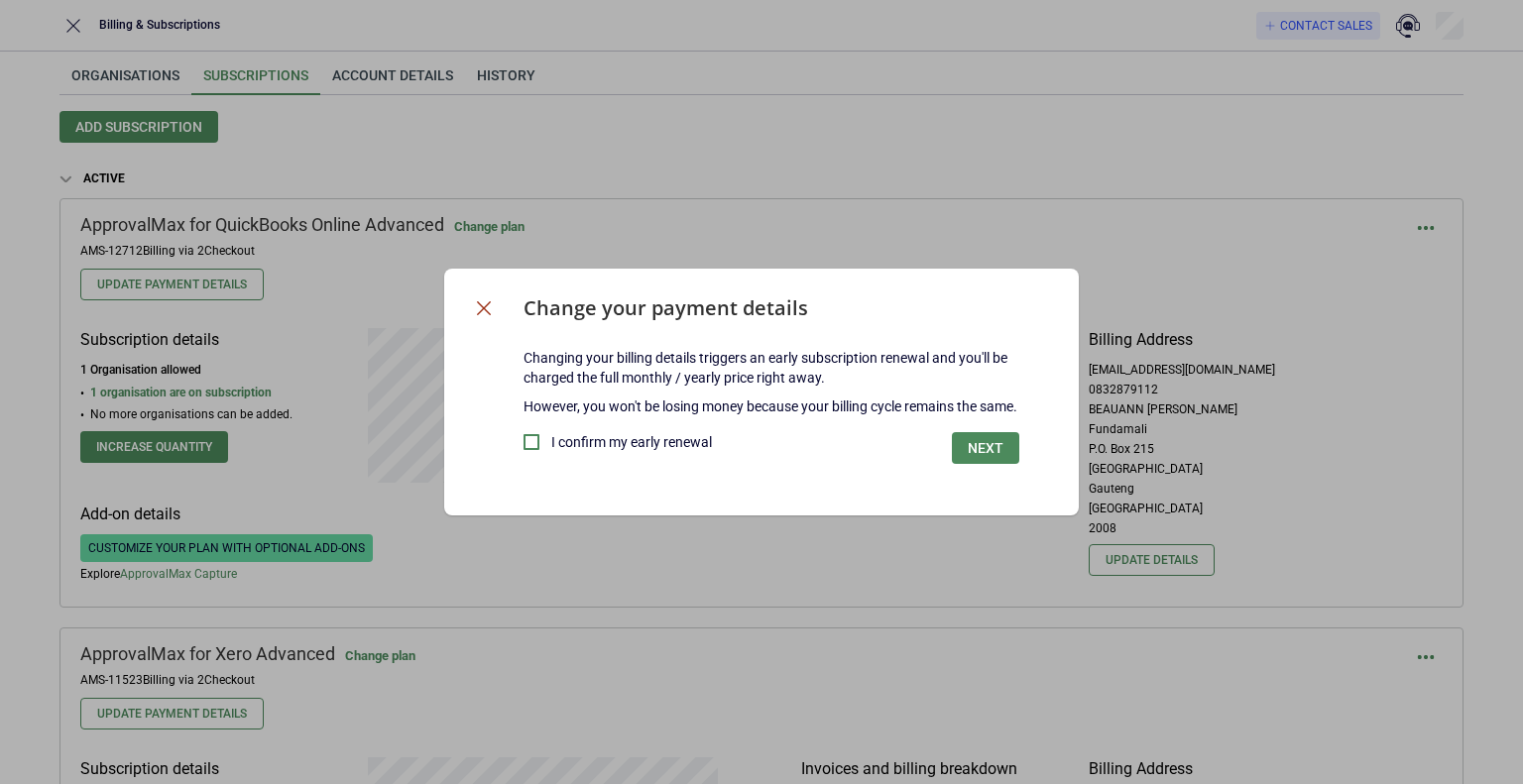 click 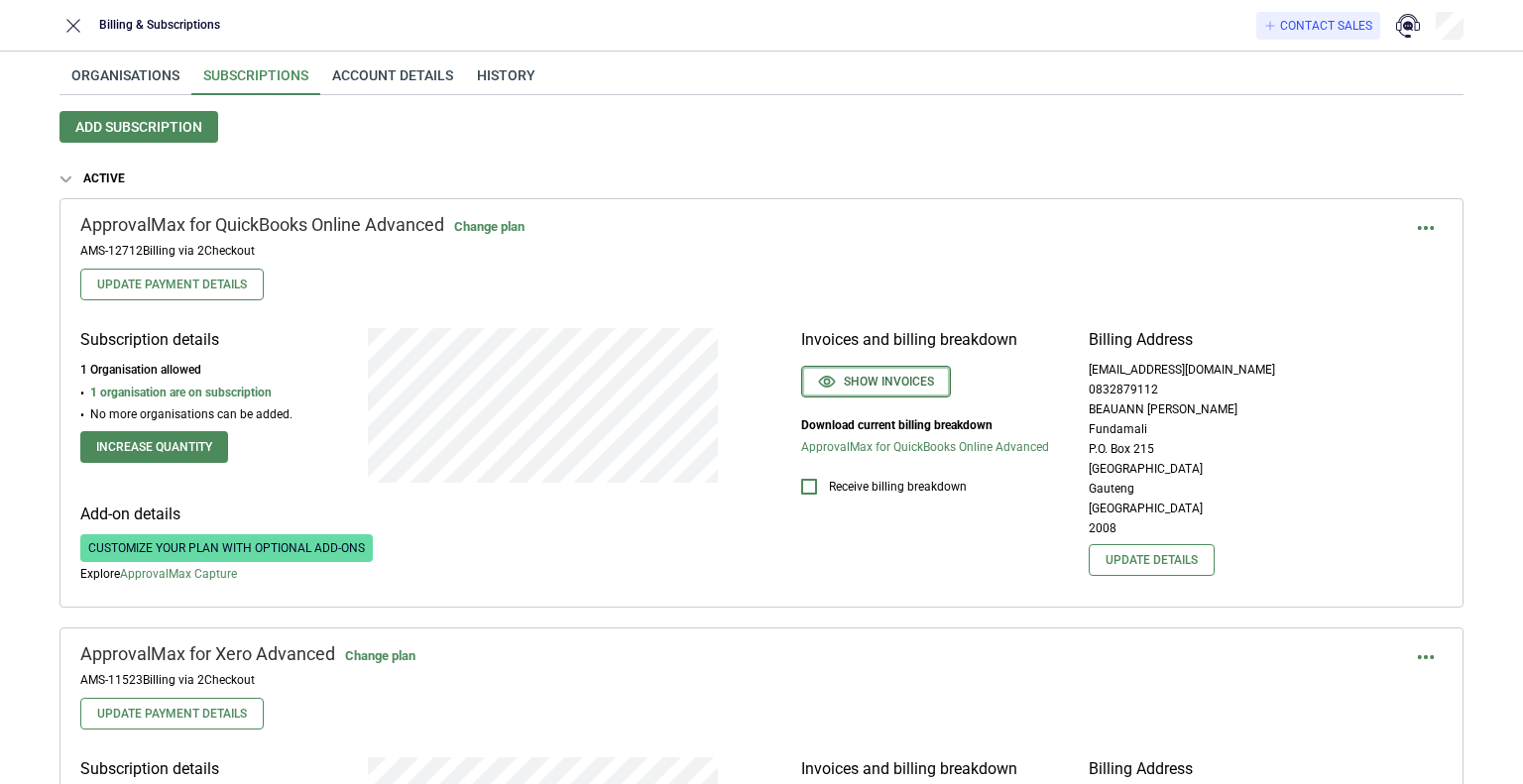 click on "Show invoices" at bounding box center [876, 382] 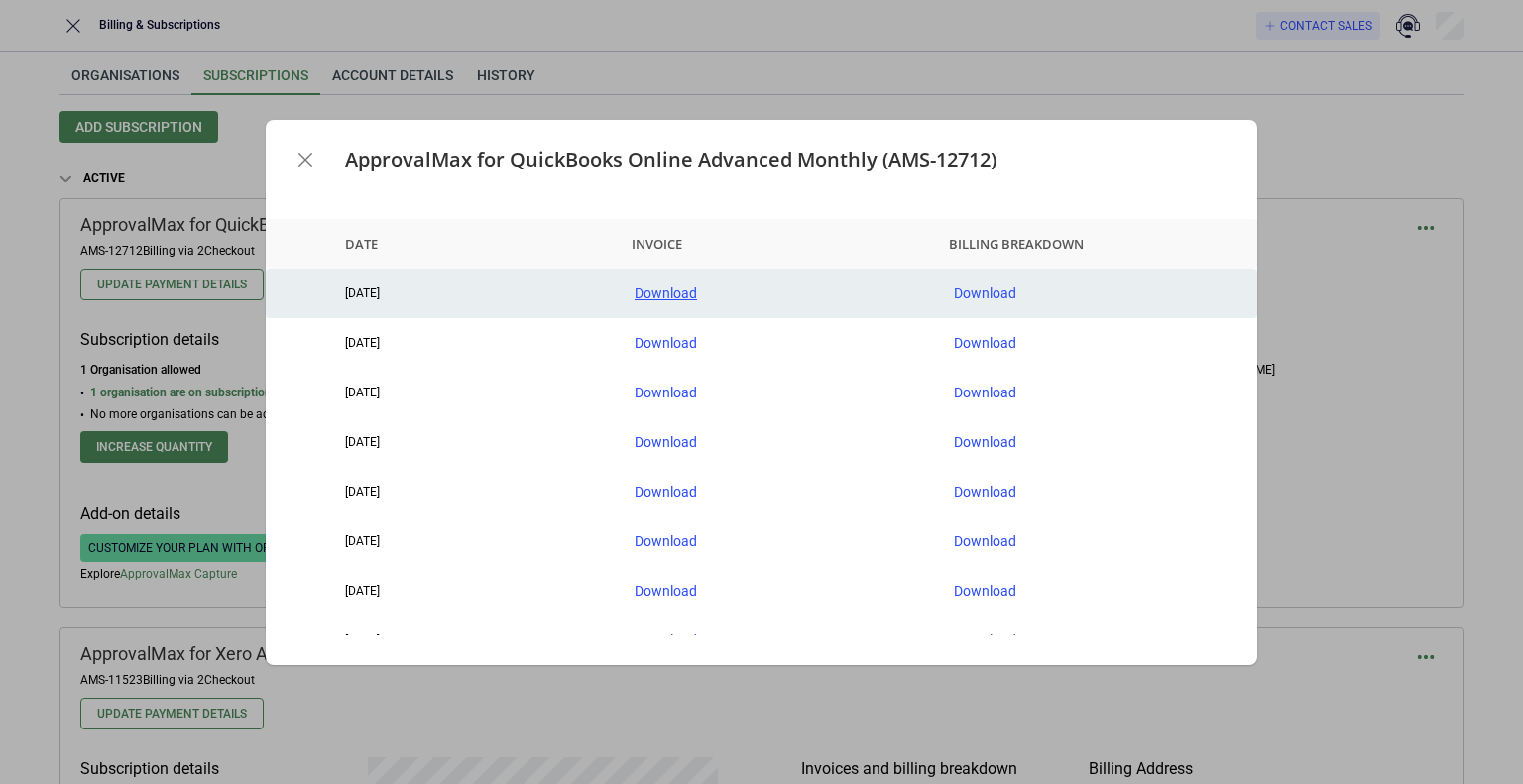 click on "Download" at bounding box center (778, 293) 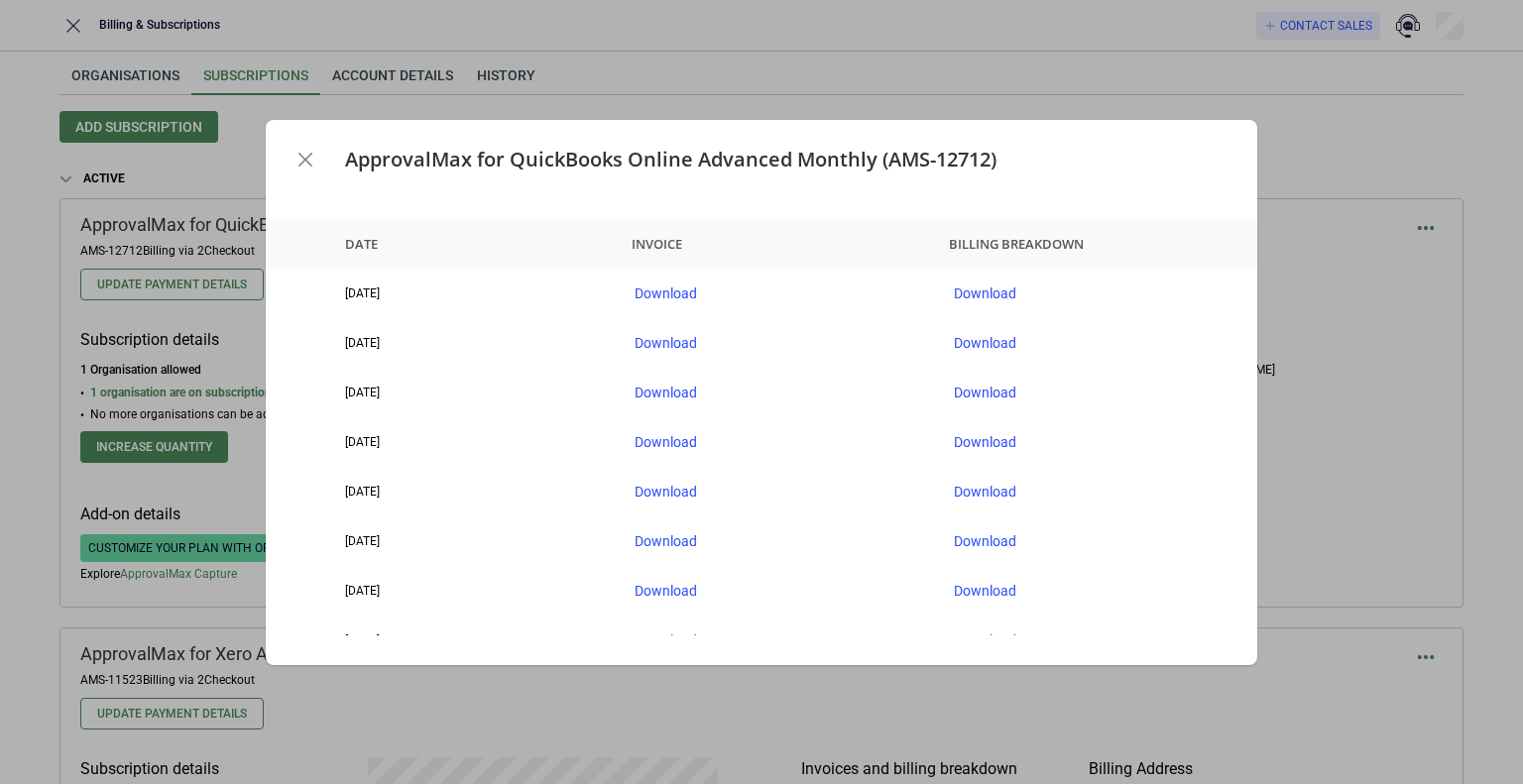 click at bounding box center (305, 160) 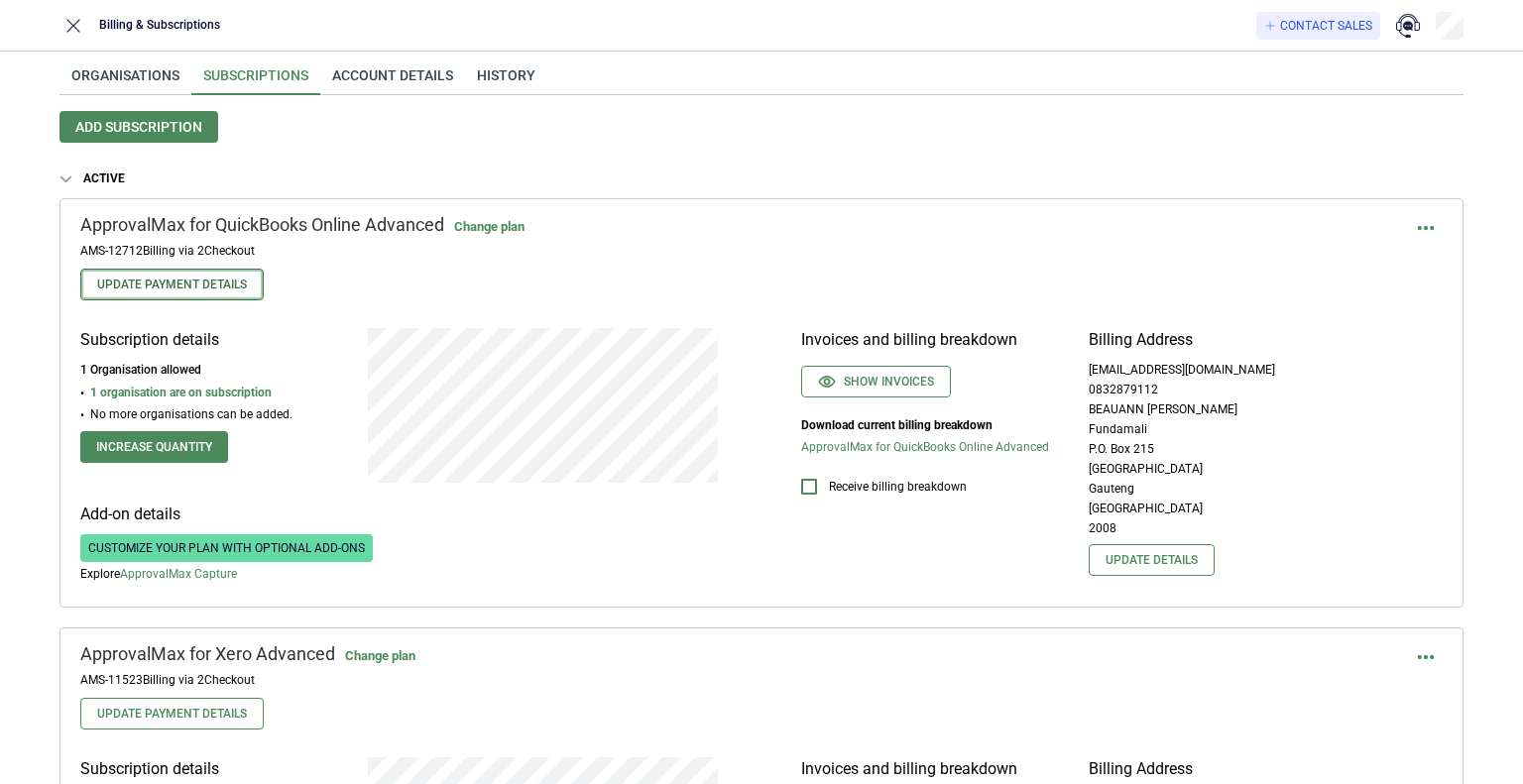 click on "Update Payment Details" at bounding box center [172, 284] 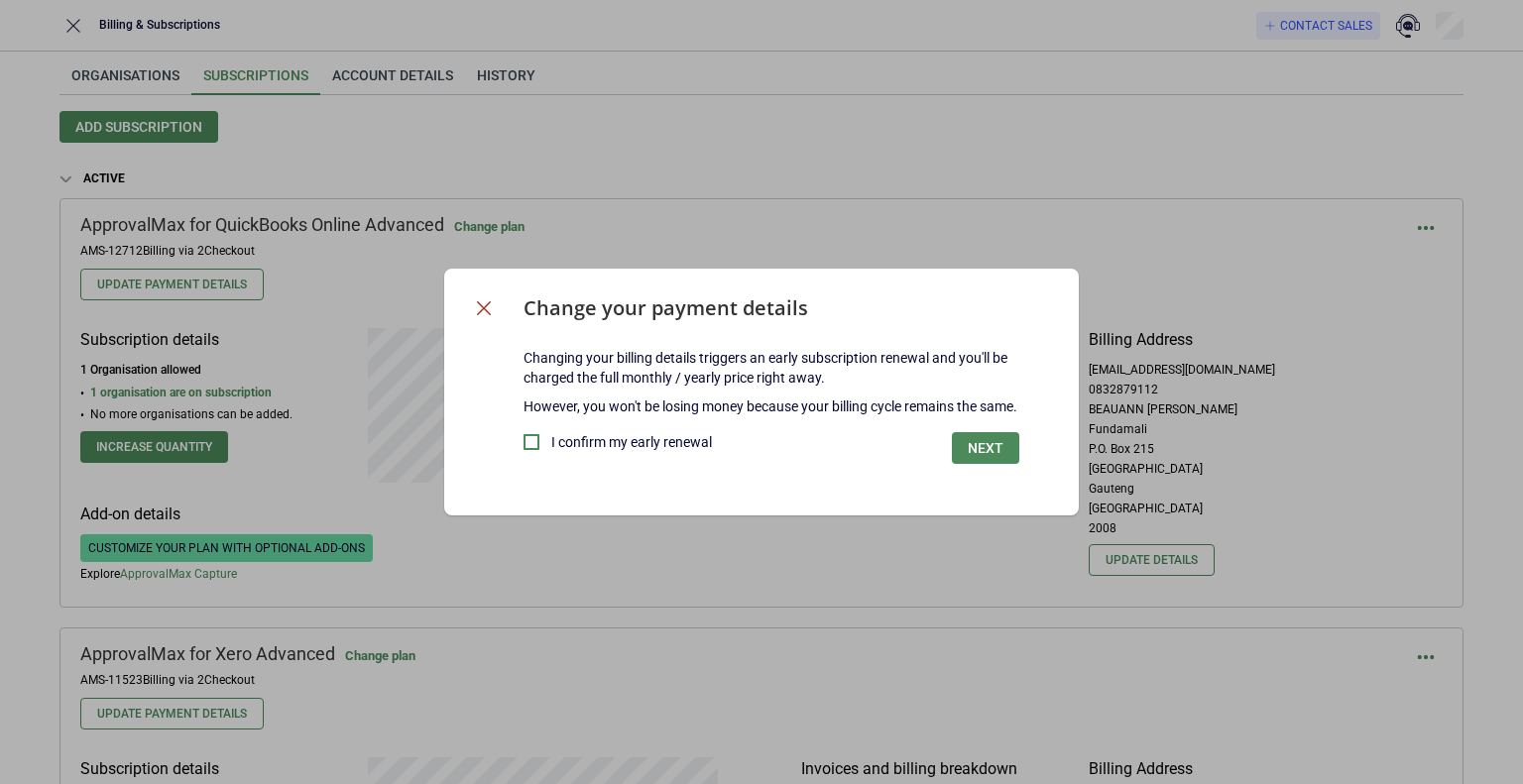 click 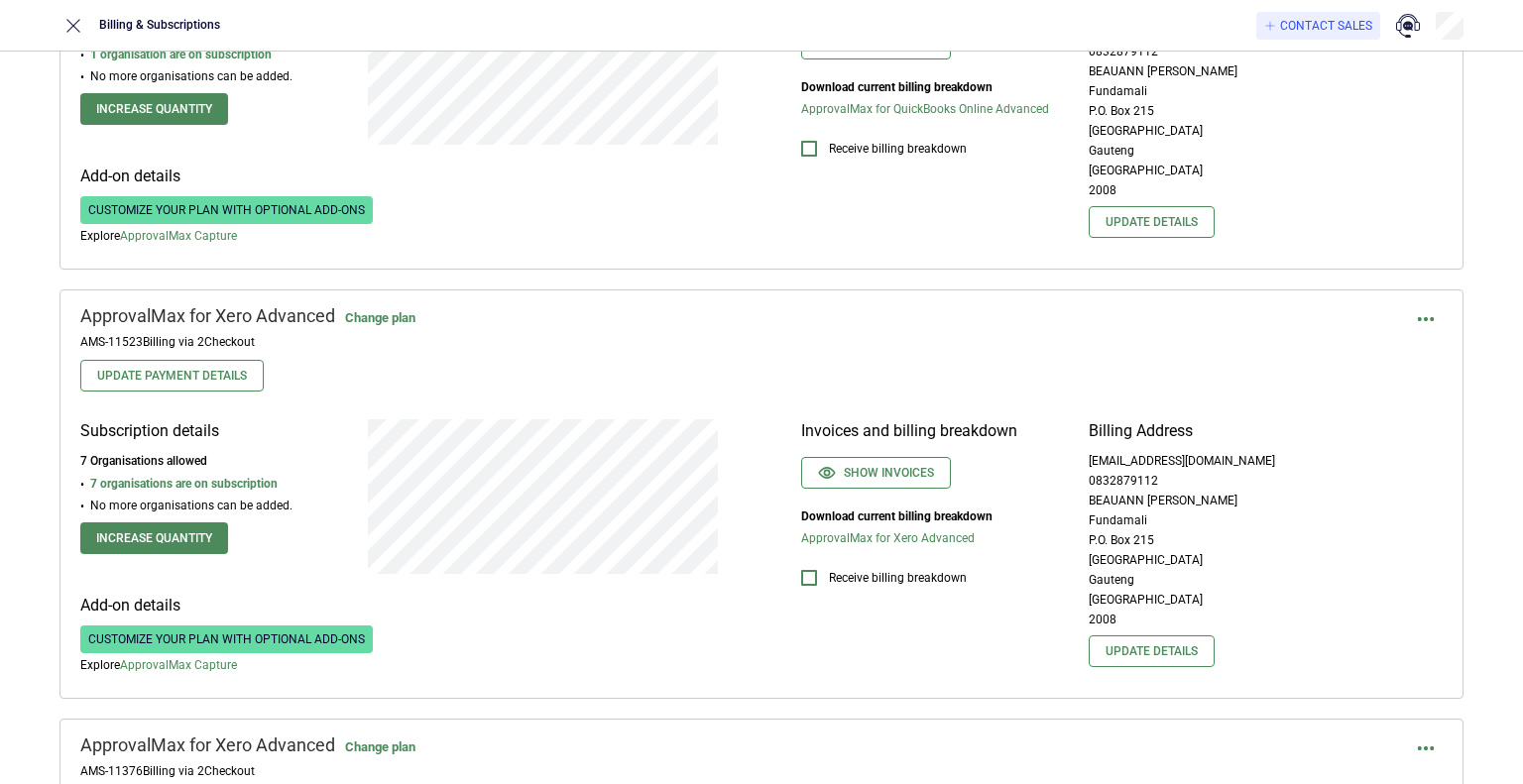 scroll, scrollTop: 396, scrollLeft: 0, axis: vertical 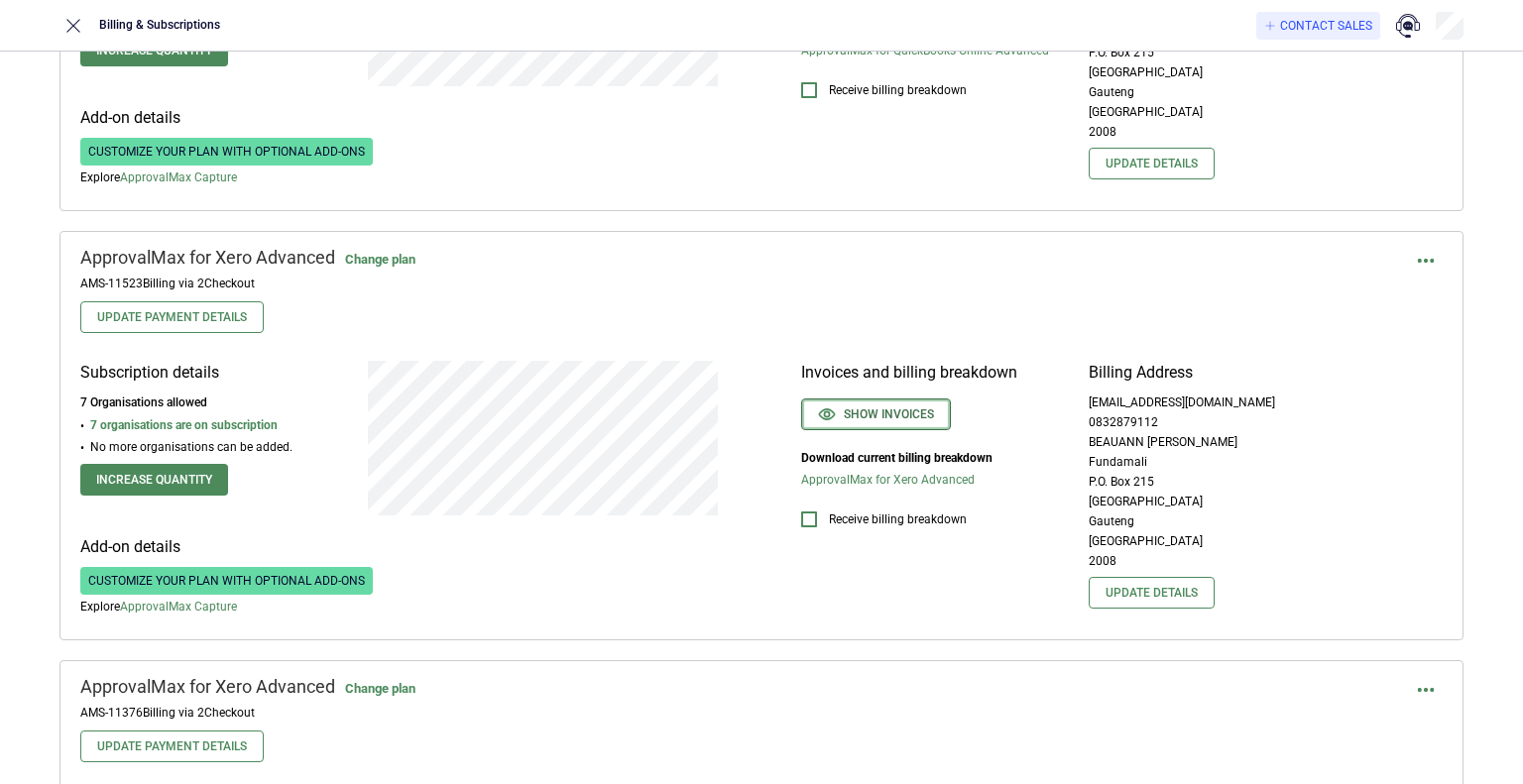click on "Show invoices" at bounding box center [876, 414] 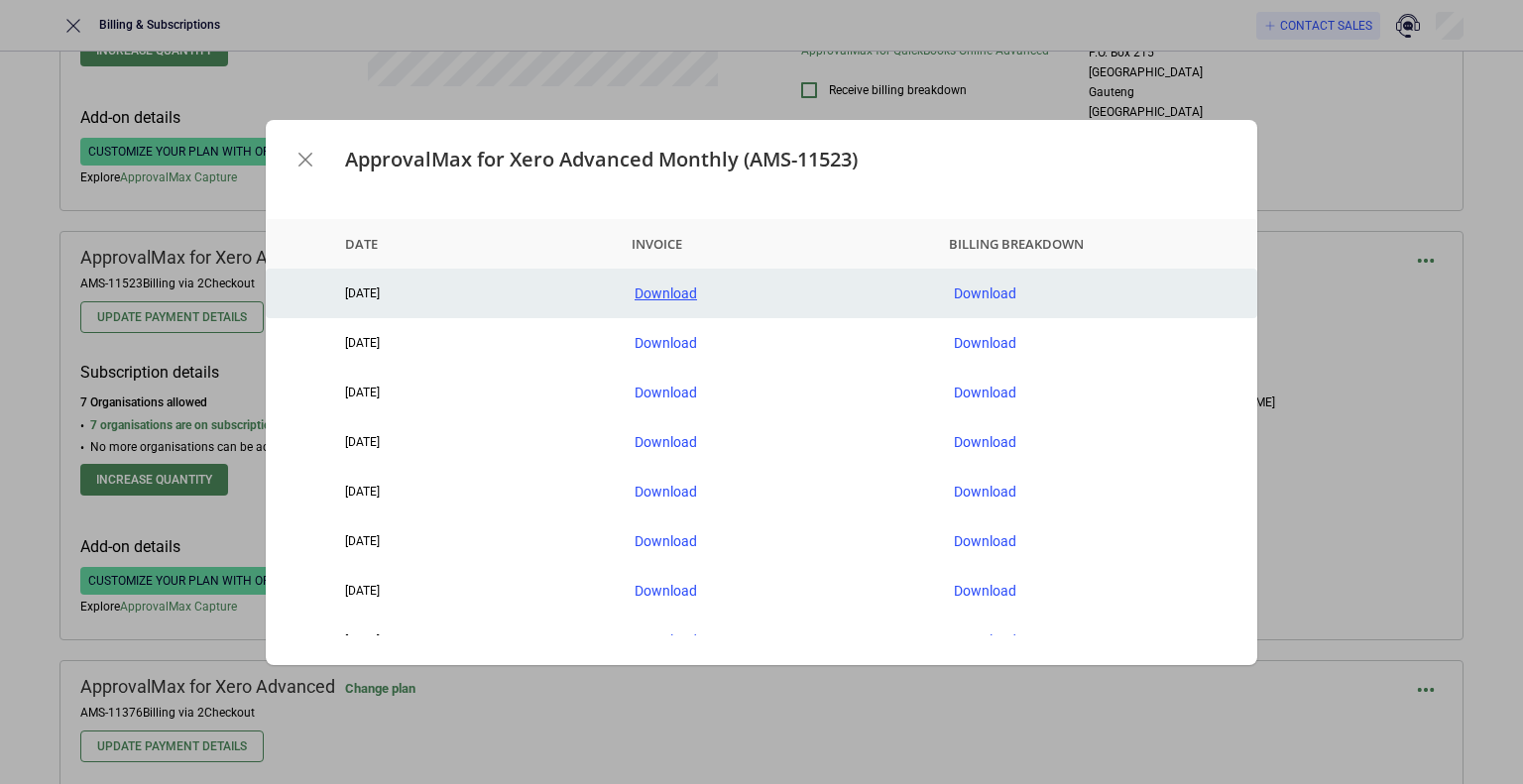click on "Download" at bounding box center (778, 293) 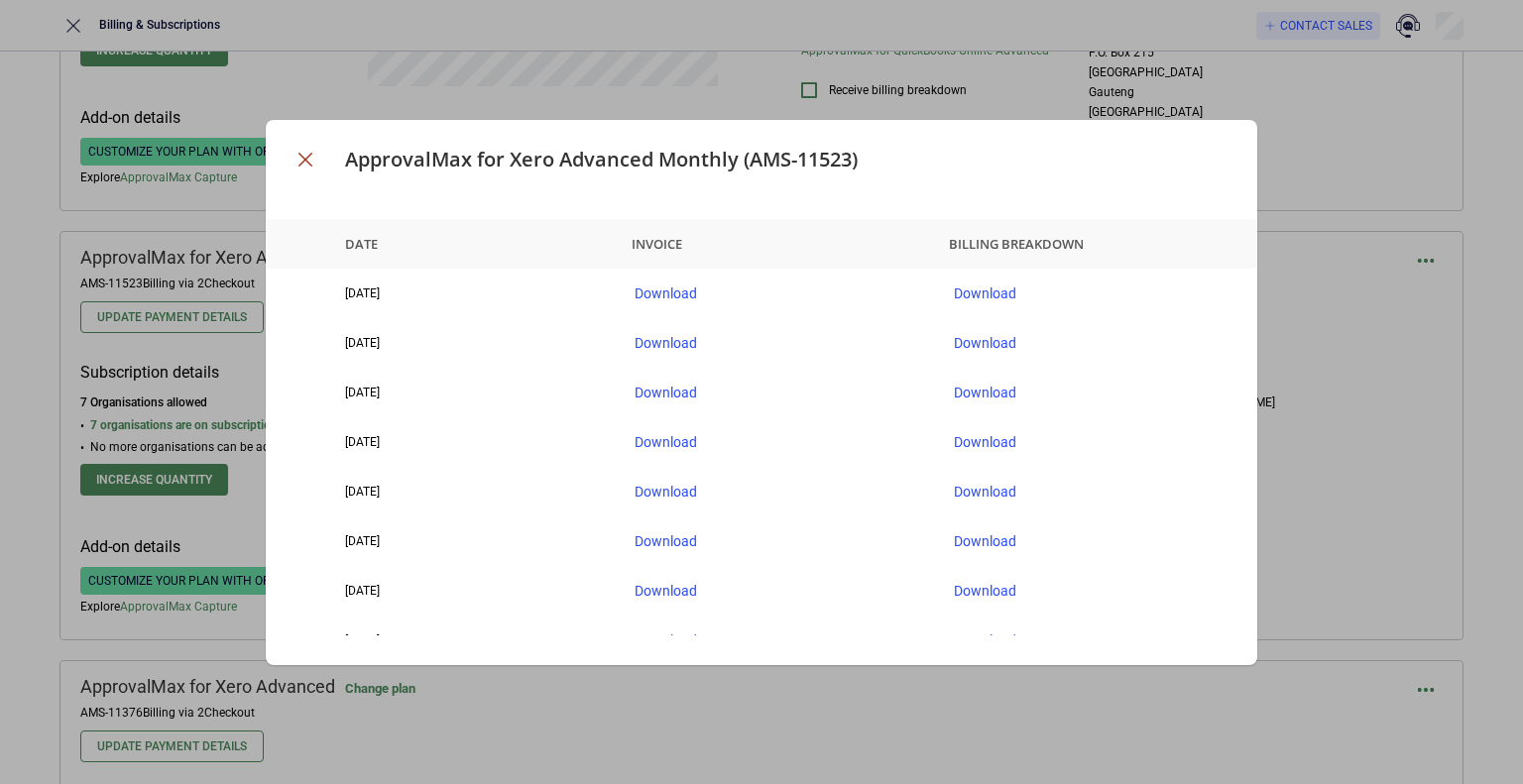 click 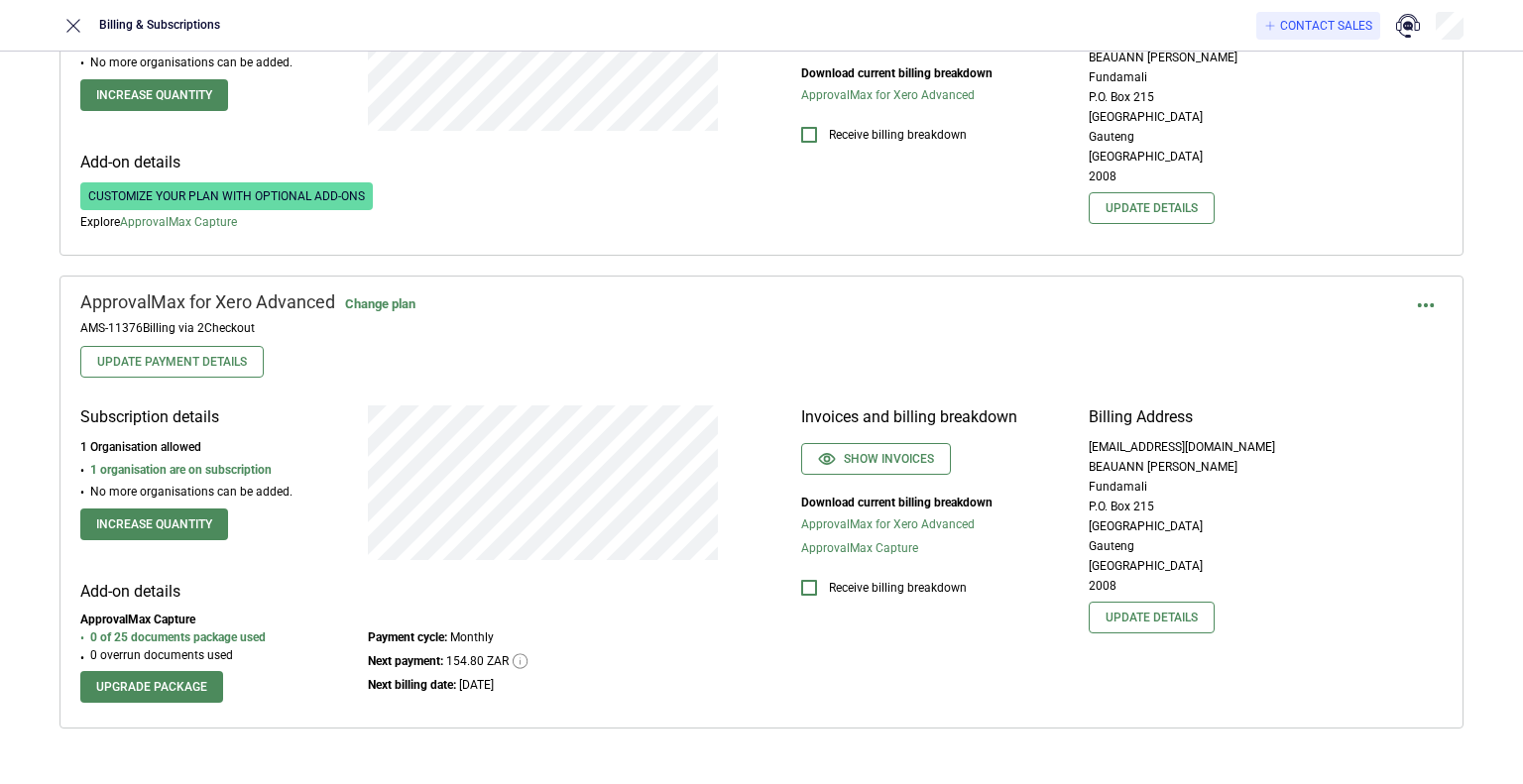 scroll, scrollTop: 796, scrollLeft: 0, axis: vertical 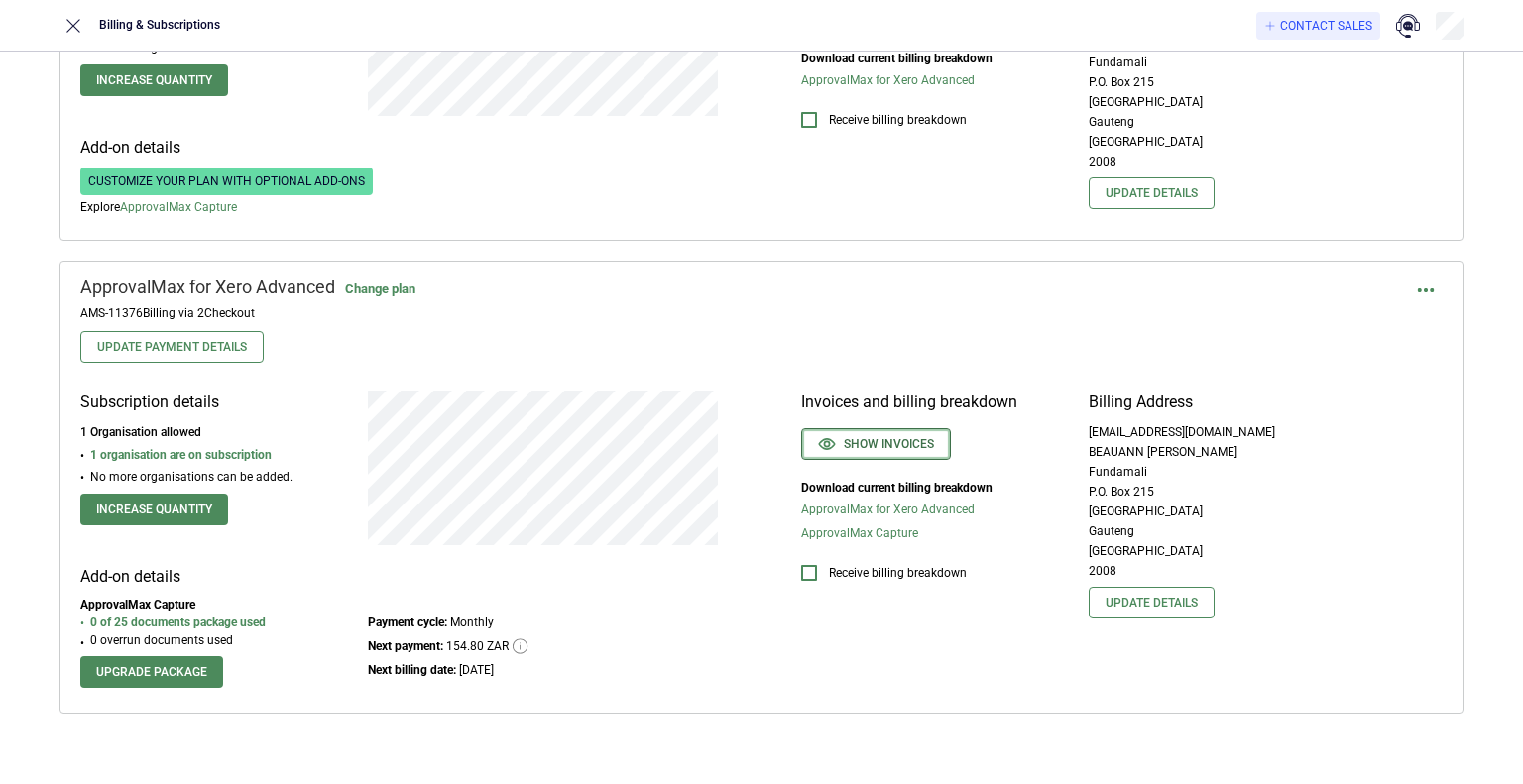 click on "Show invoices" at bounding box center [876, 444] 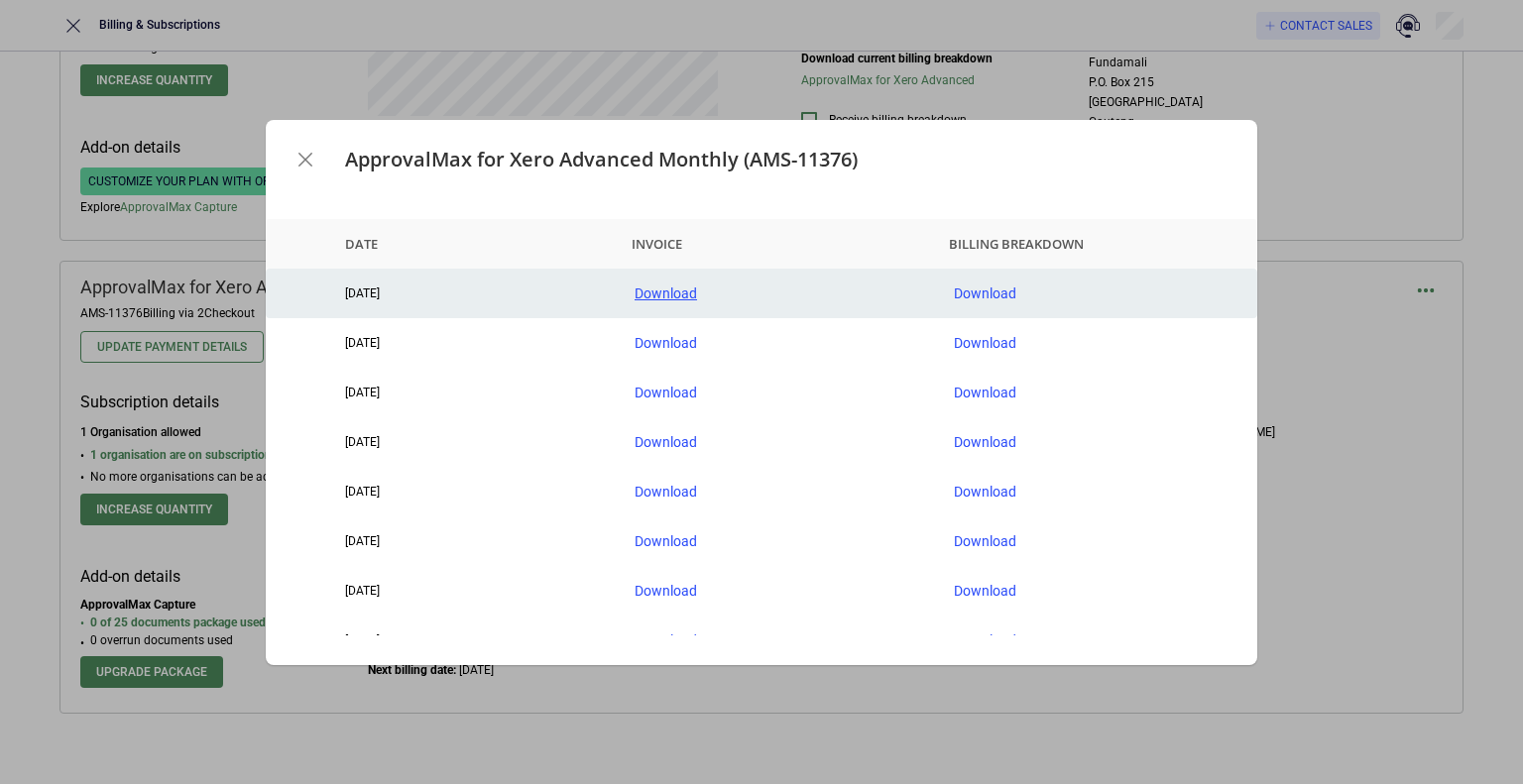 click on "Download" at bounding box center [778, 293] 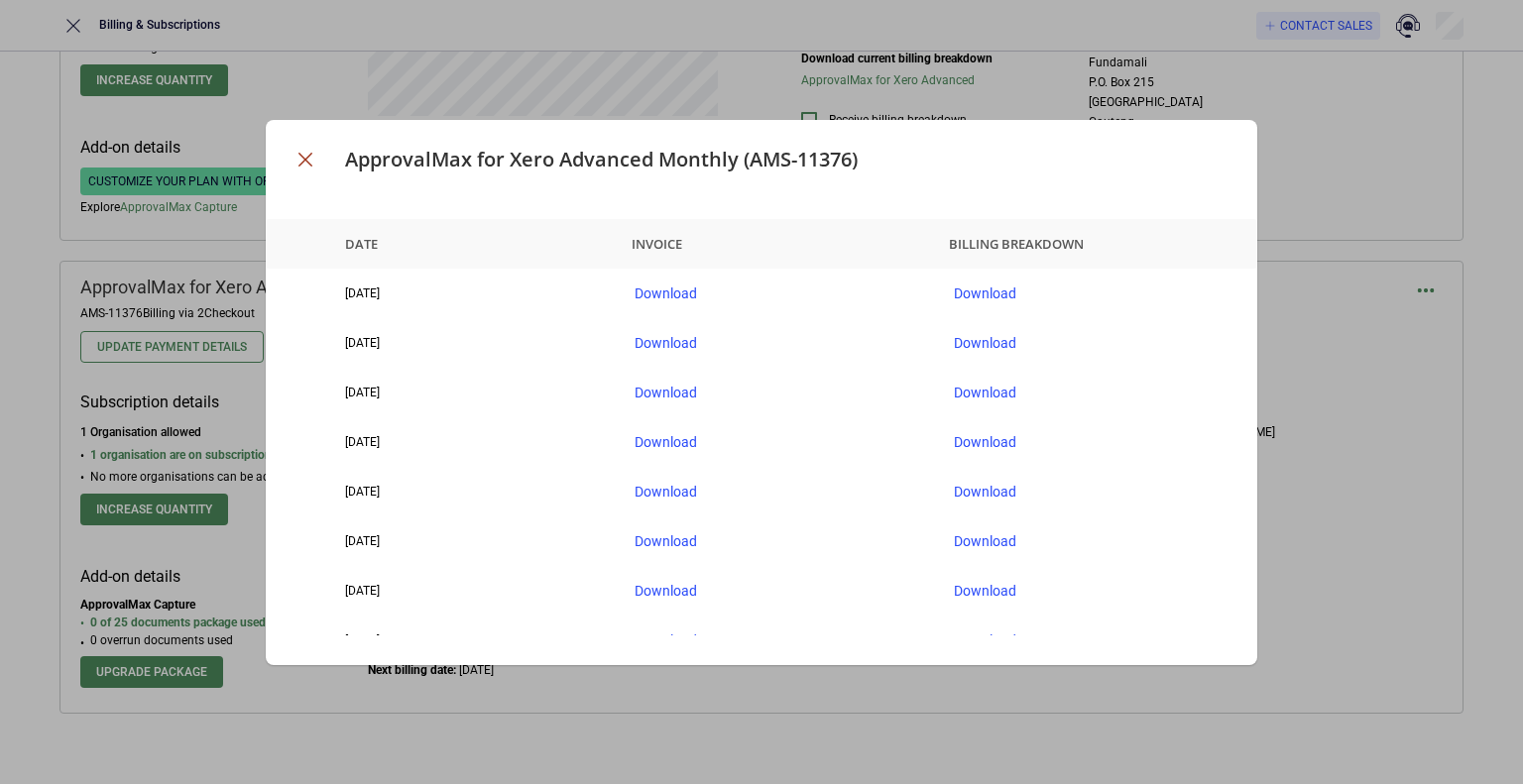 click at bounding box center (305, 160) 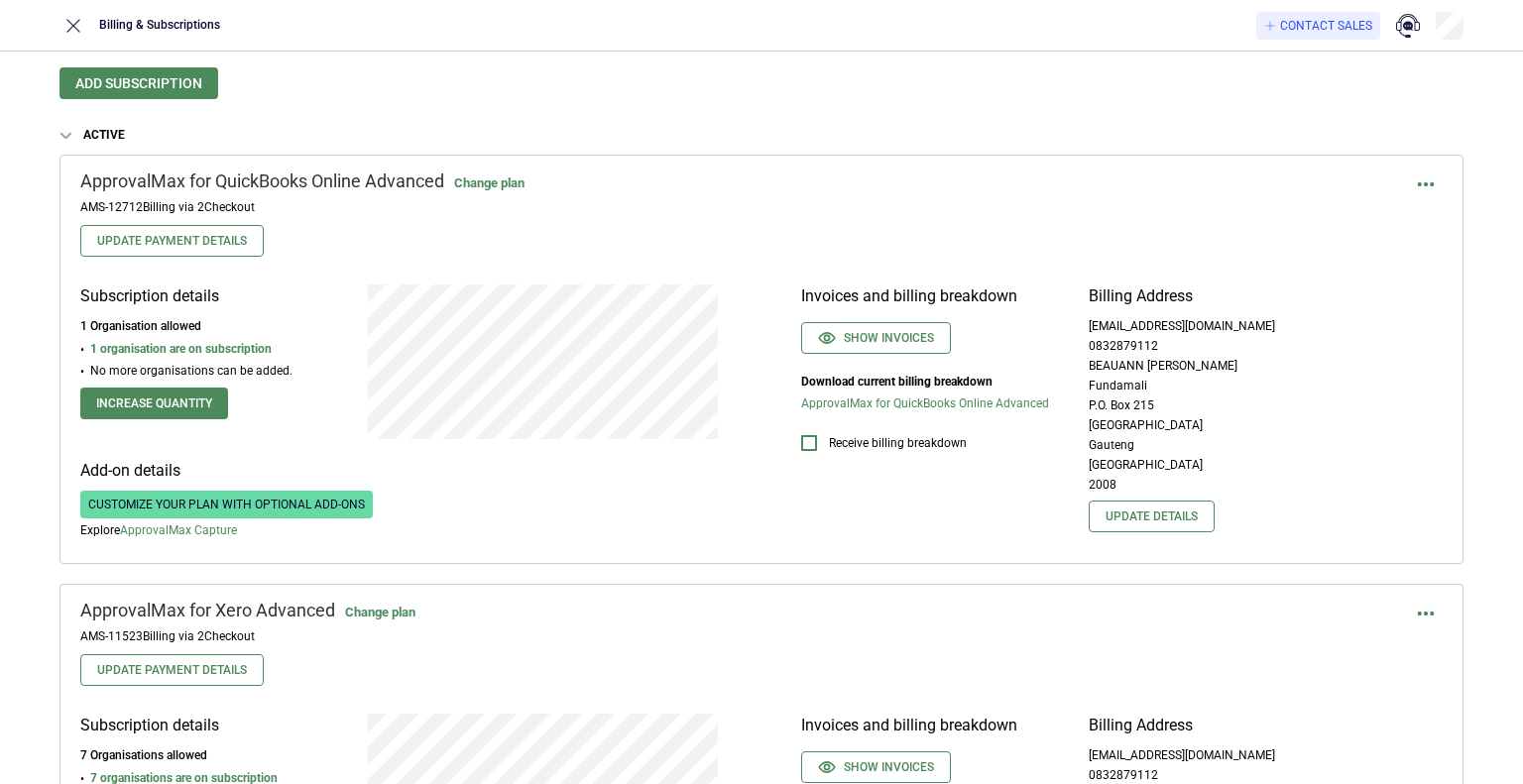 scroll, scrollTop: 0, scrollLeft: 0, axis: both 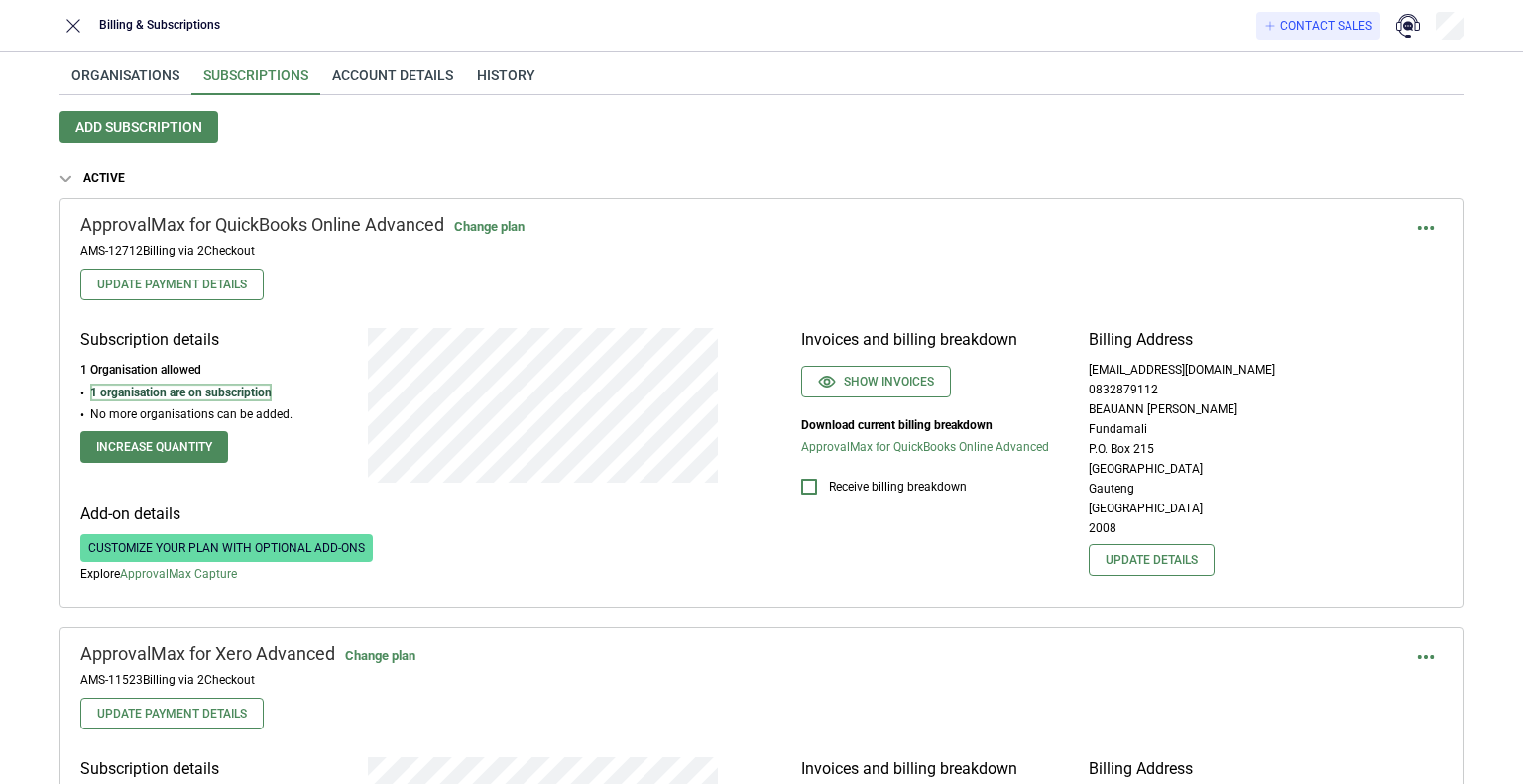 click on "1 organisation are on subscription" at bounding box center [180, 392] 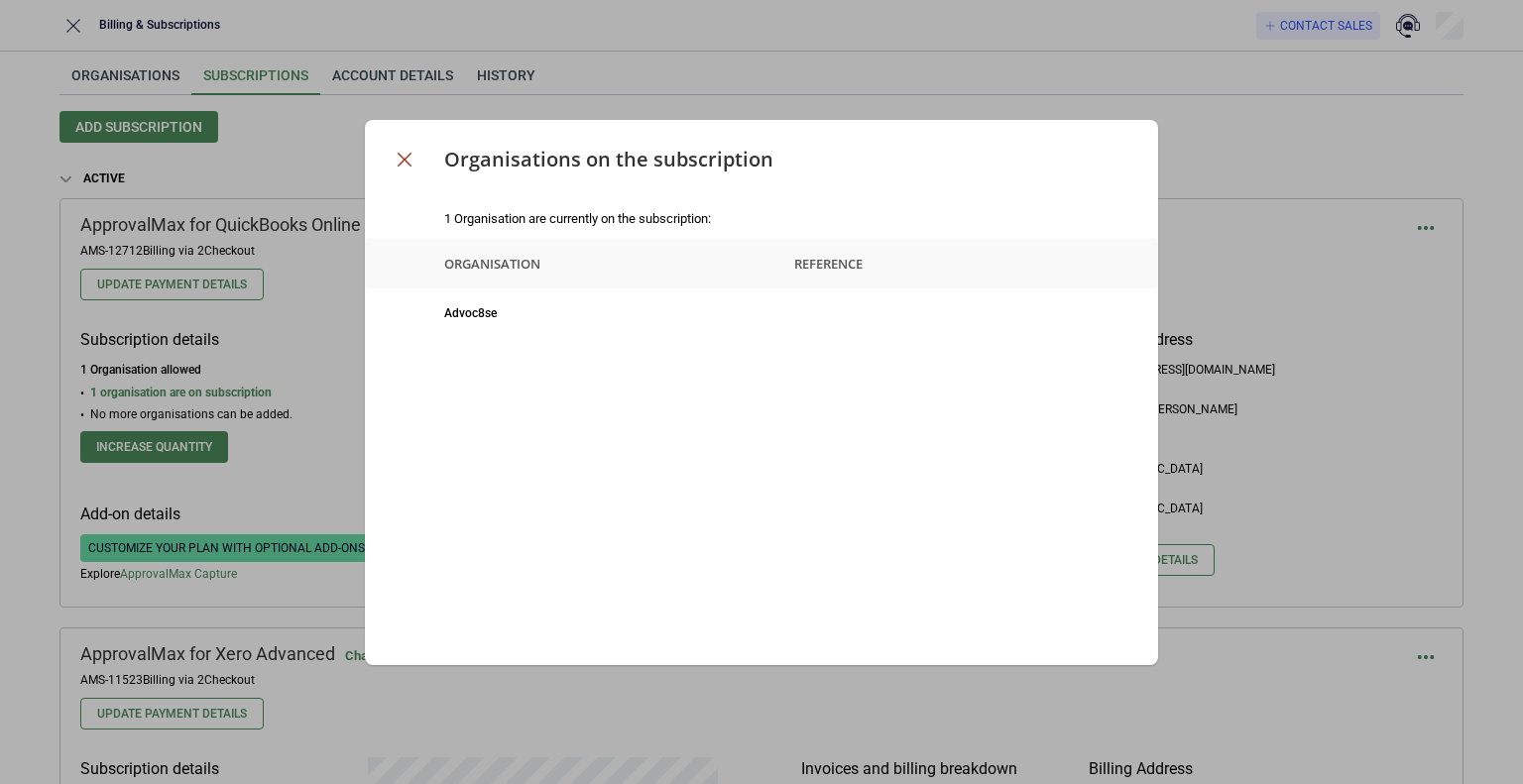 click 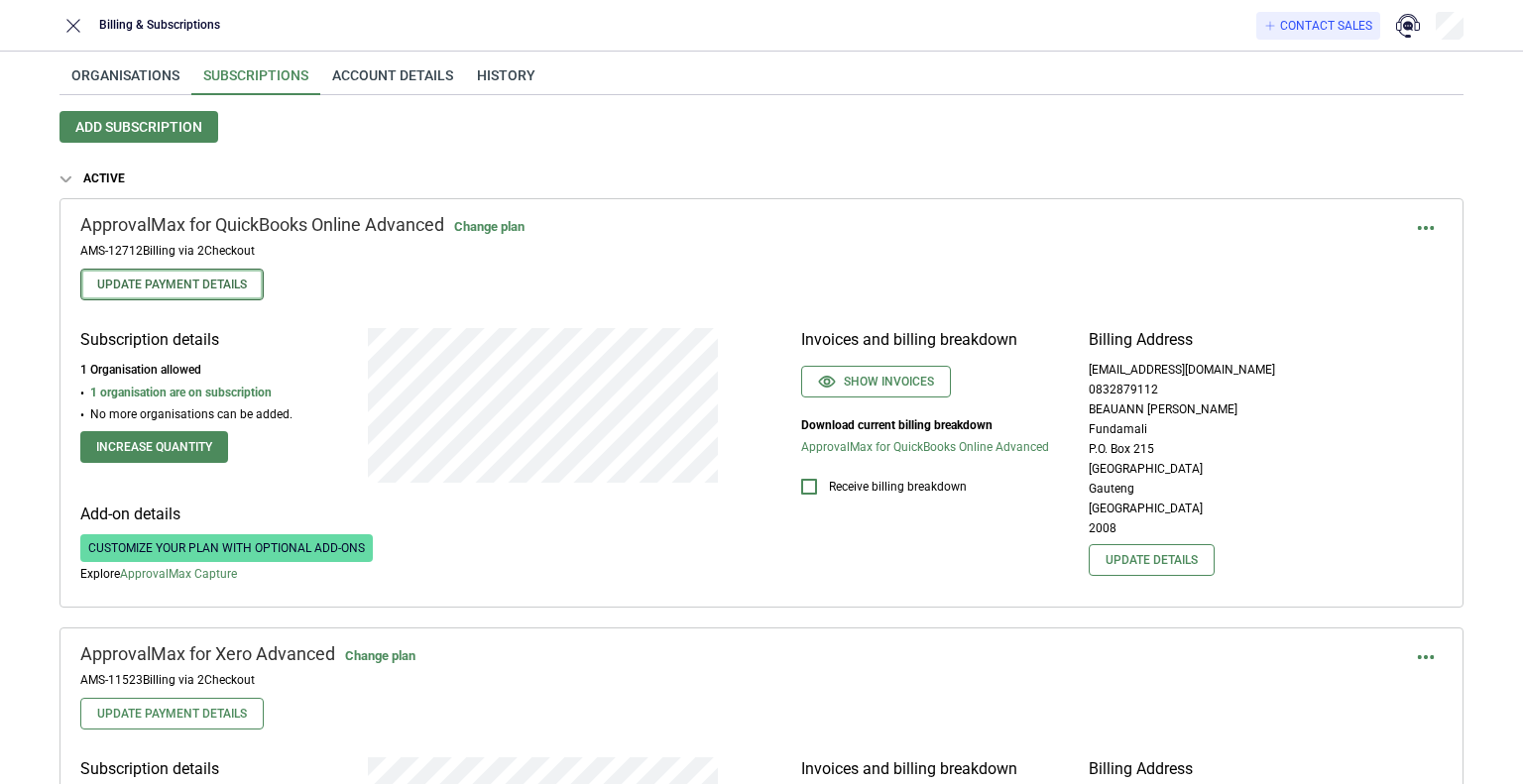 click on "Update Payment Details" at bounding box center [172, 284] 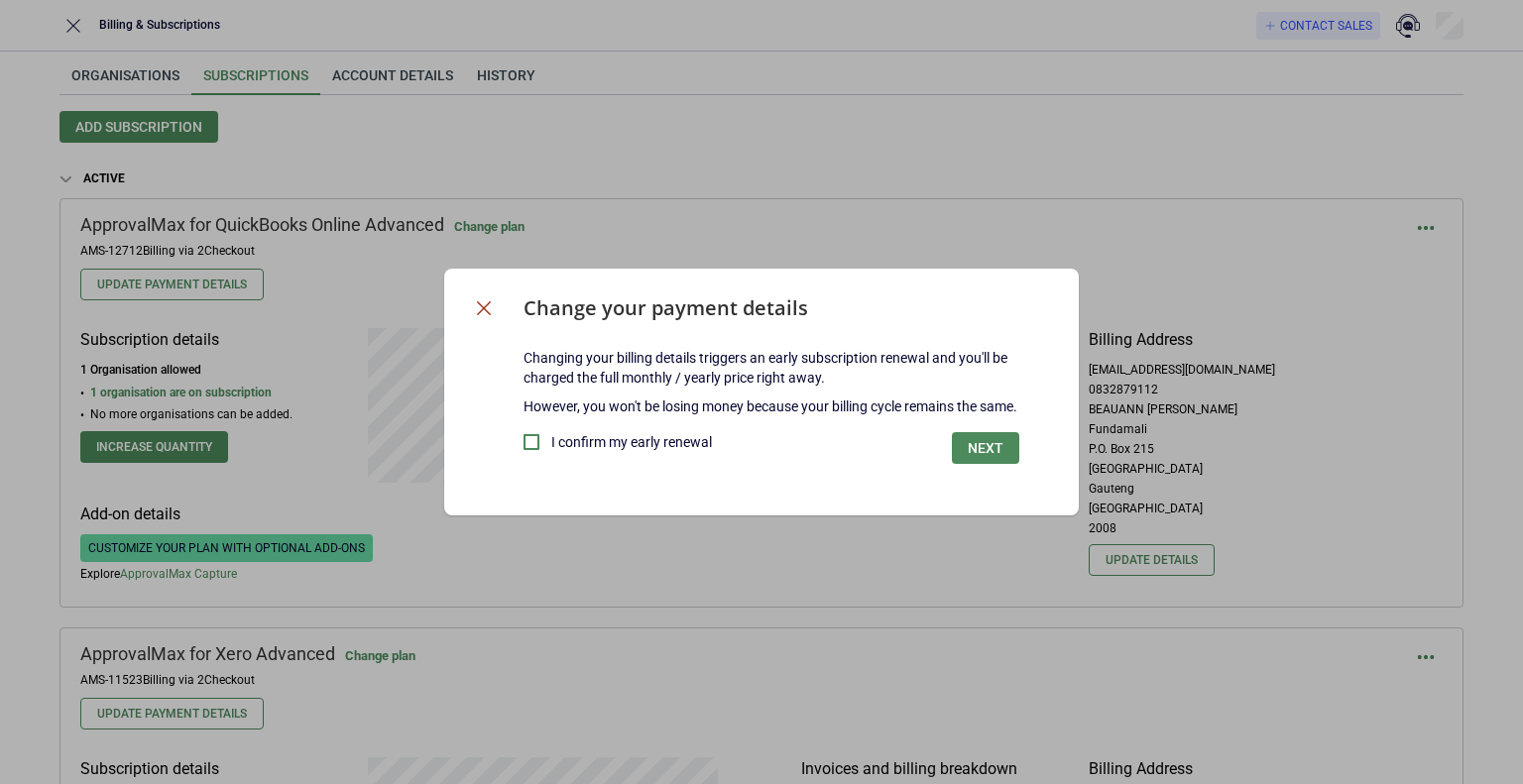 click 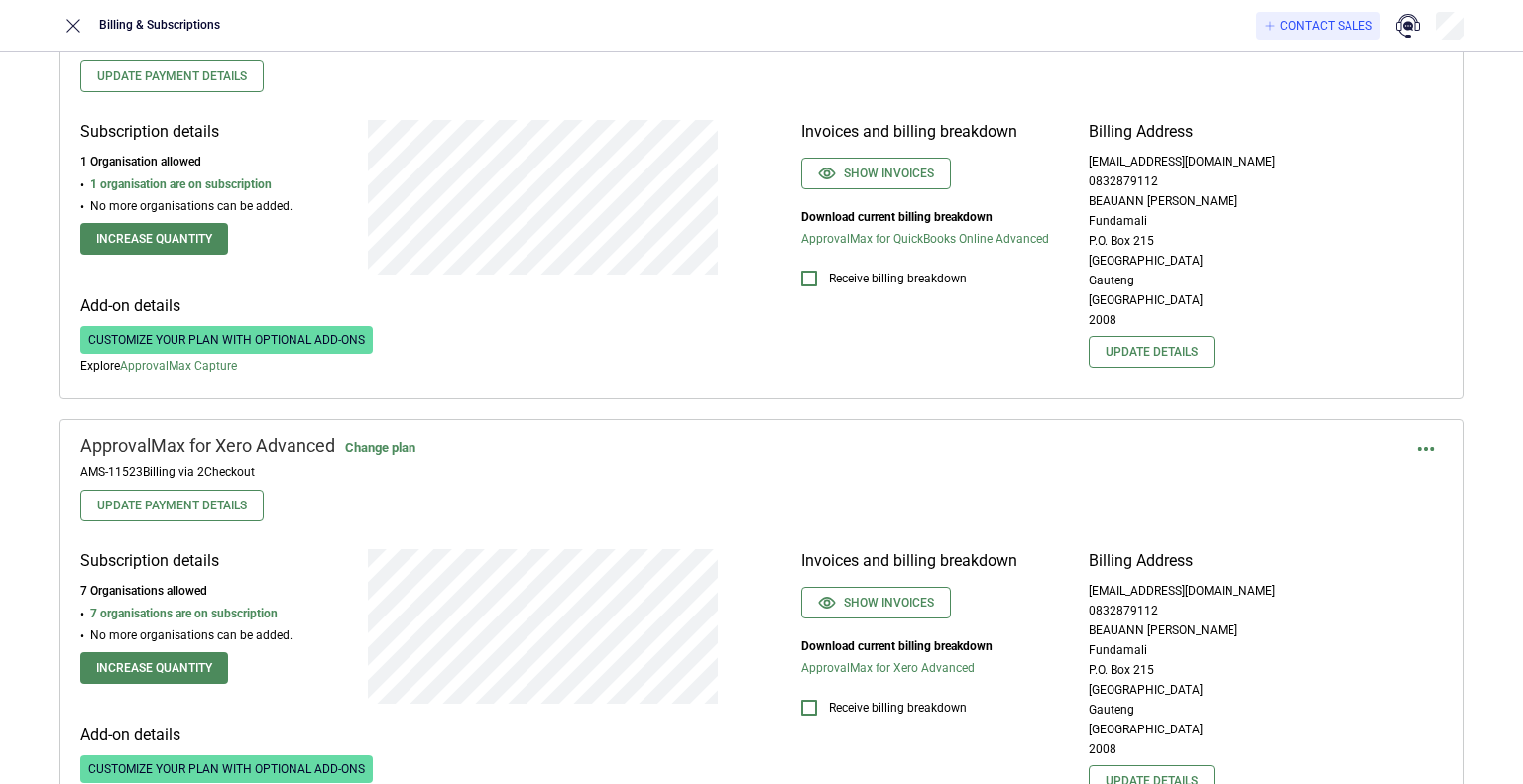 scroll, scrollTop: 396, scrollLeft: 0, axis: vertical 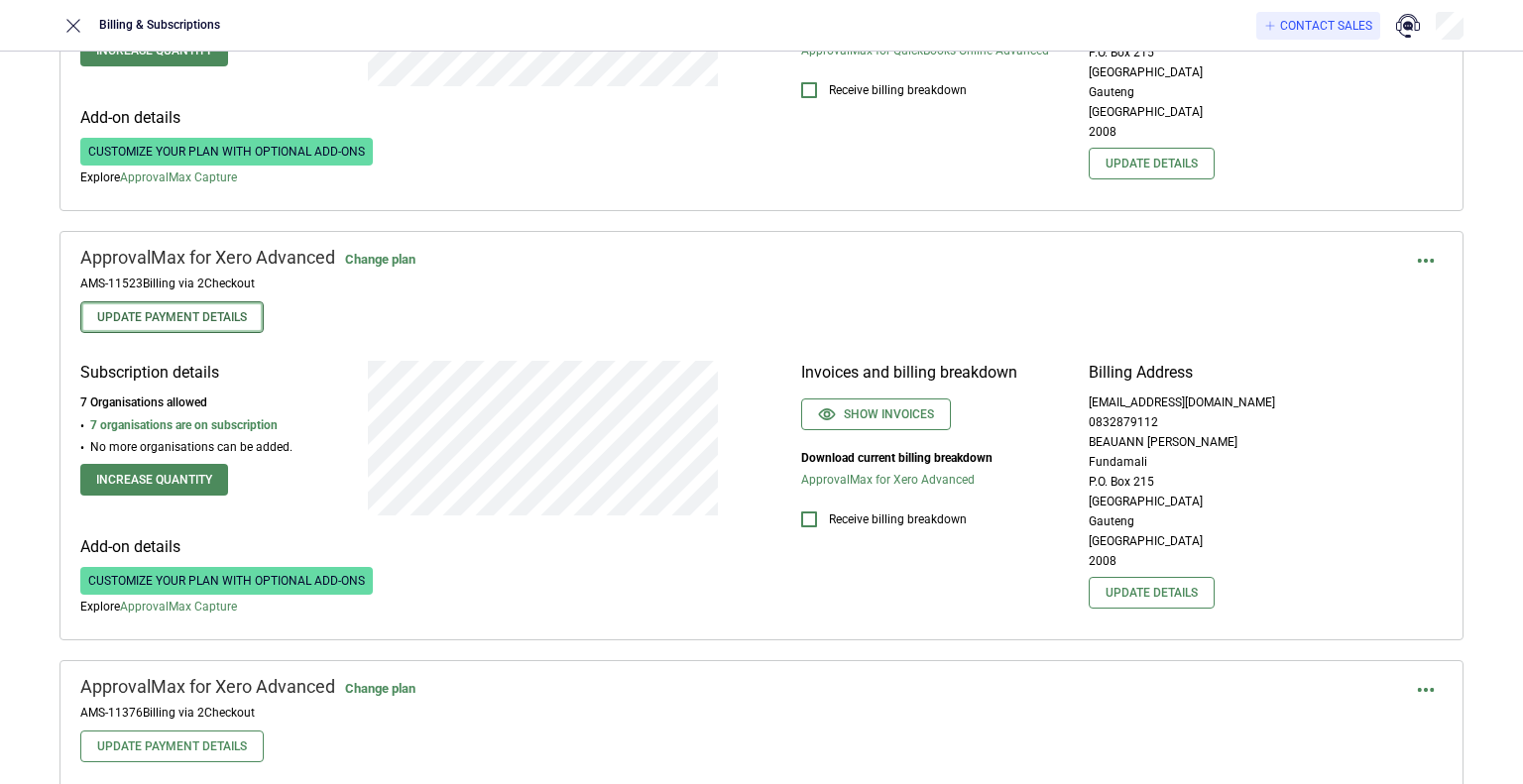 click on "Update Payment Details" at bounding box center (172, 317) 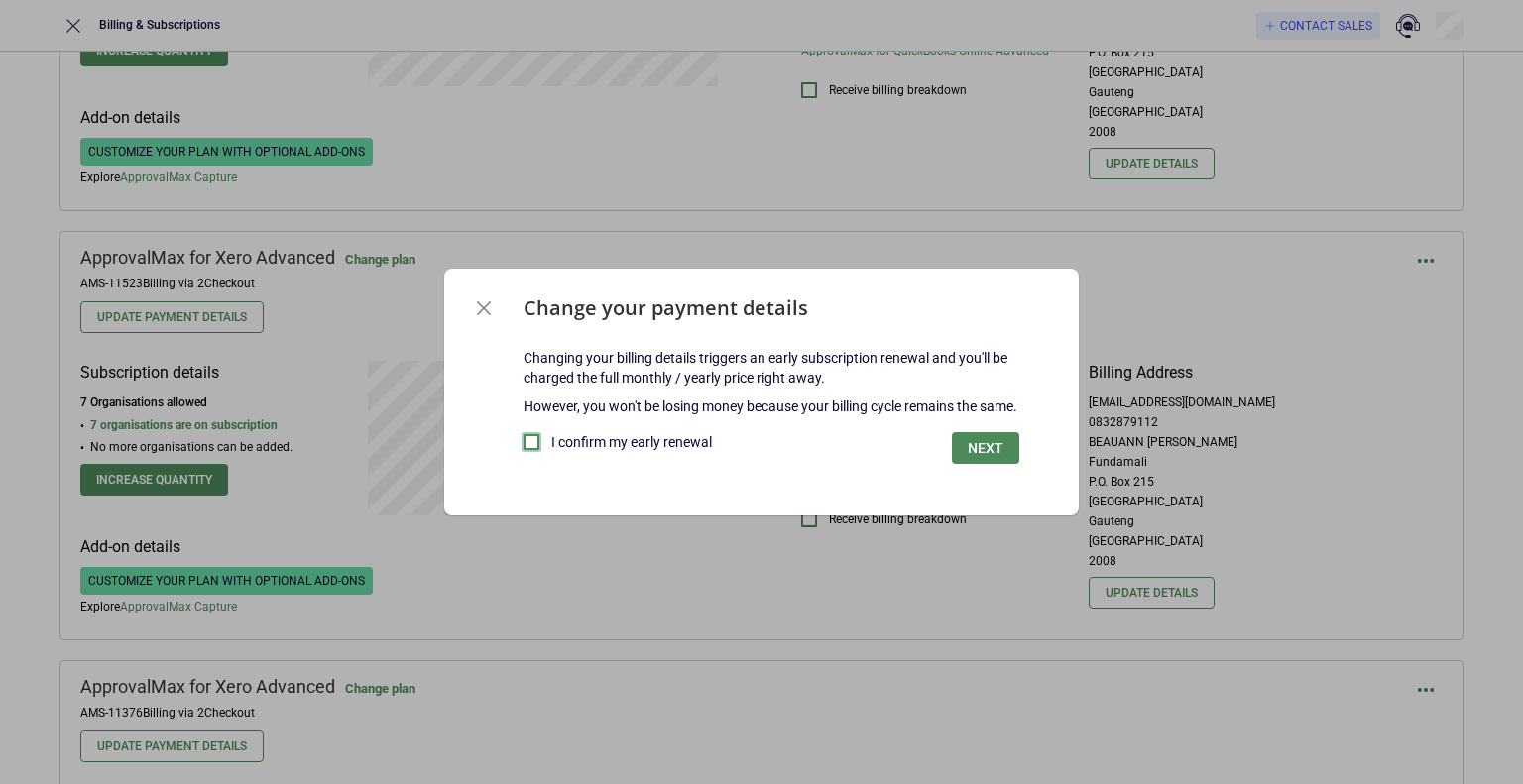 click at bounding box center (531, 442) 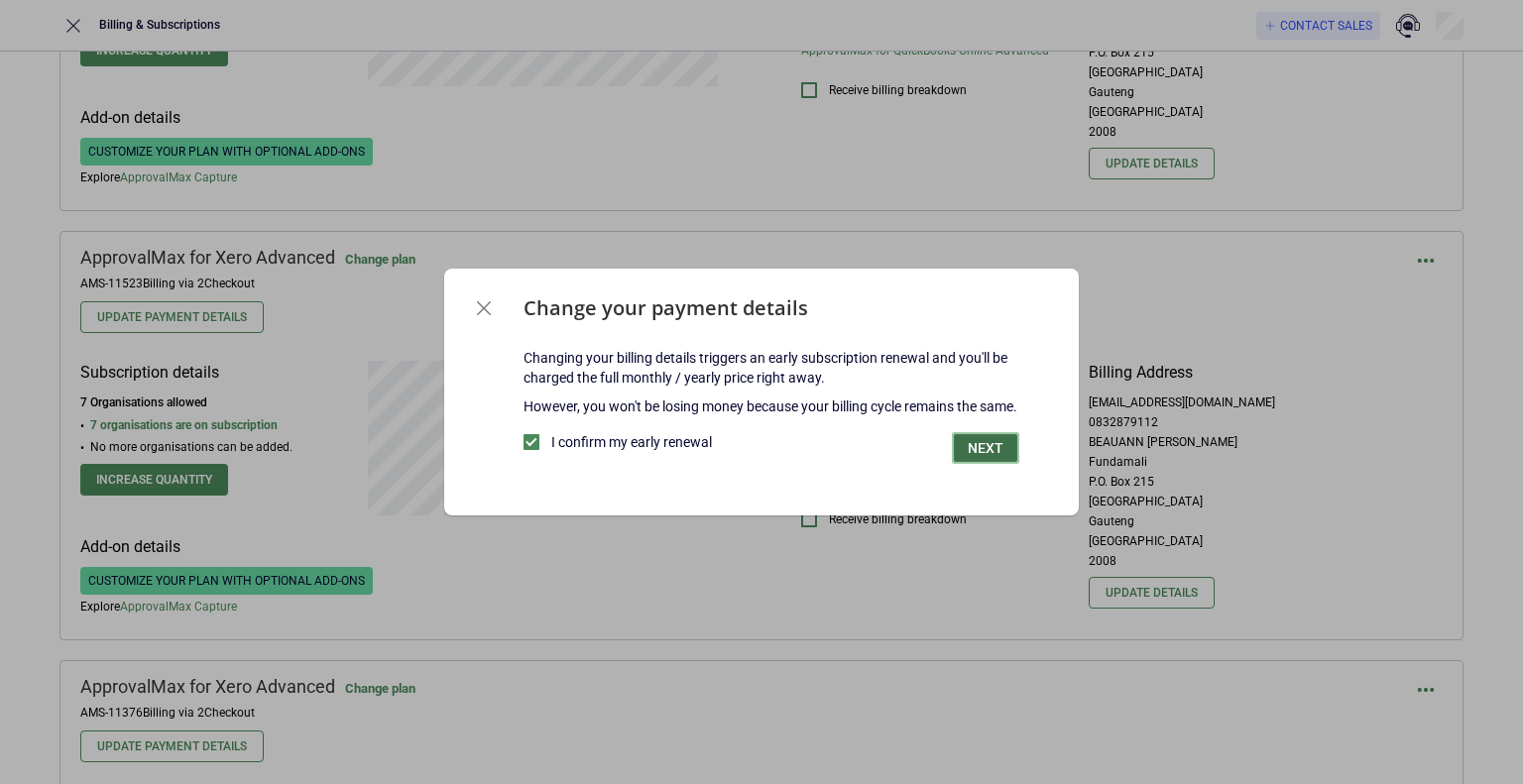 click on "Next" at bounding box center [986, 448] 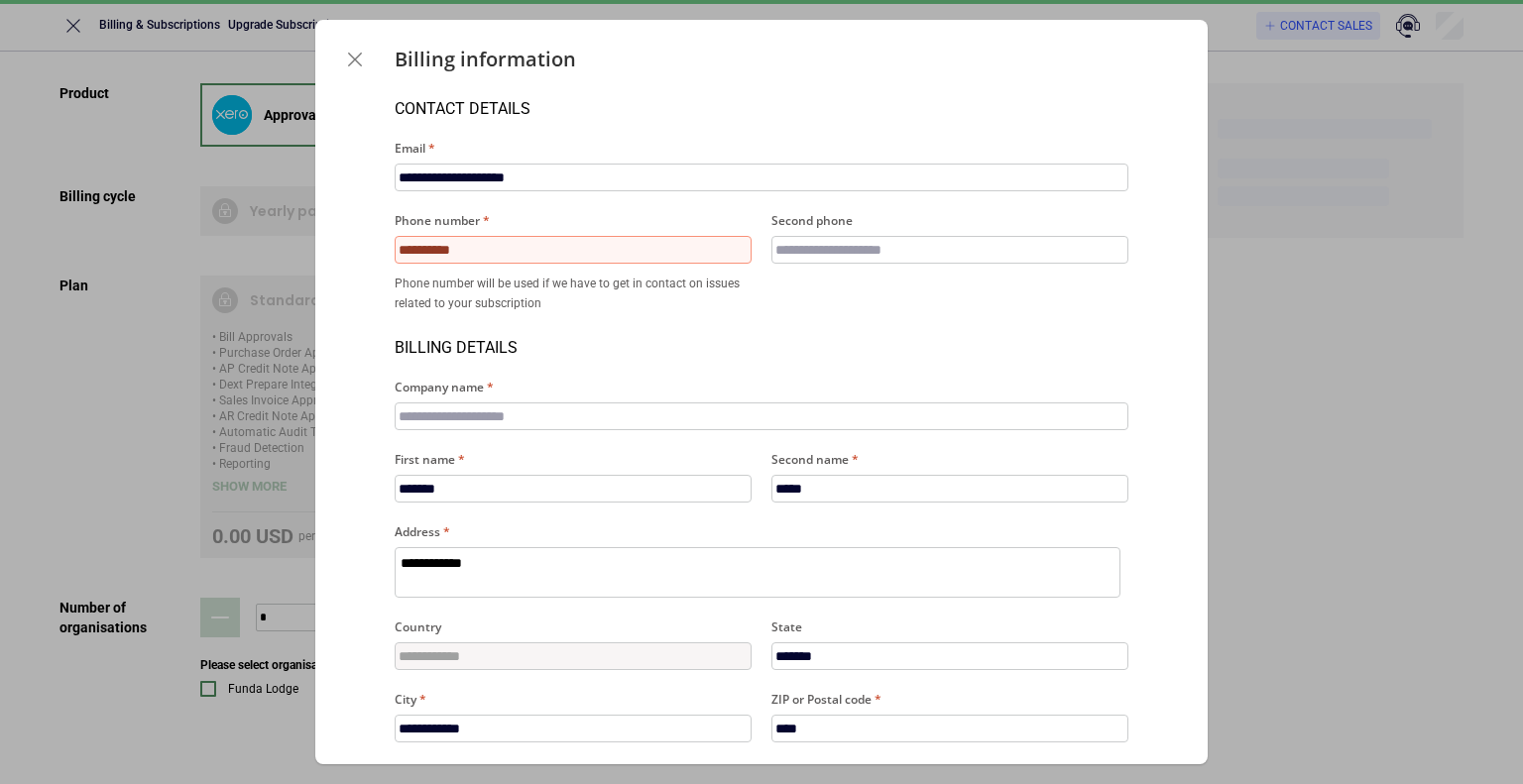 type on "*" 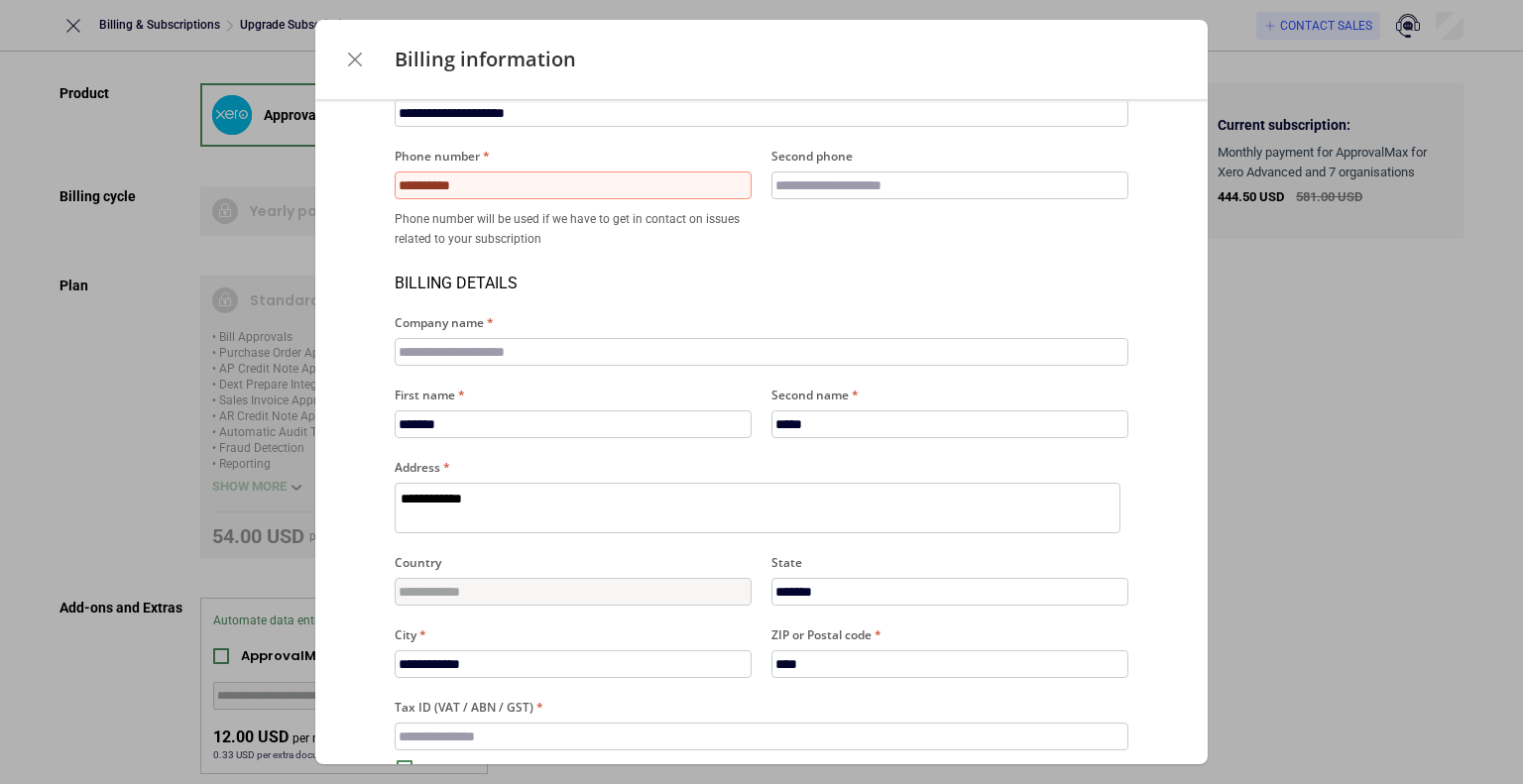 scroll, scrollTop: 99, scrollLeft: 0, axis: vertical 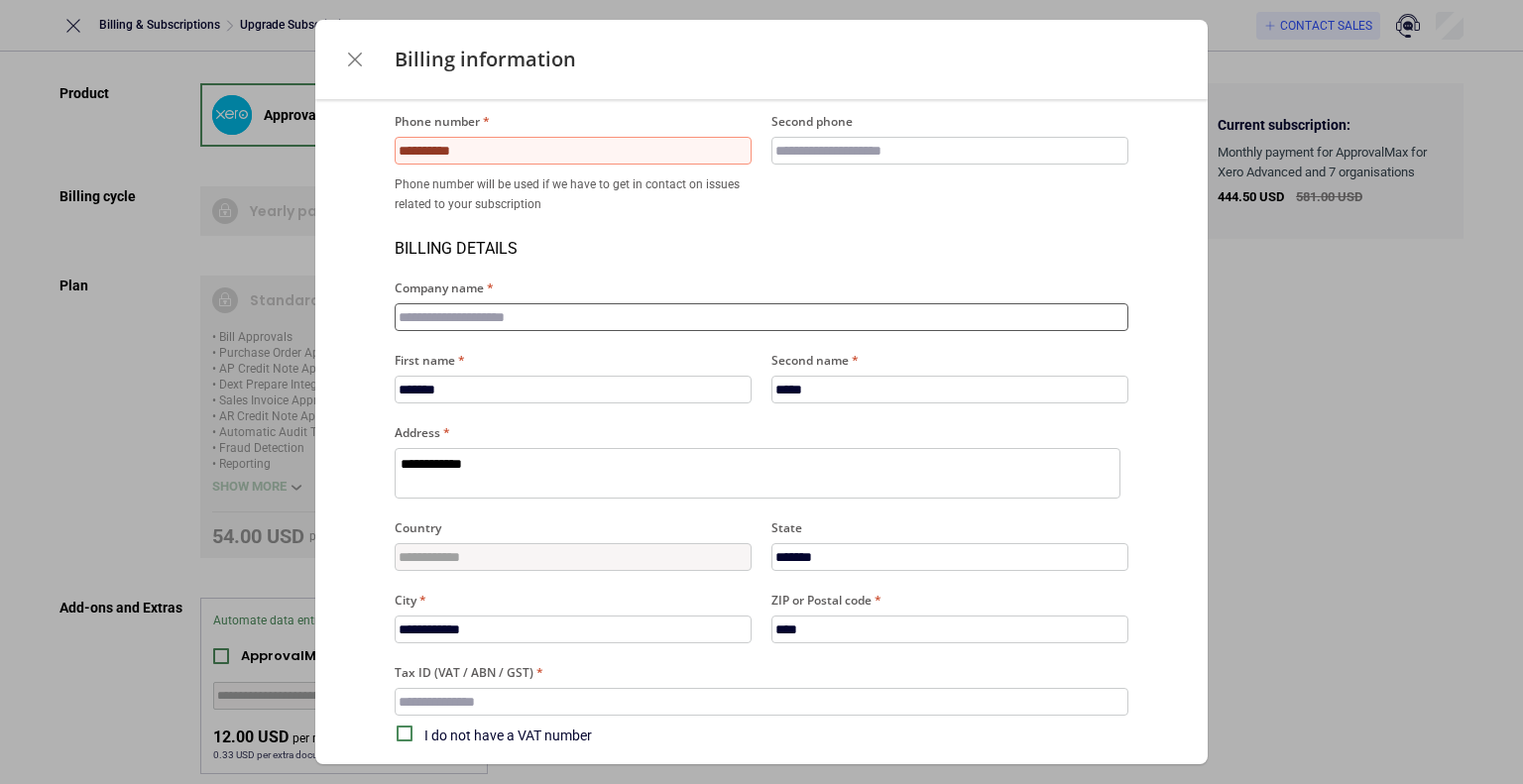 click on "Company name" at bounding box center [762, 317] 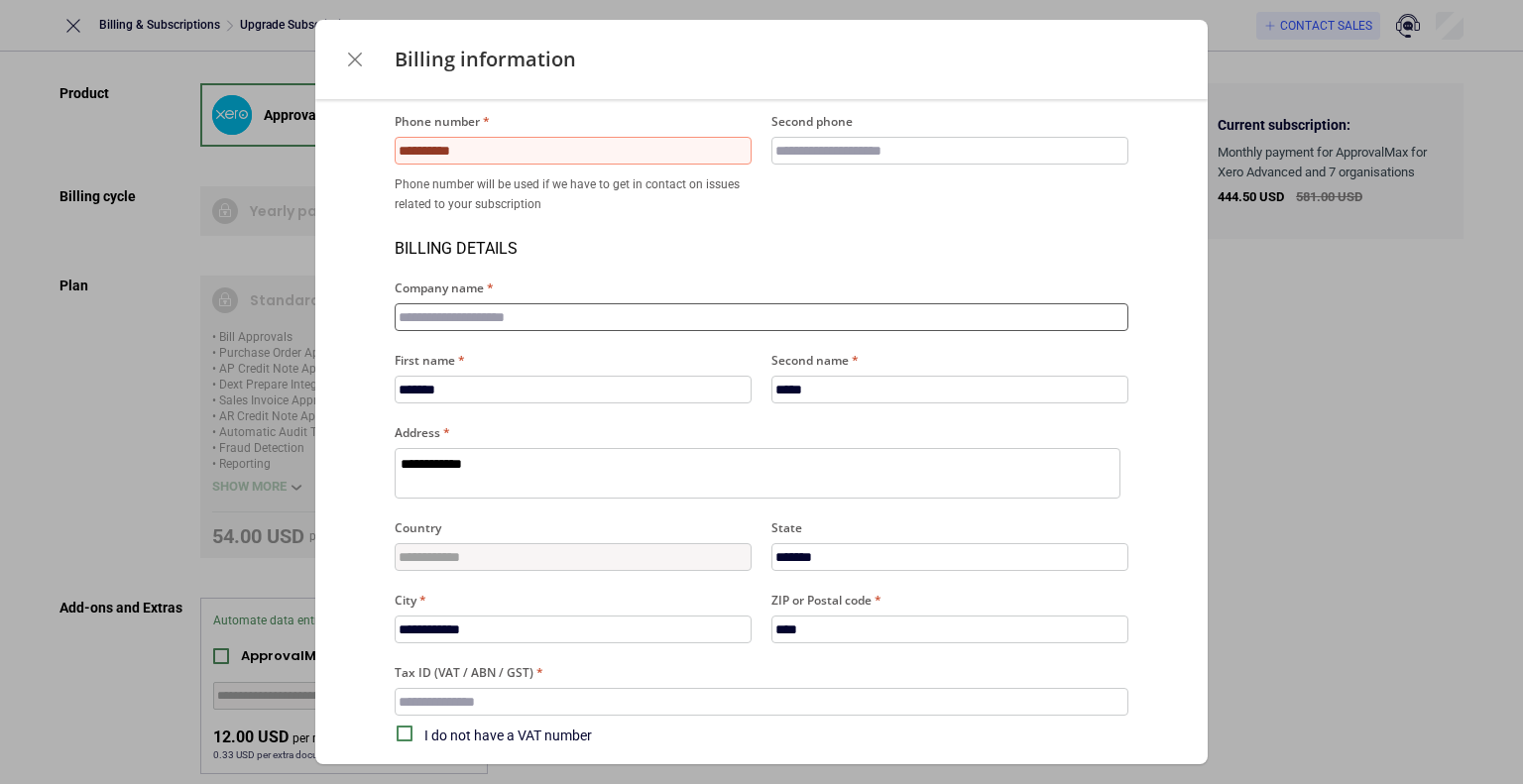 type on "*********" 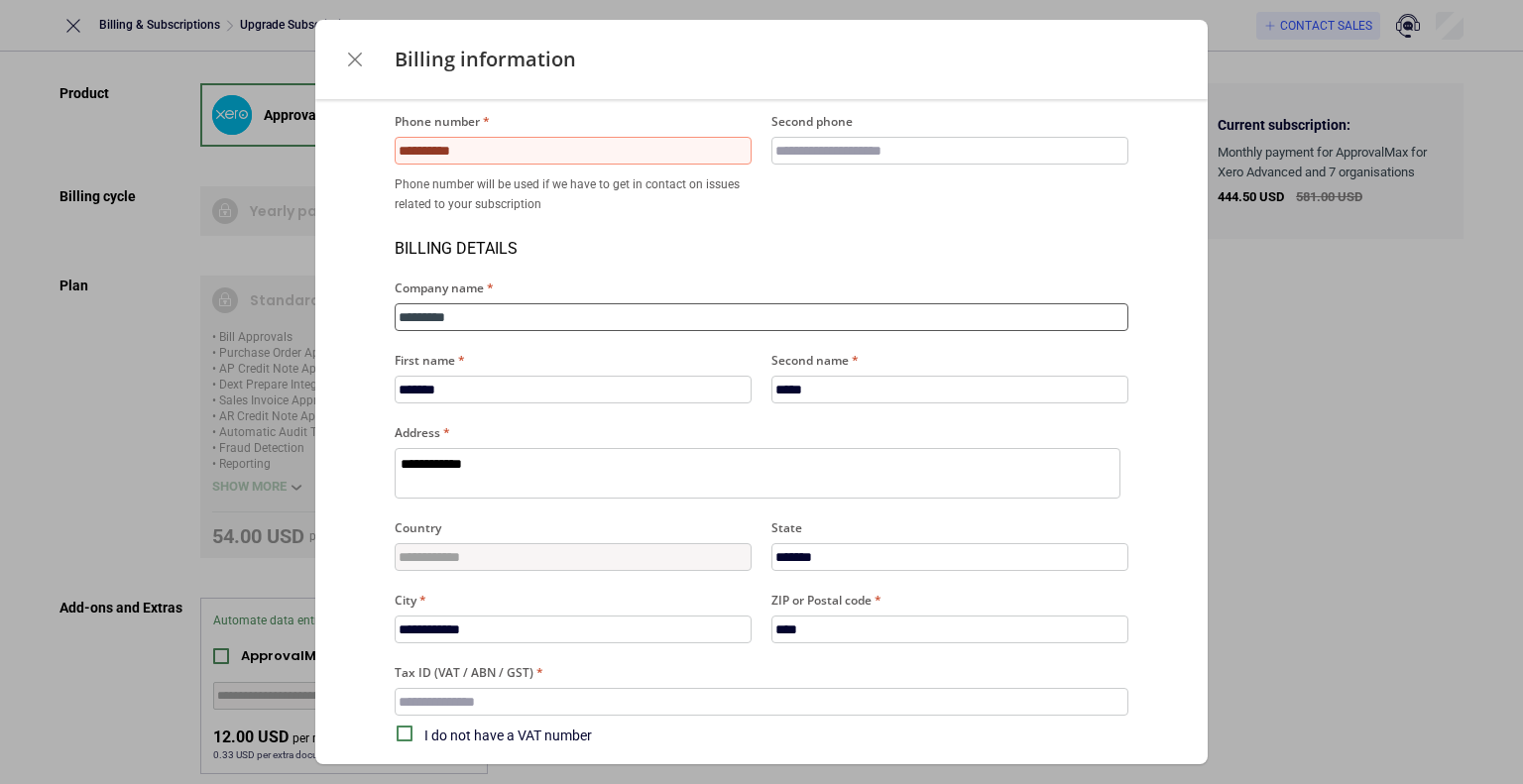 type on "*" 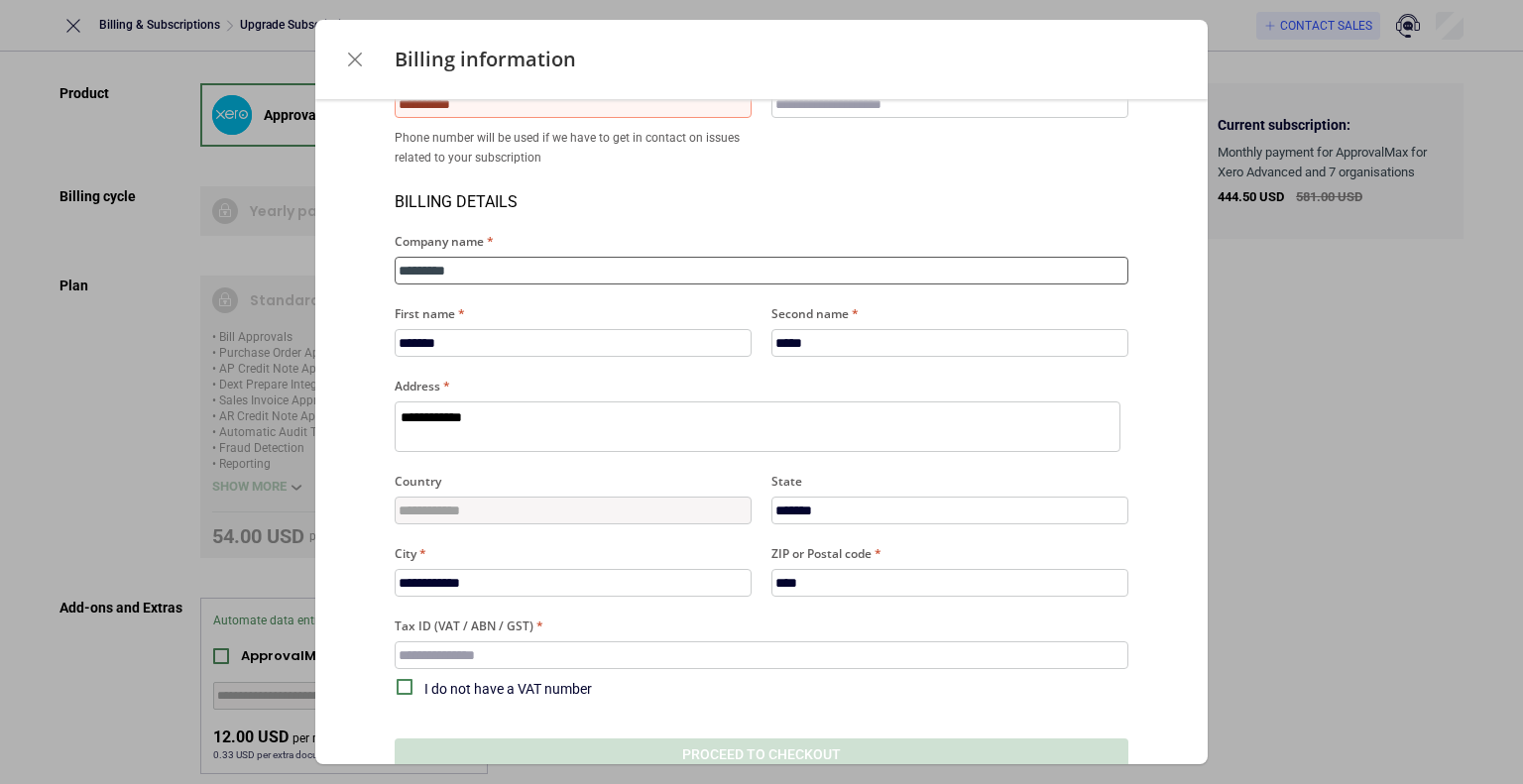 scroll, scrollTop: 187, scrollLeft: 0, axis: vertical 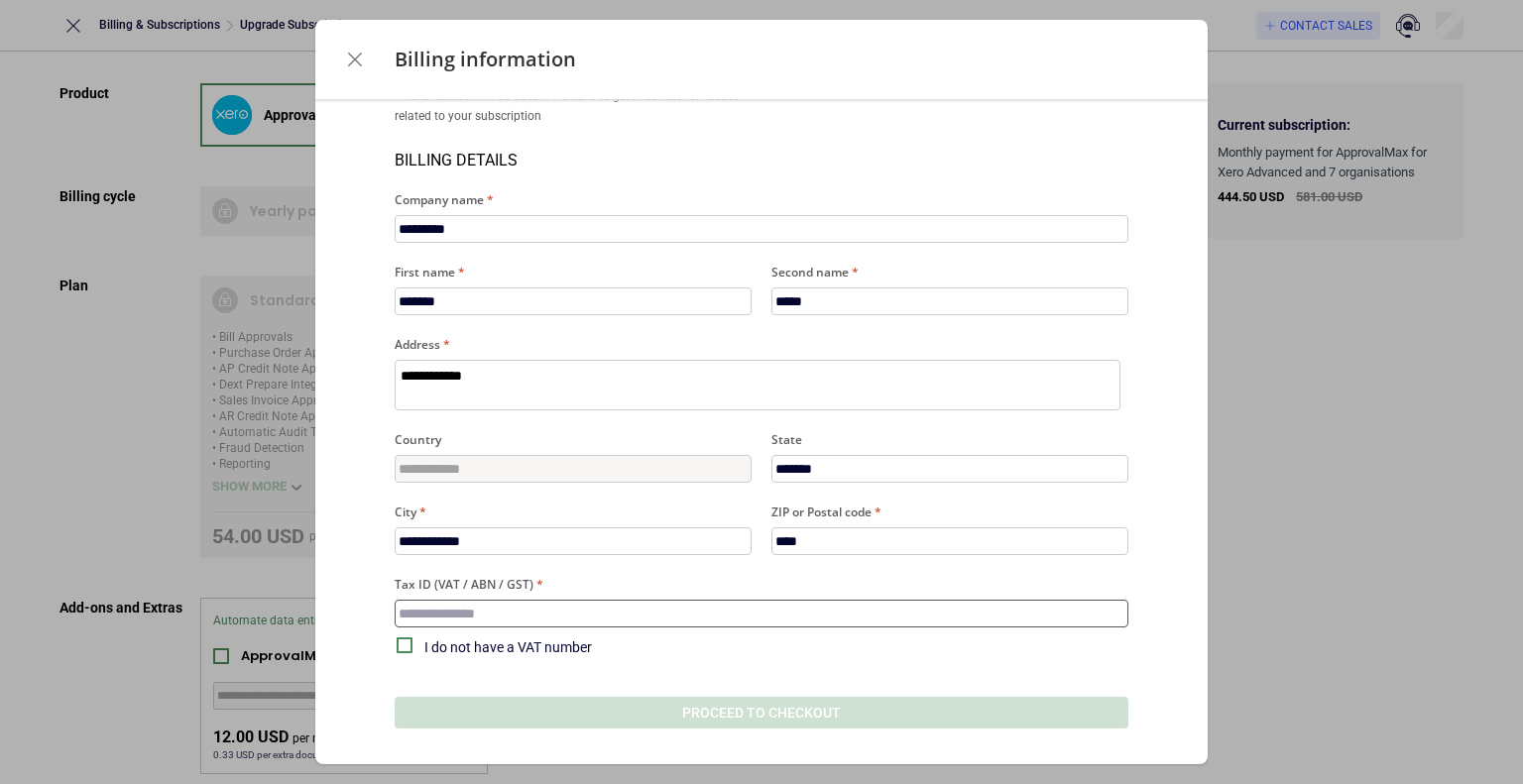 click on "Tax ID (VAT / ABN / GST)" at bounding box center [762, 614] 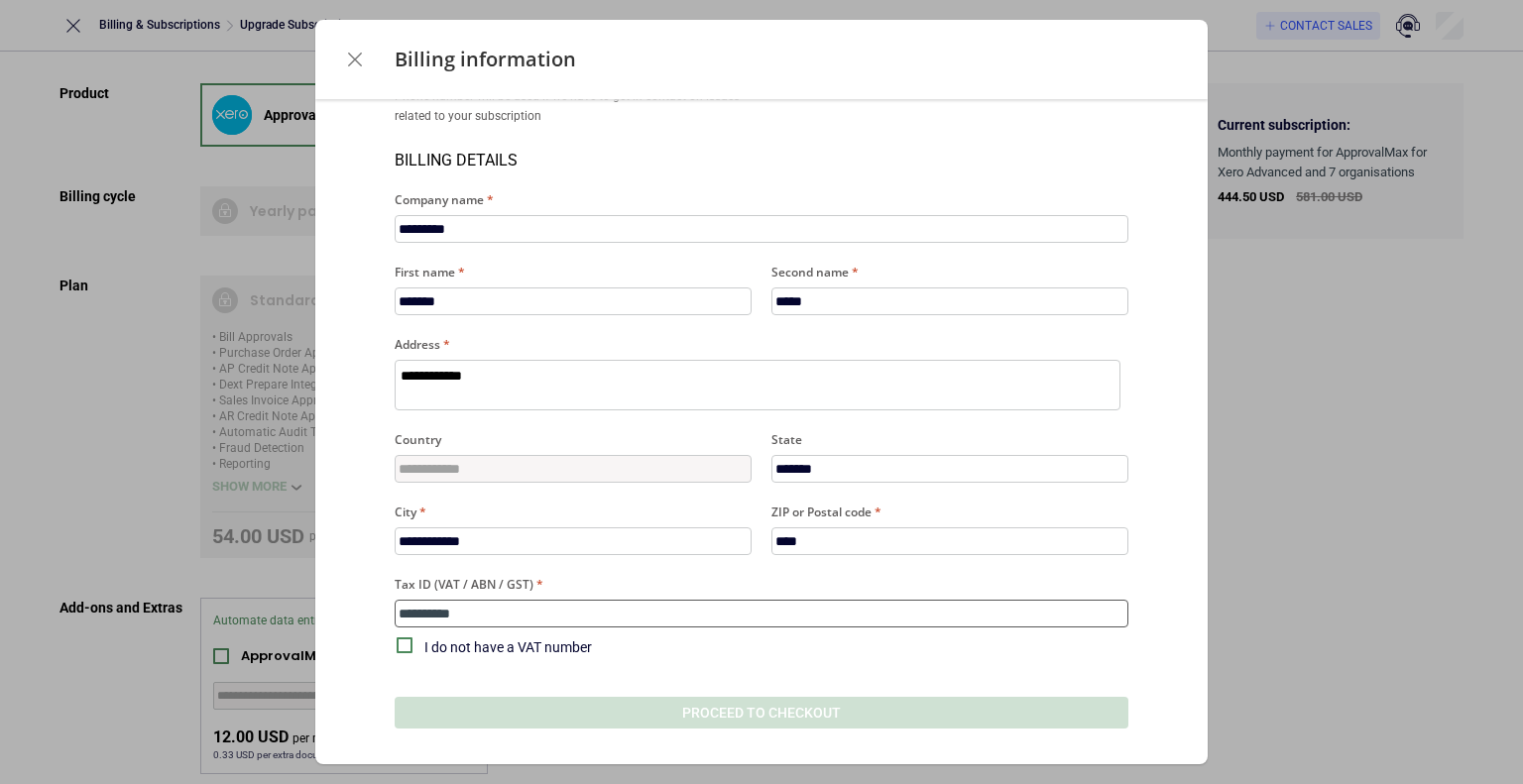 type on "*" 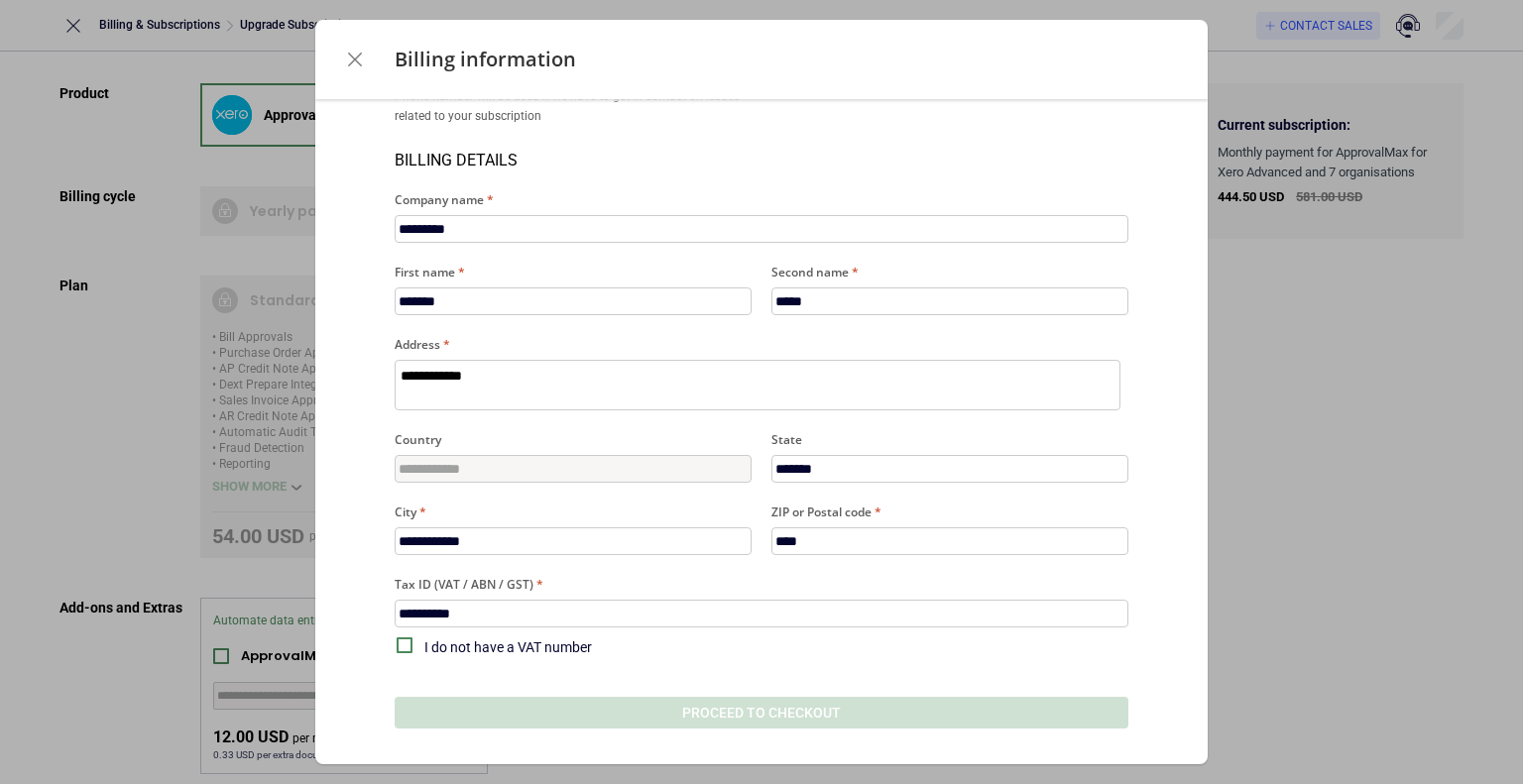 click on "Address" at bounding box center (762, 345) 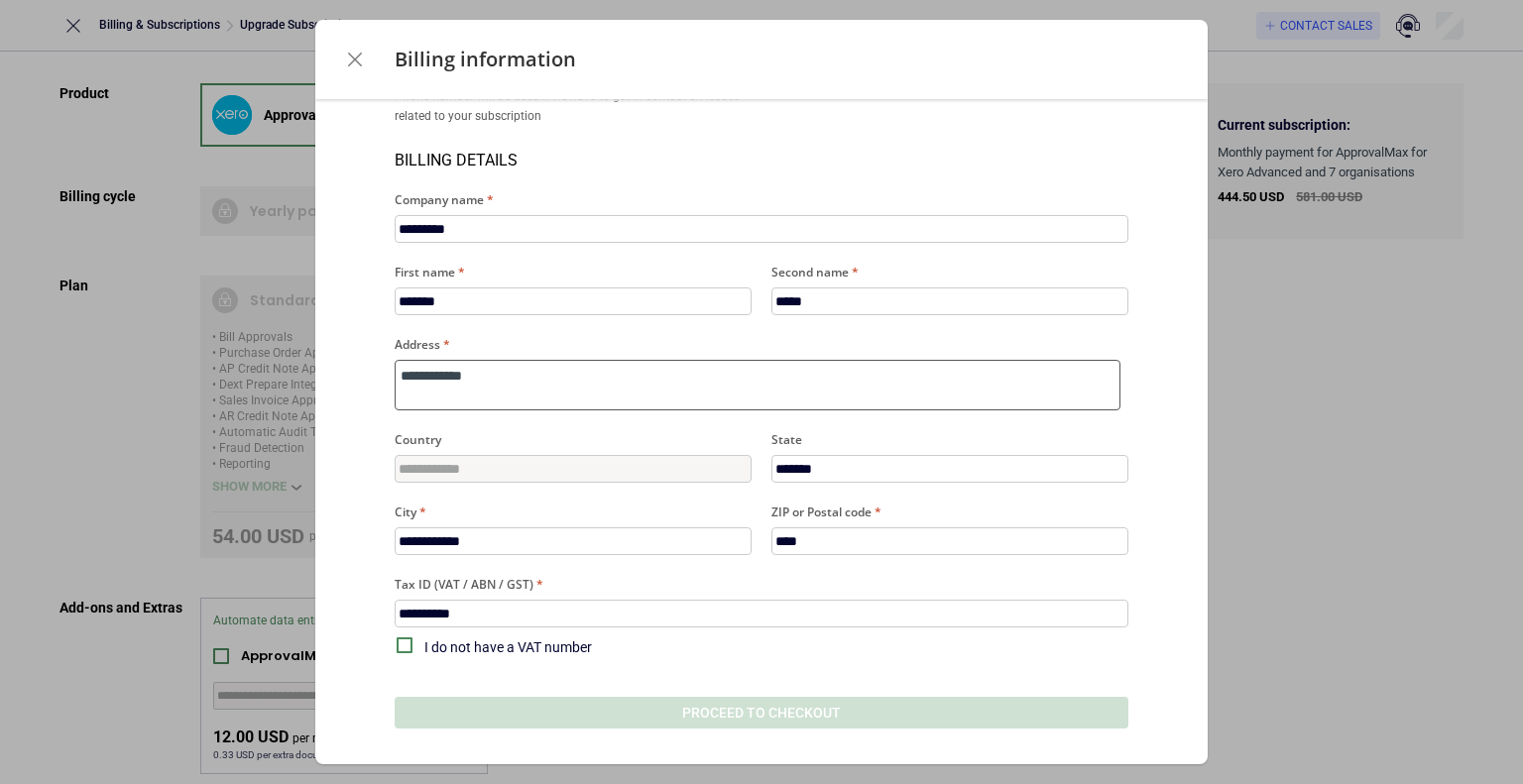 click on "**********" at bounding box center (758, 386) 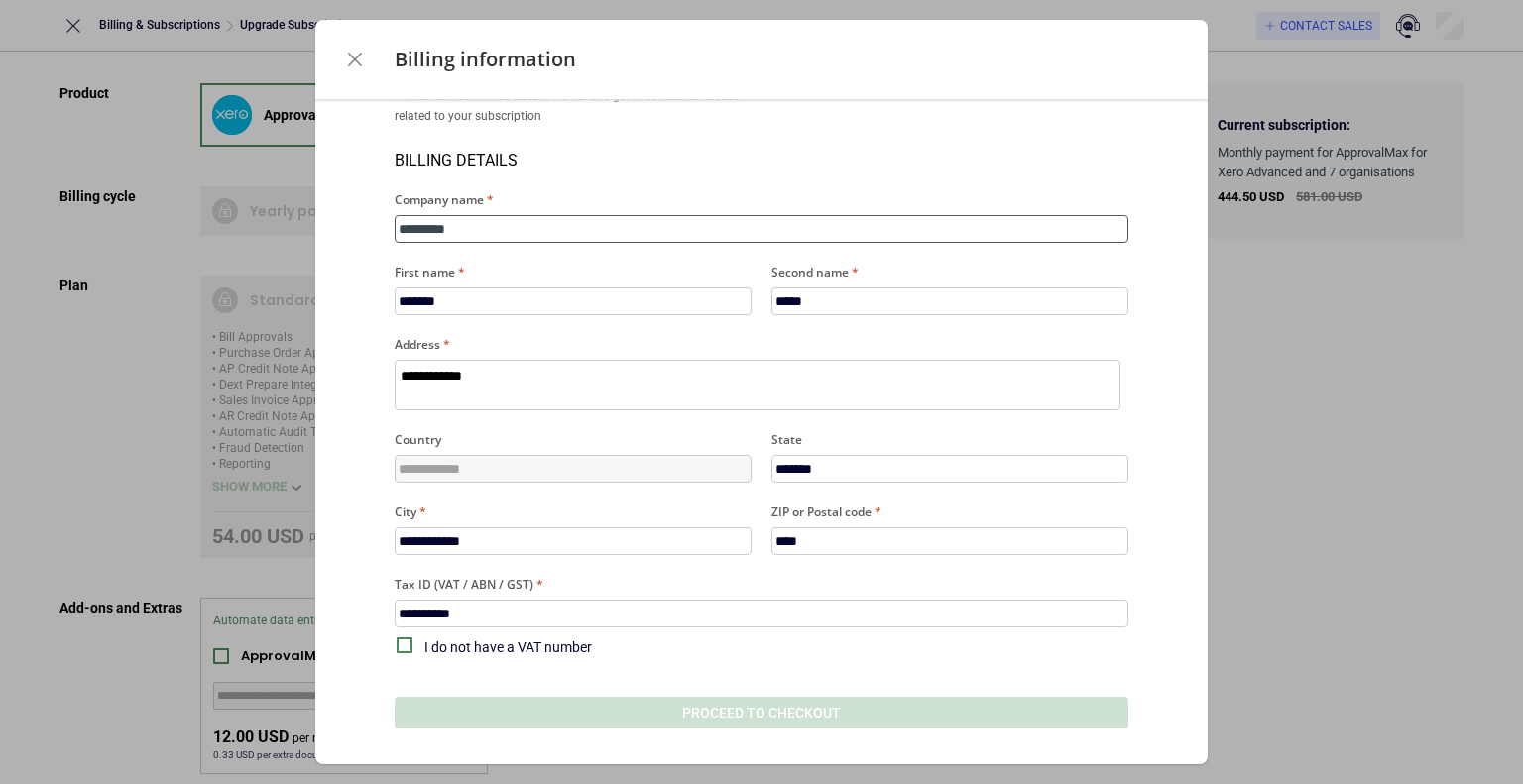 click on "*********" at bounding box center (762, 229) 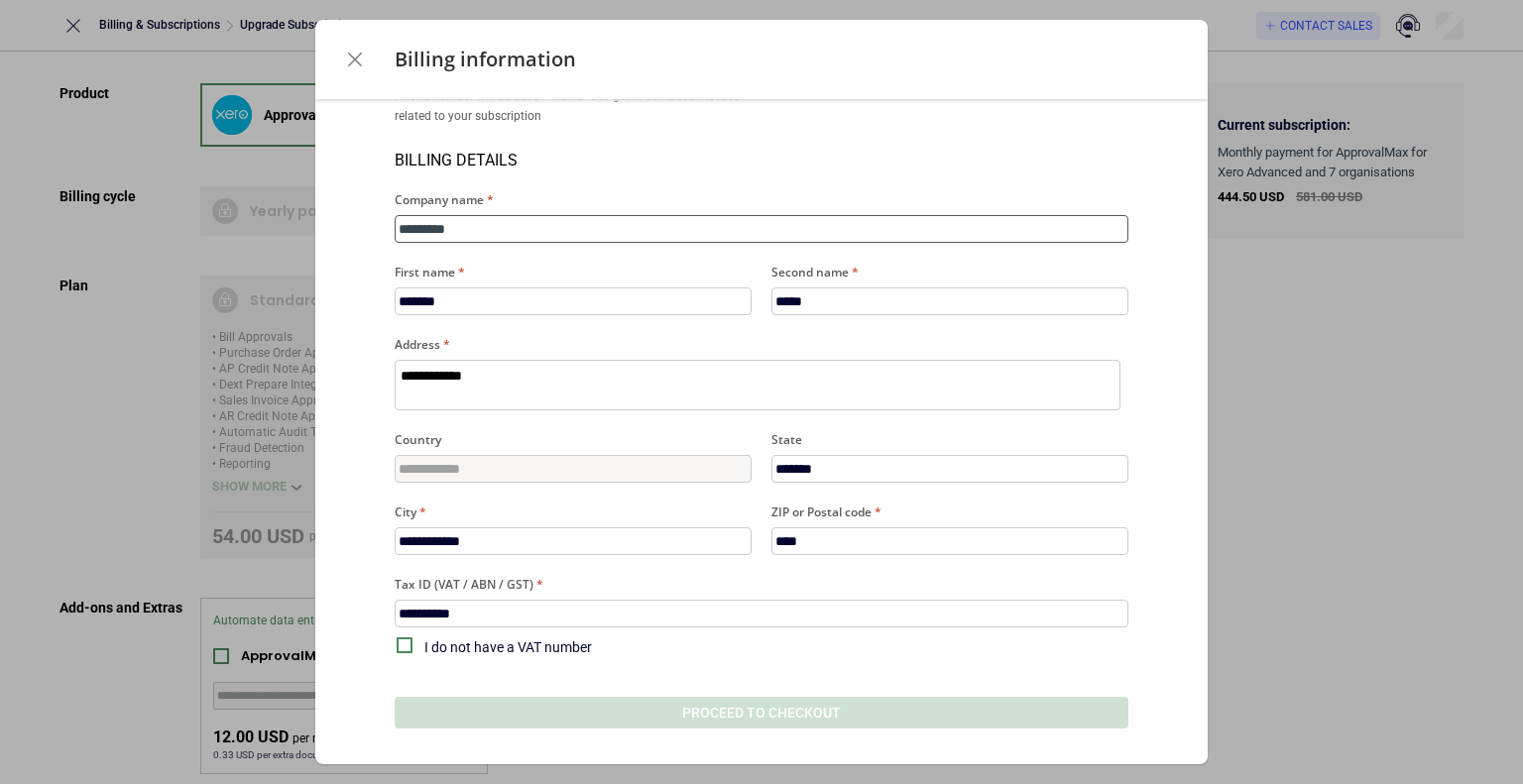 click on "*********" at bounding box center (762, 229) 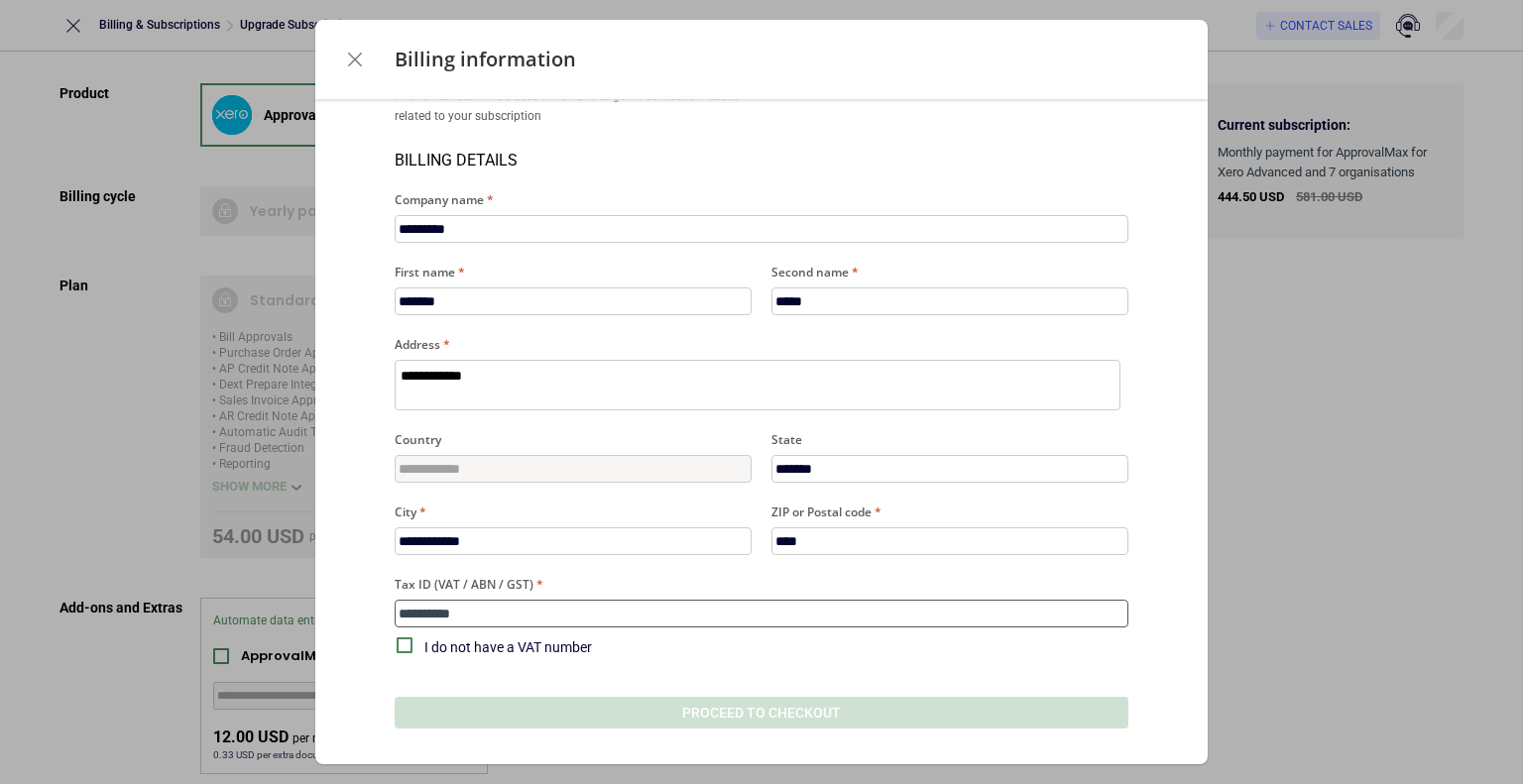 click on "**********" at bounding box center (762, 614) 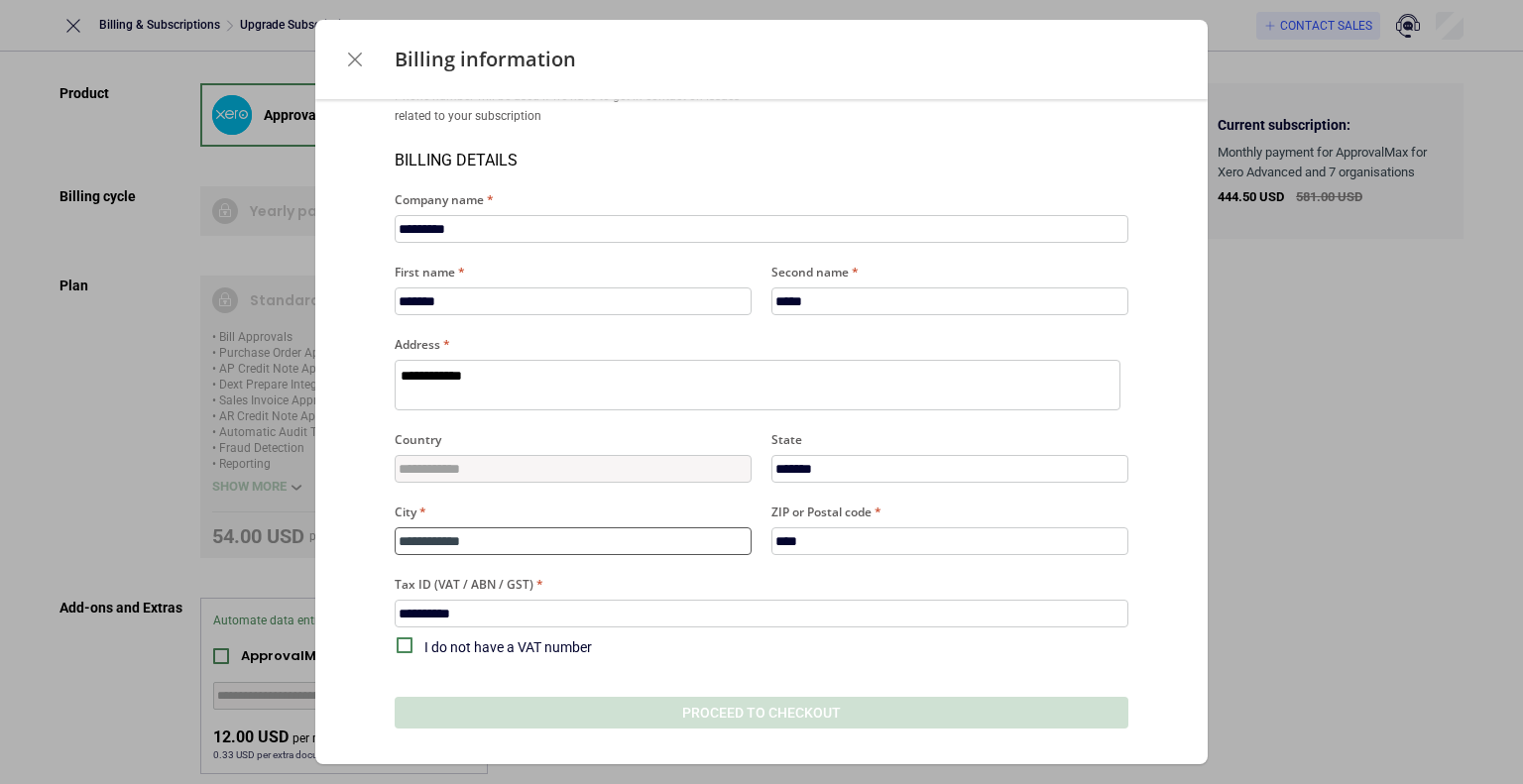 click on "**********" at bounding box center [573, 541] 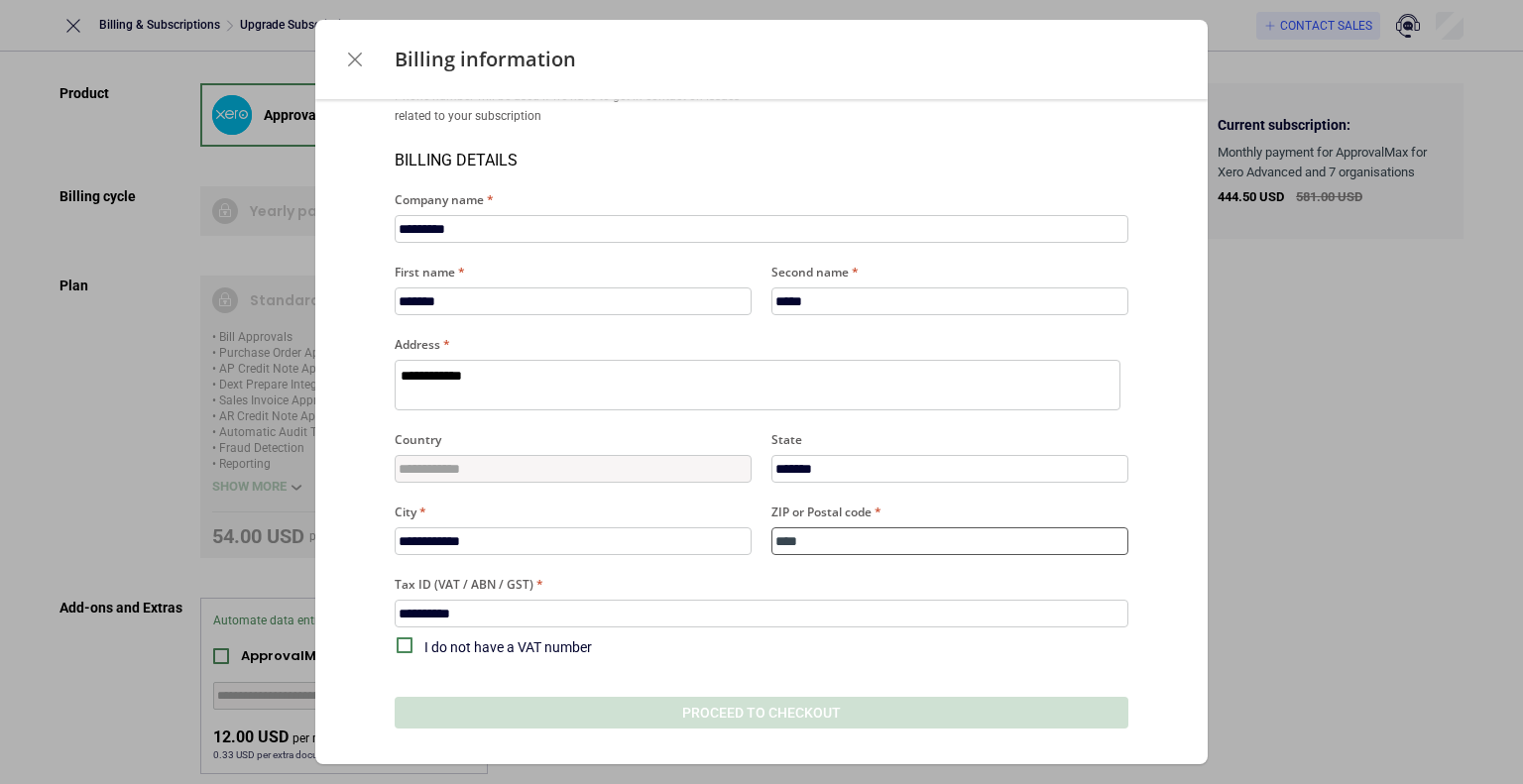 click on "****" at bounding box center (950, 541) 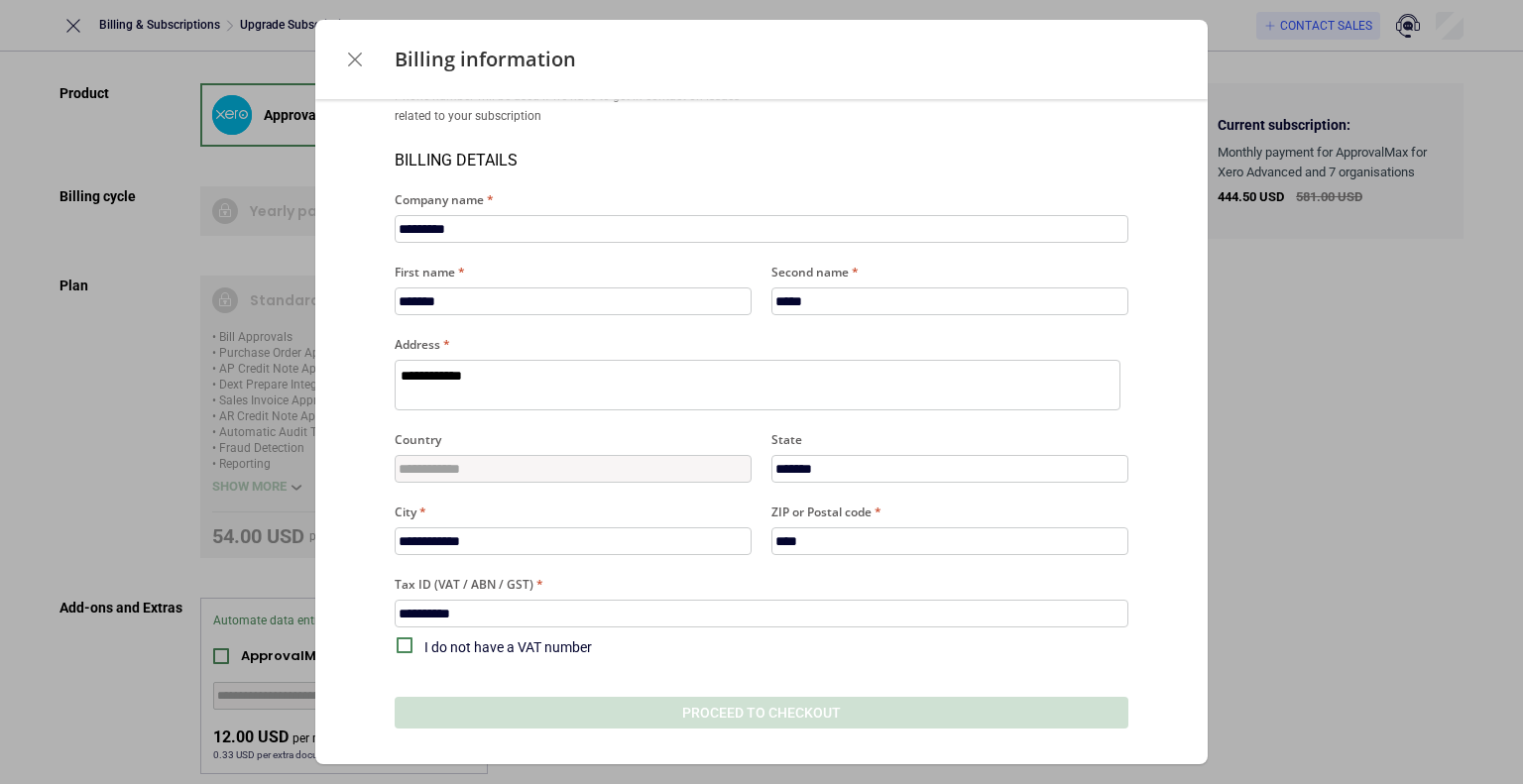 click on "**********" at bounding box center [762, 284] 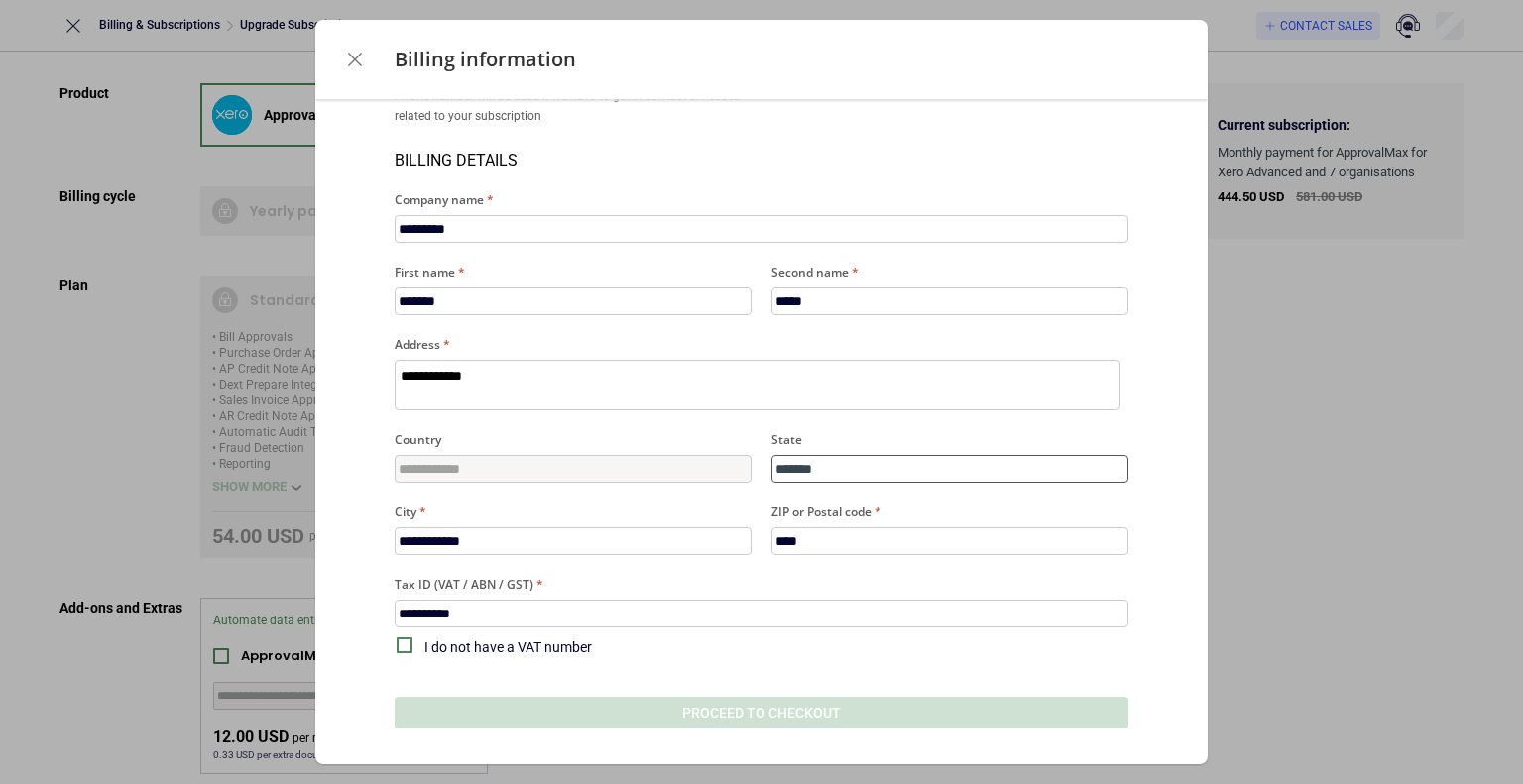 click on "*******" at bounding box center (950, 469) 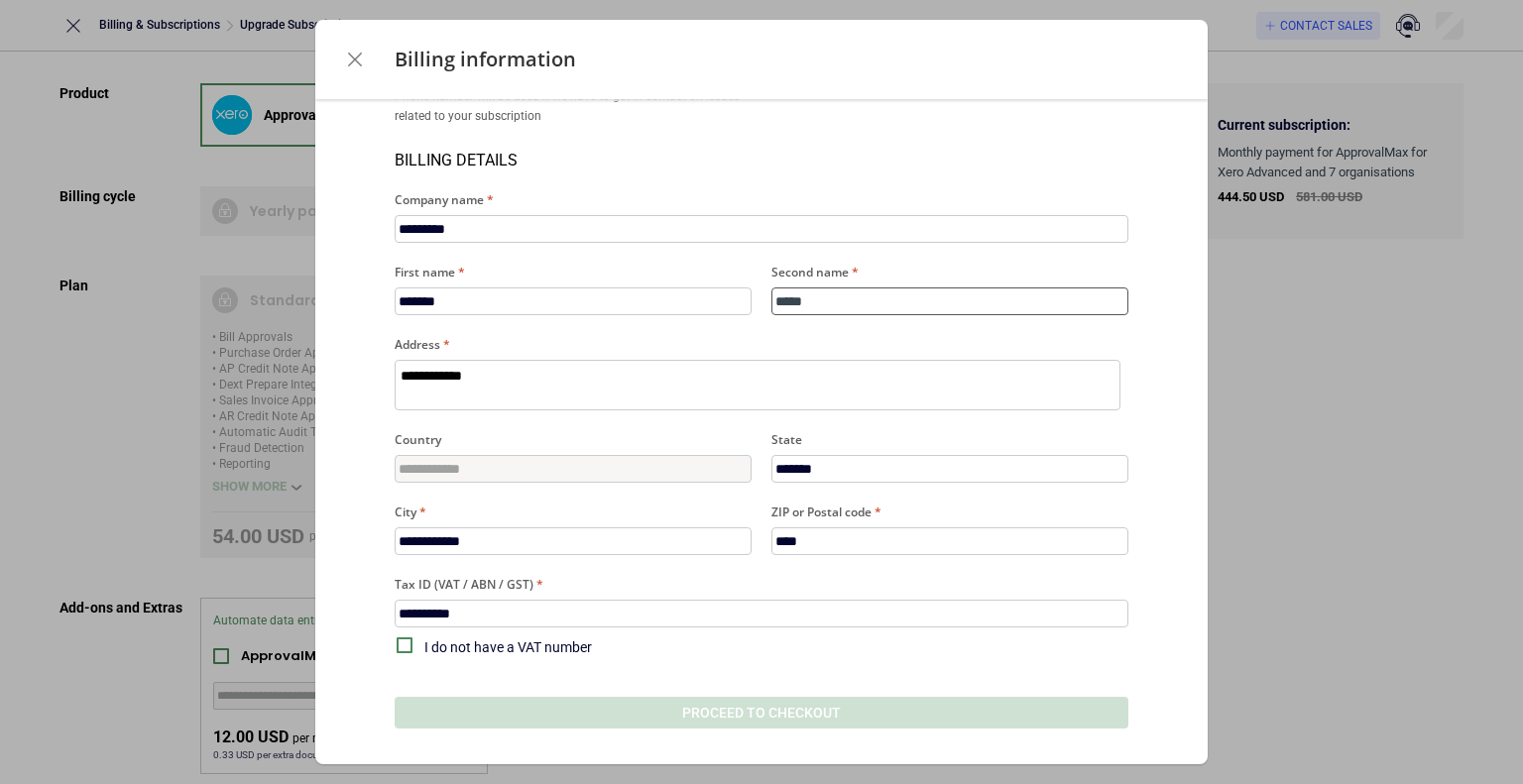 click on "*****" at bounding box center (950, 301) 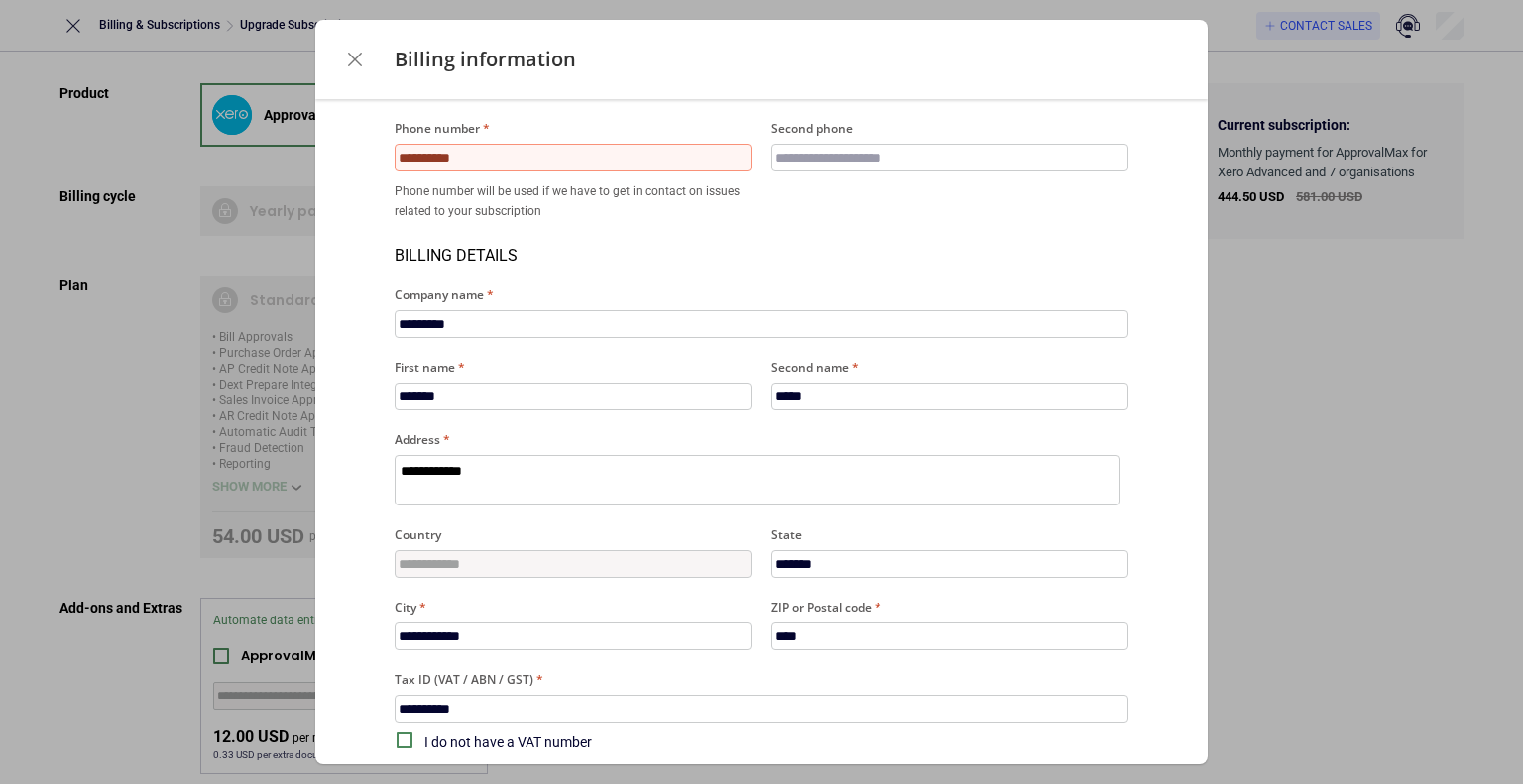 scroll, scrollTop: 0, scrollLeft: 0, axis: both 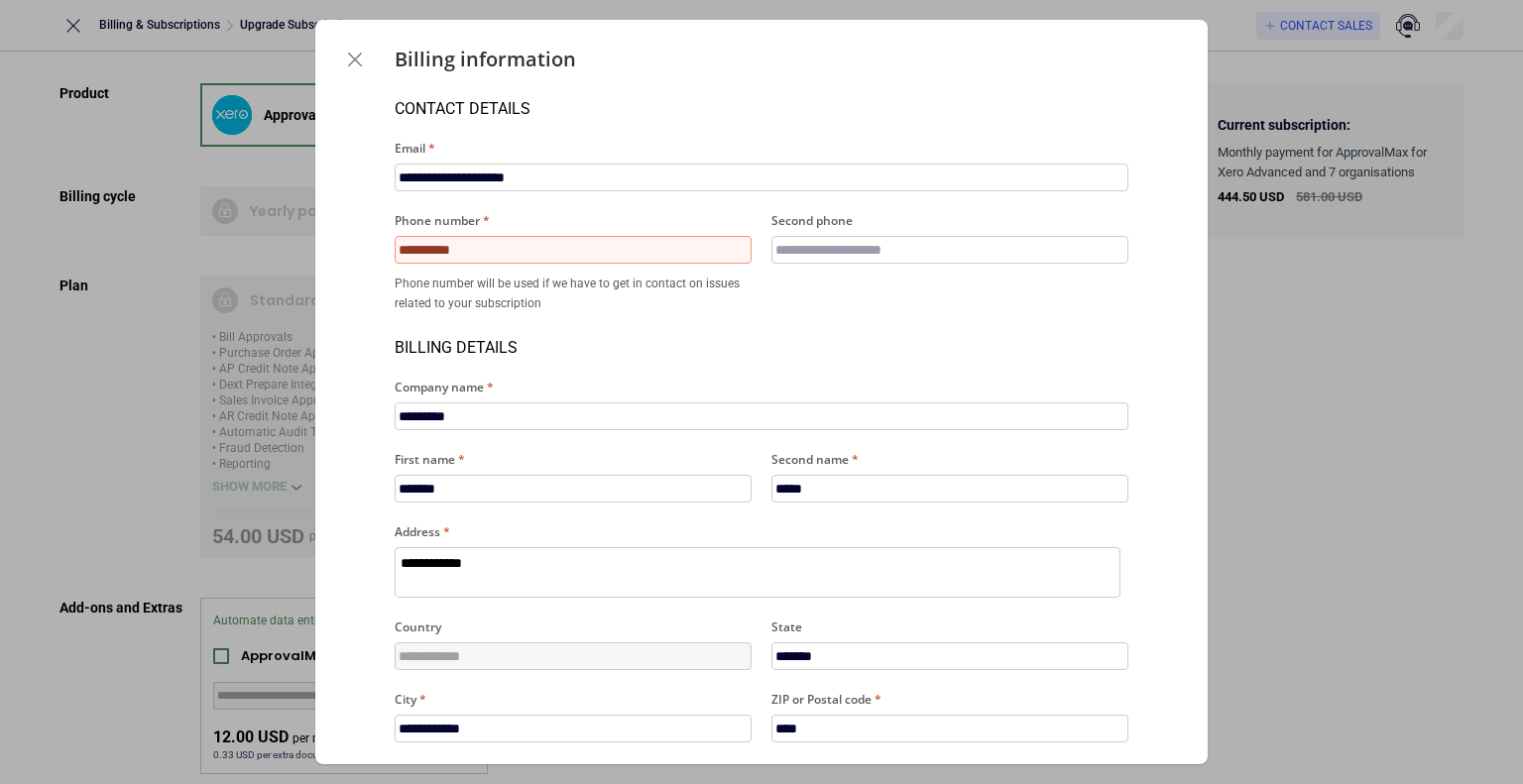 click on "**********" at bounding box center [573, 250] 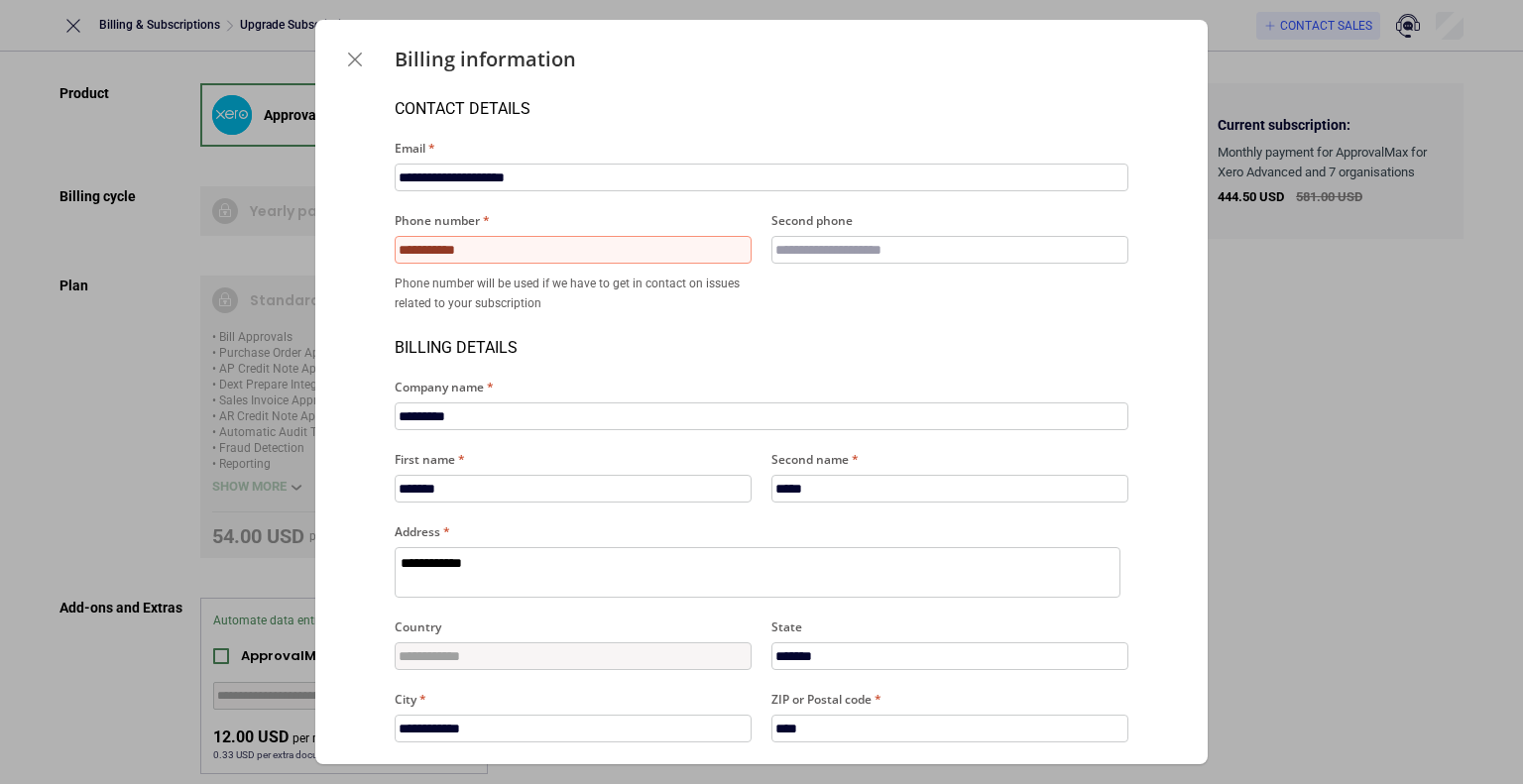 type on "*" 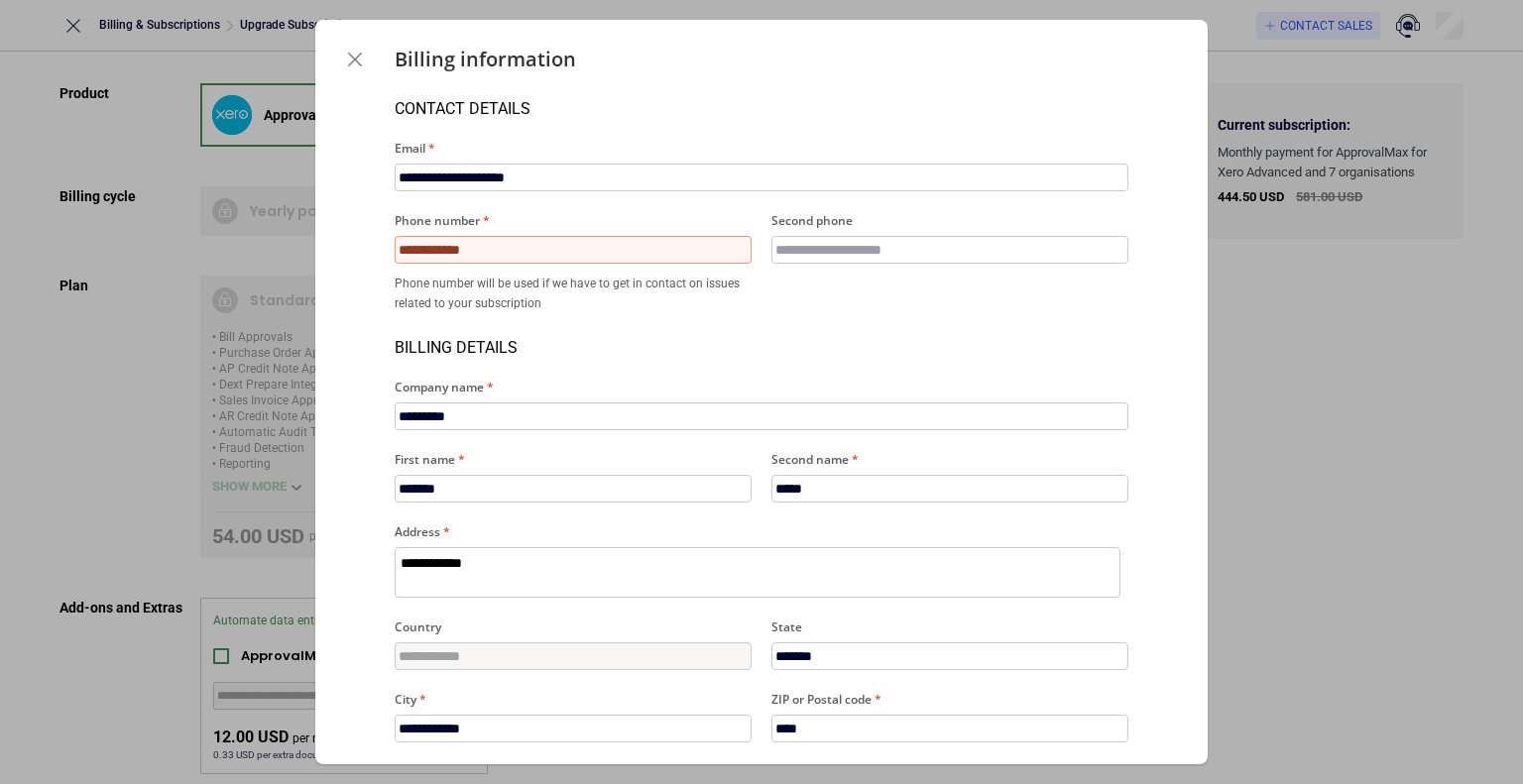 type on "*" 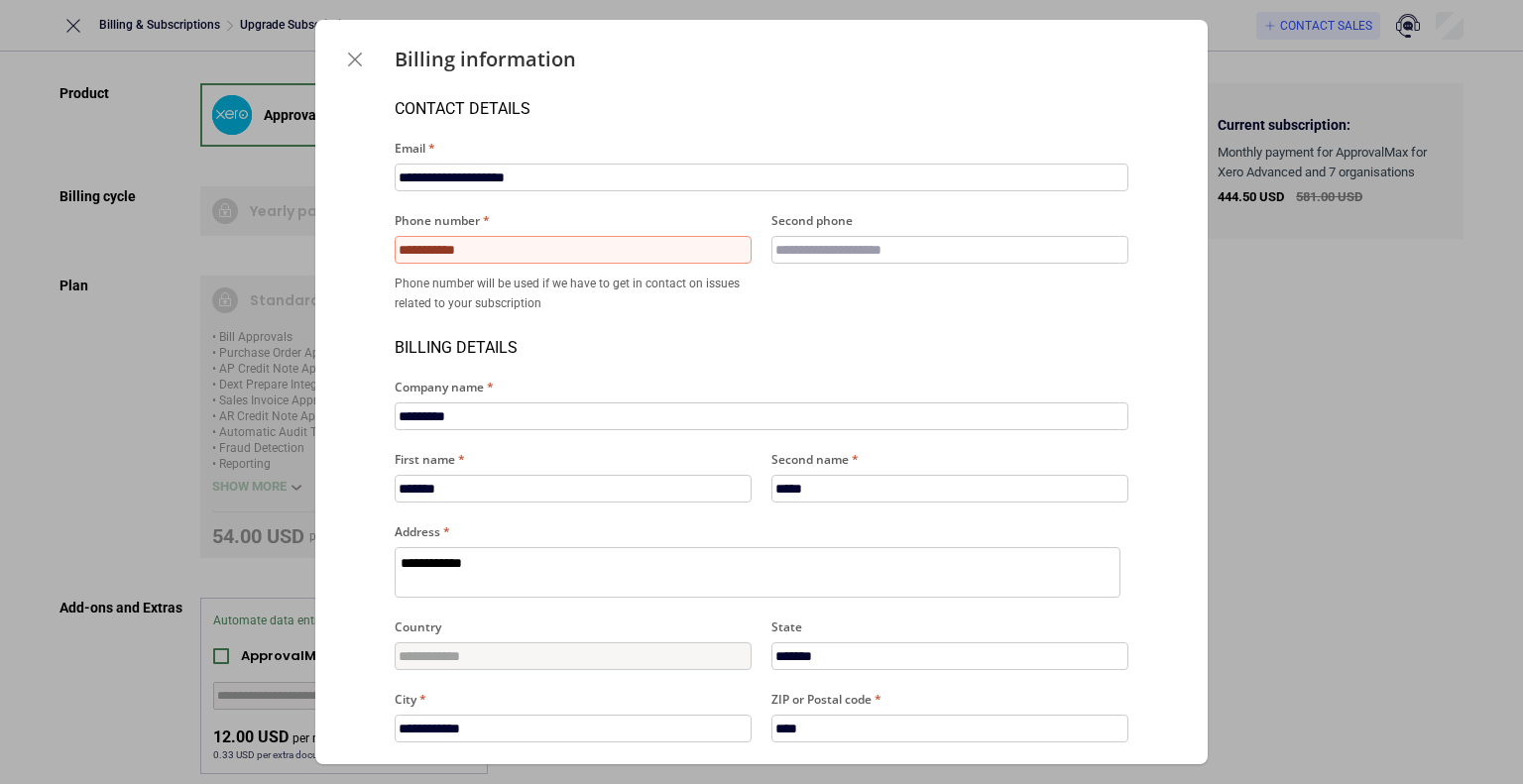 type on "*" 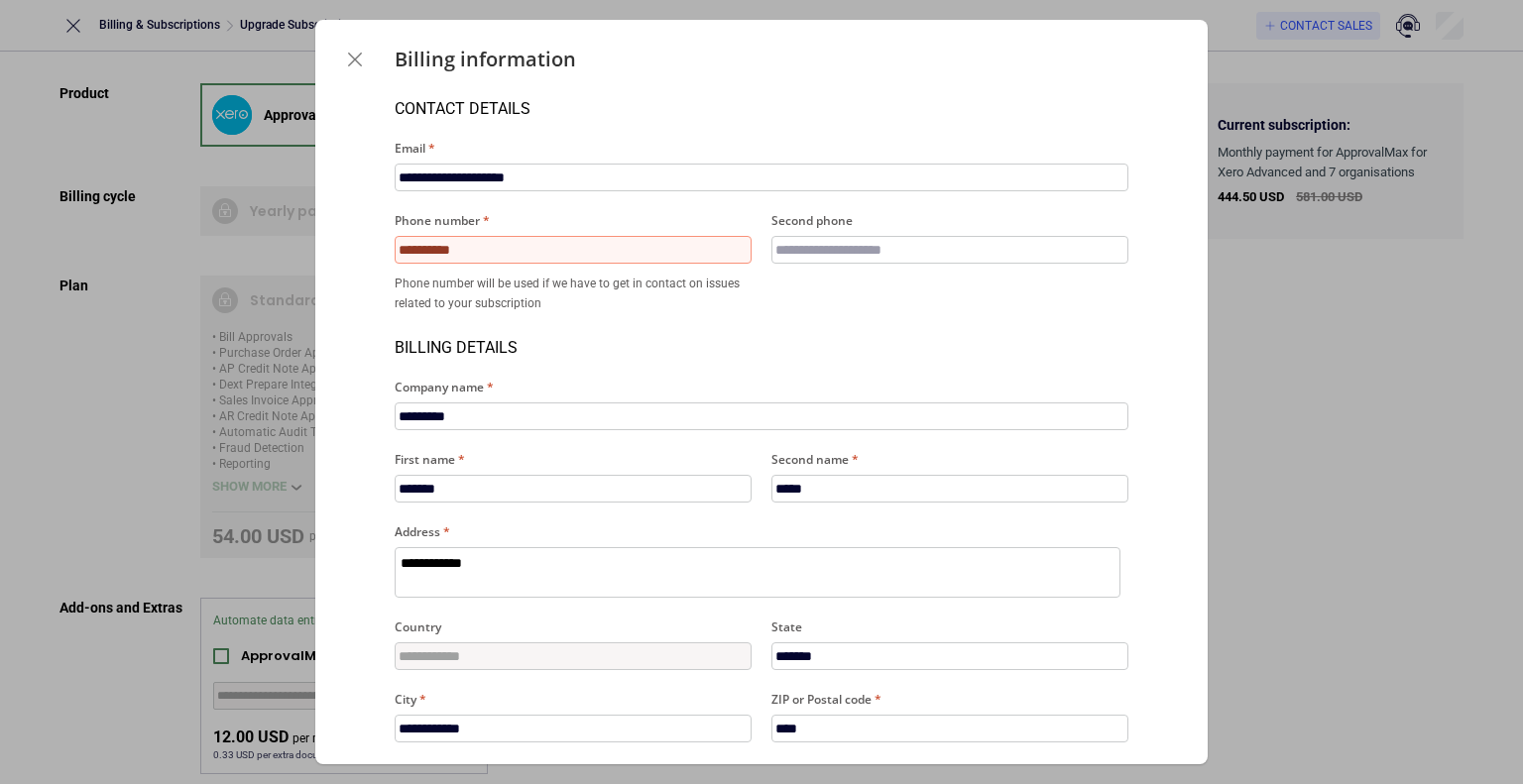 type on "*" 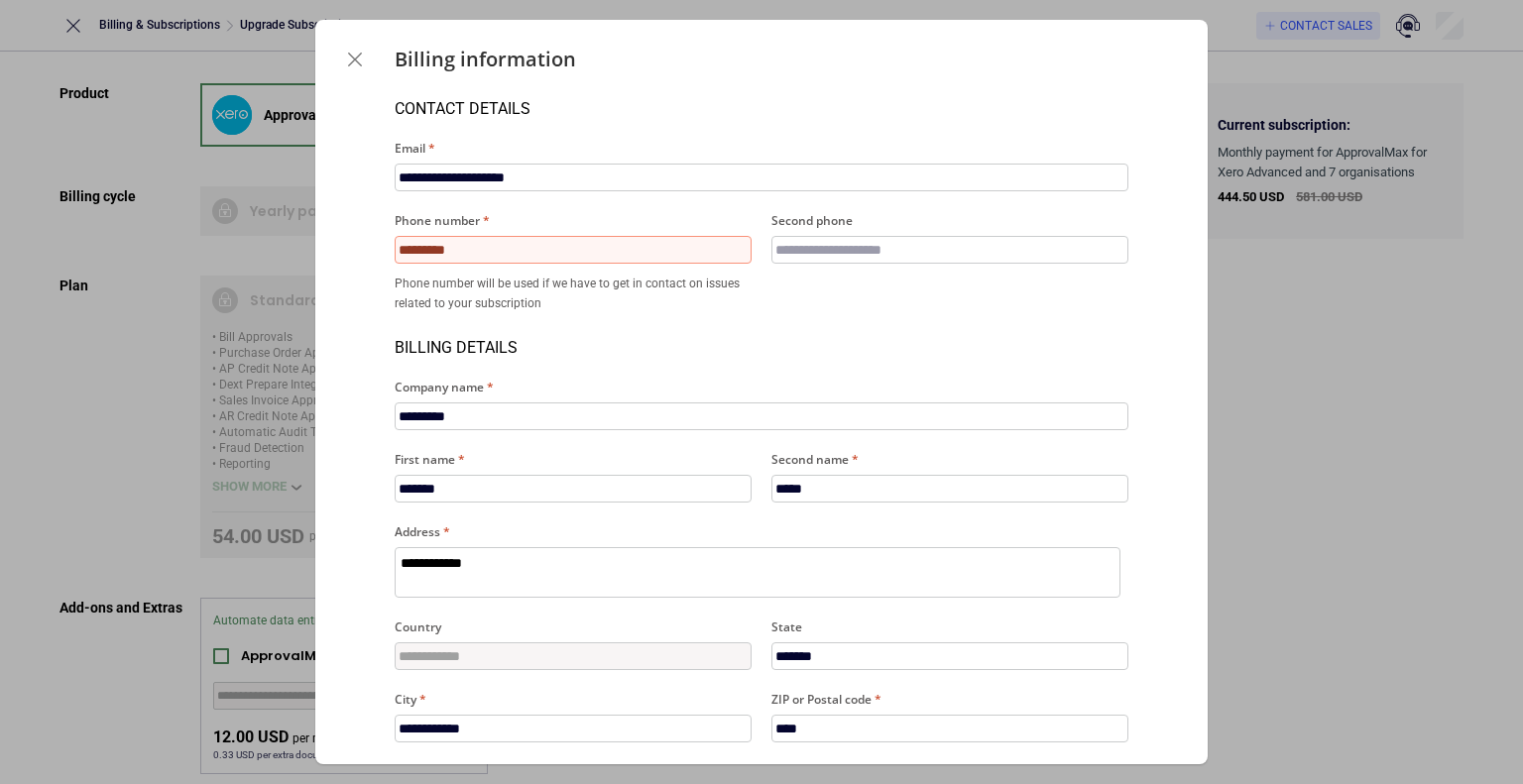 type on "*" 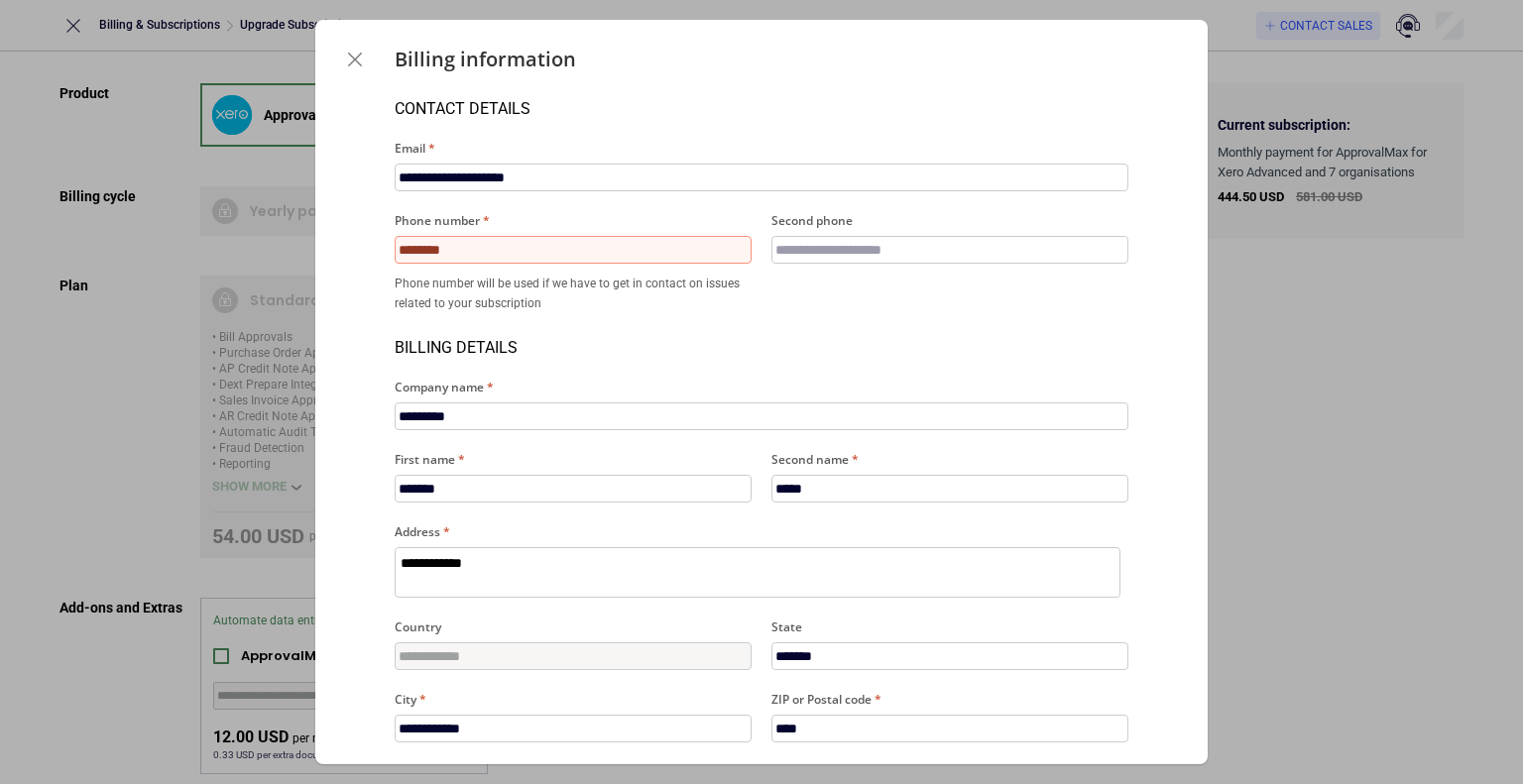type on "*" 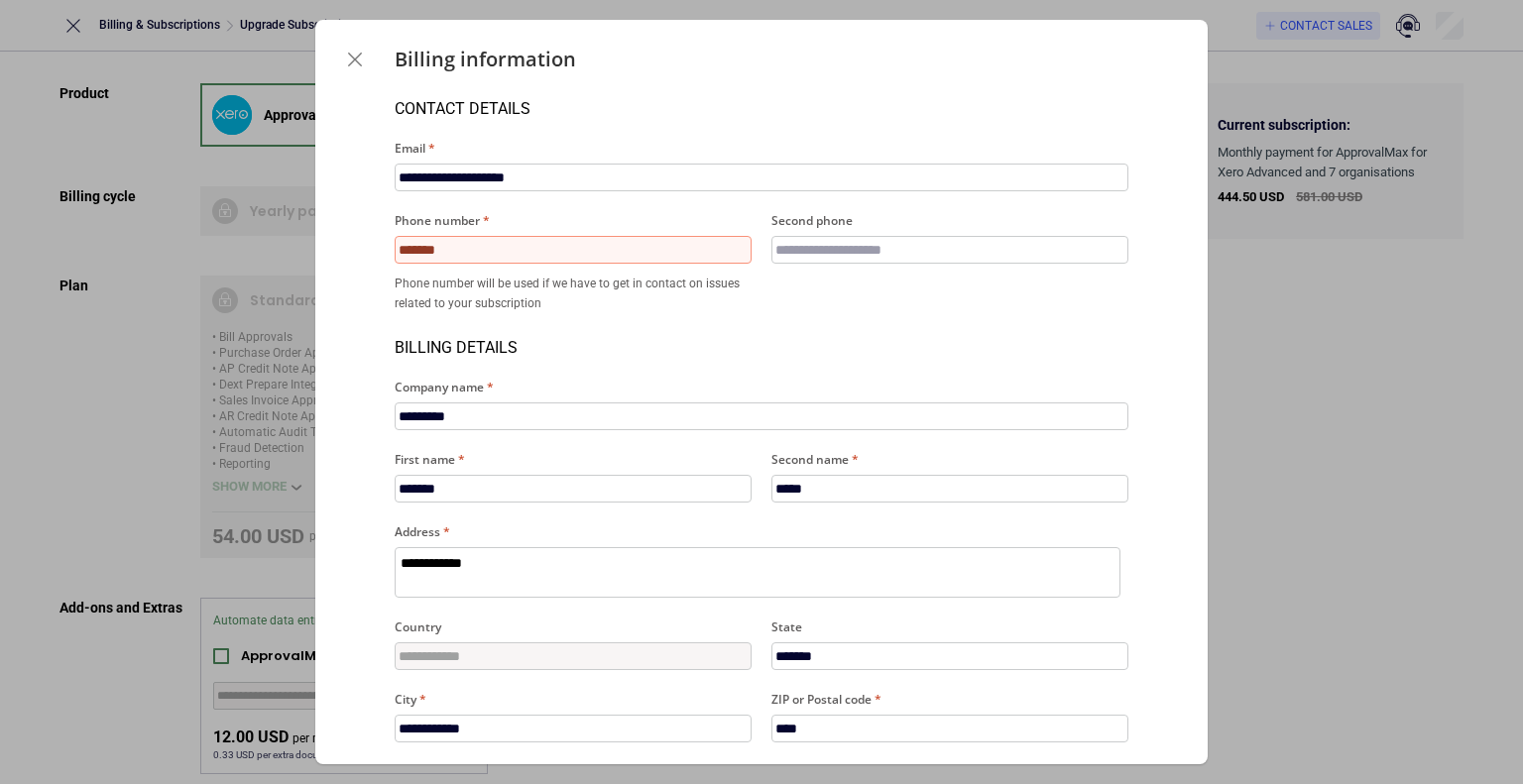 type on "*" 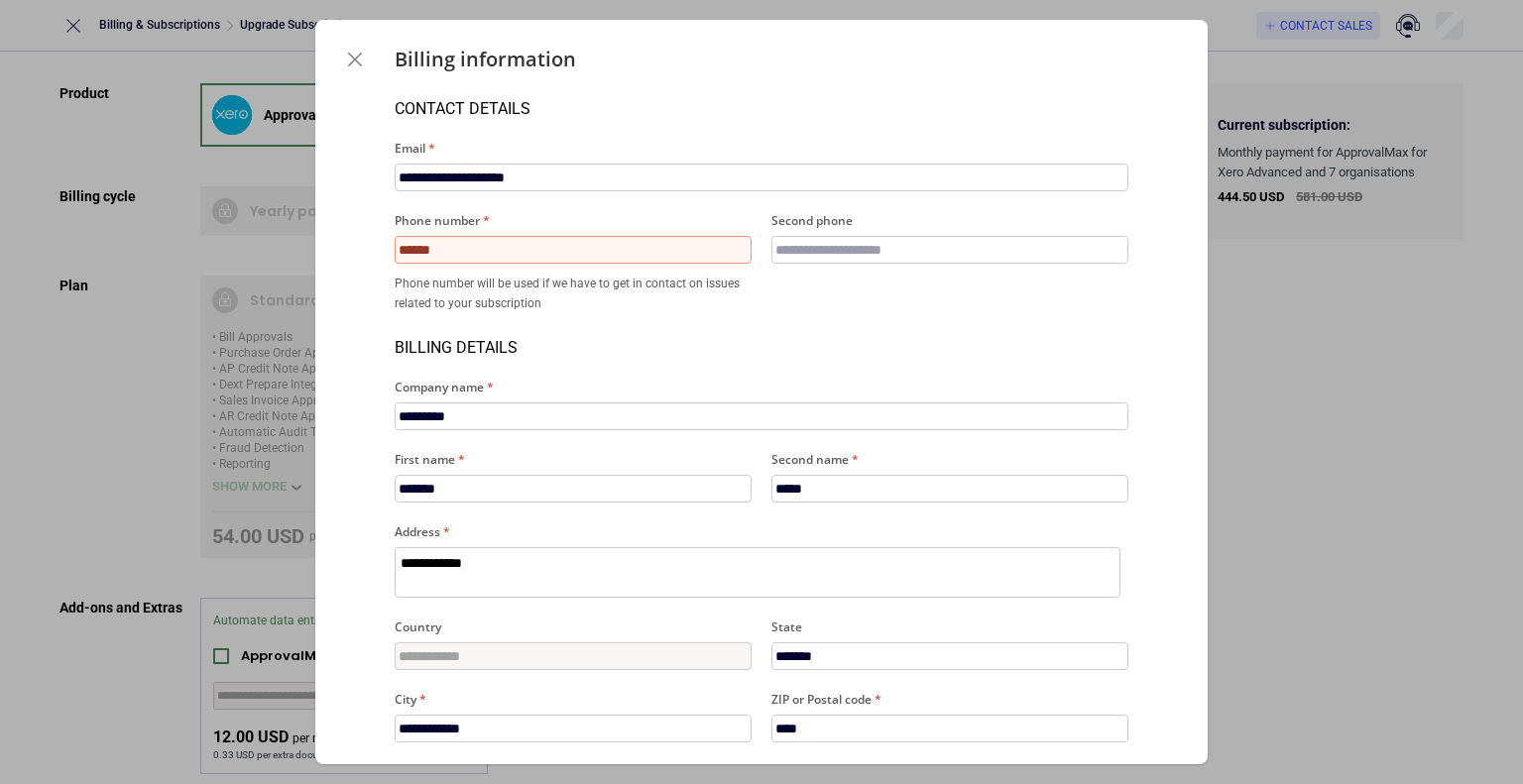 type on "*" 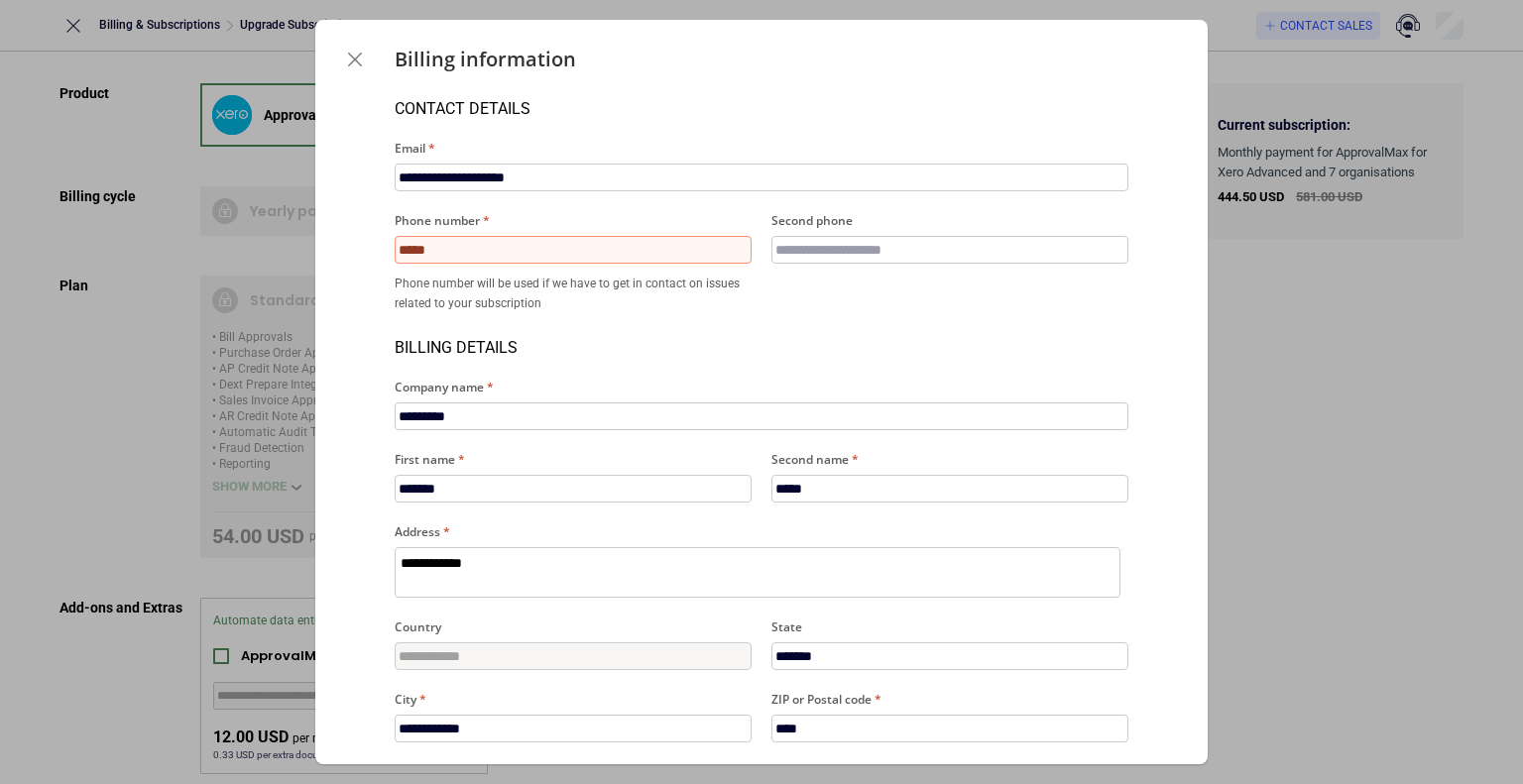 type on "*" 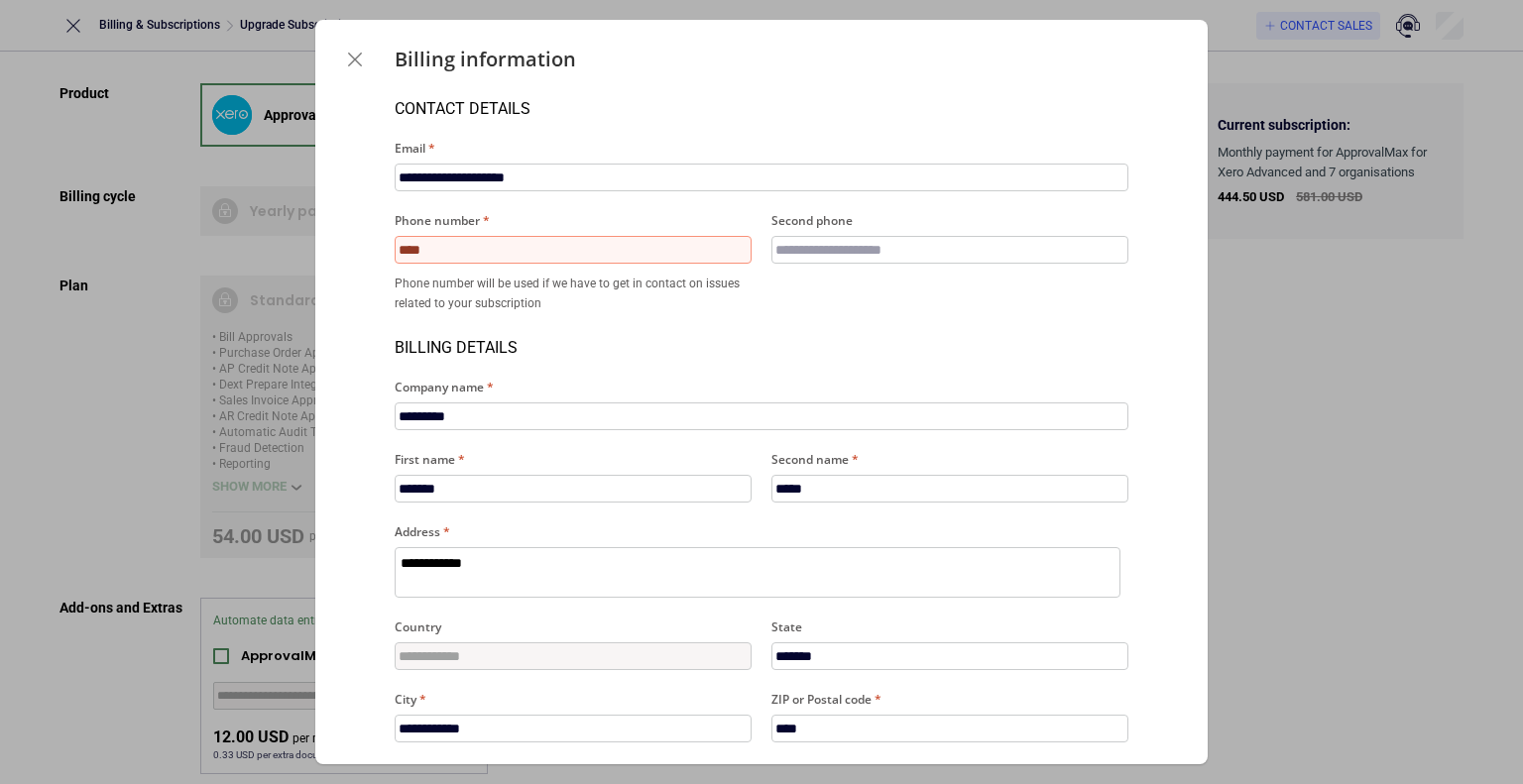 type on "*" 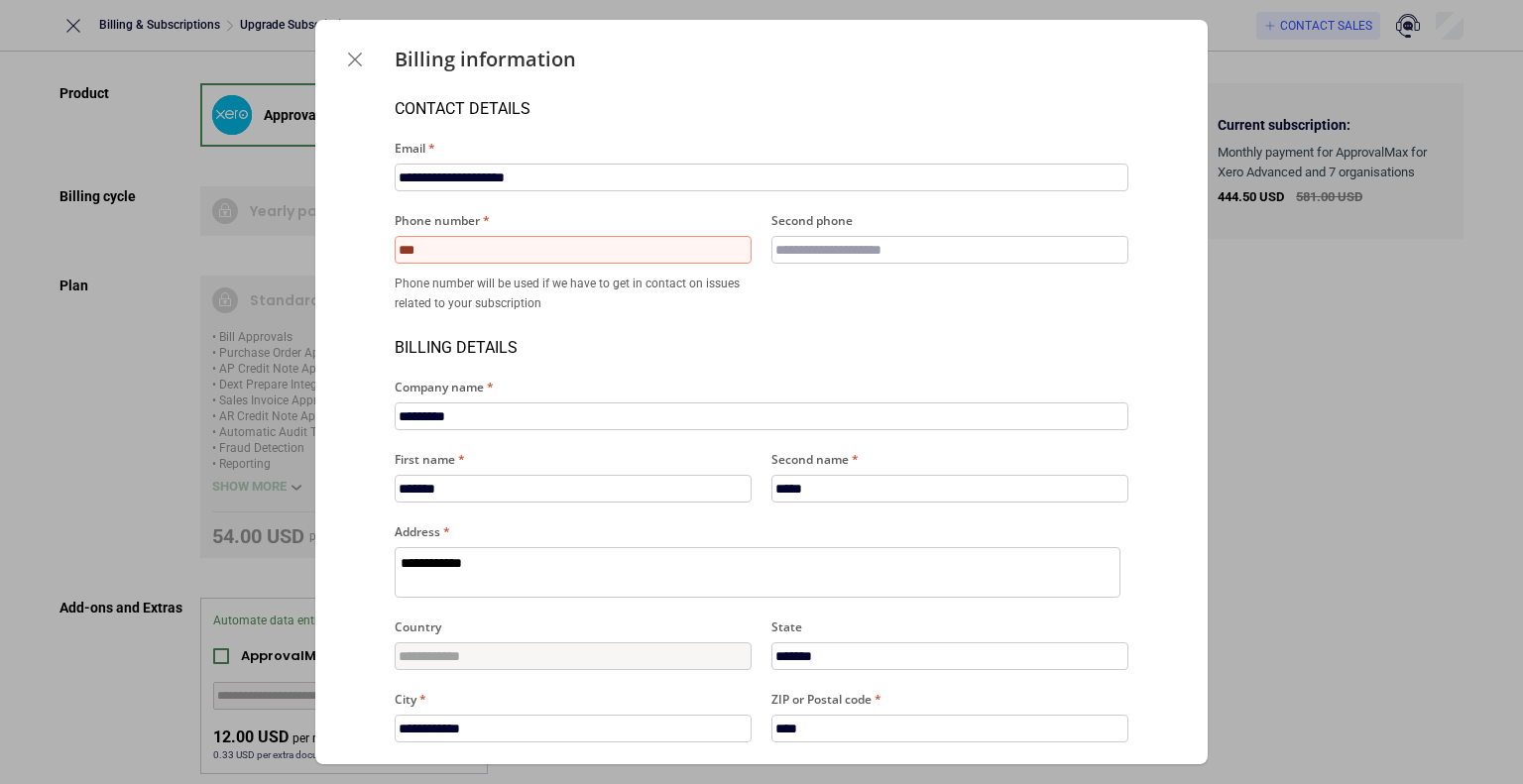 type on "*" 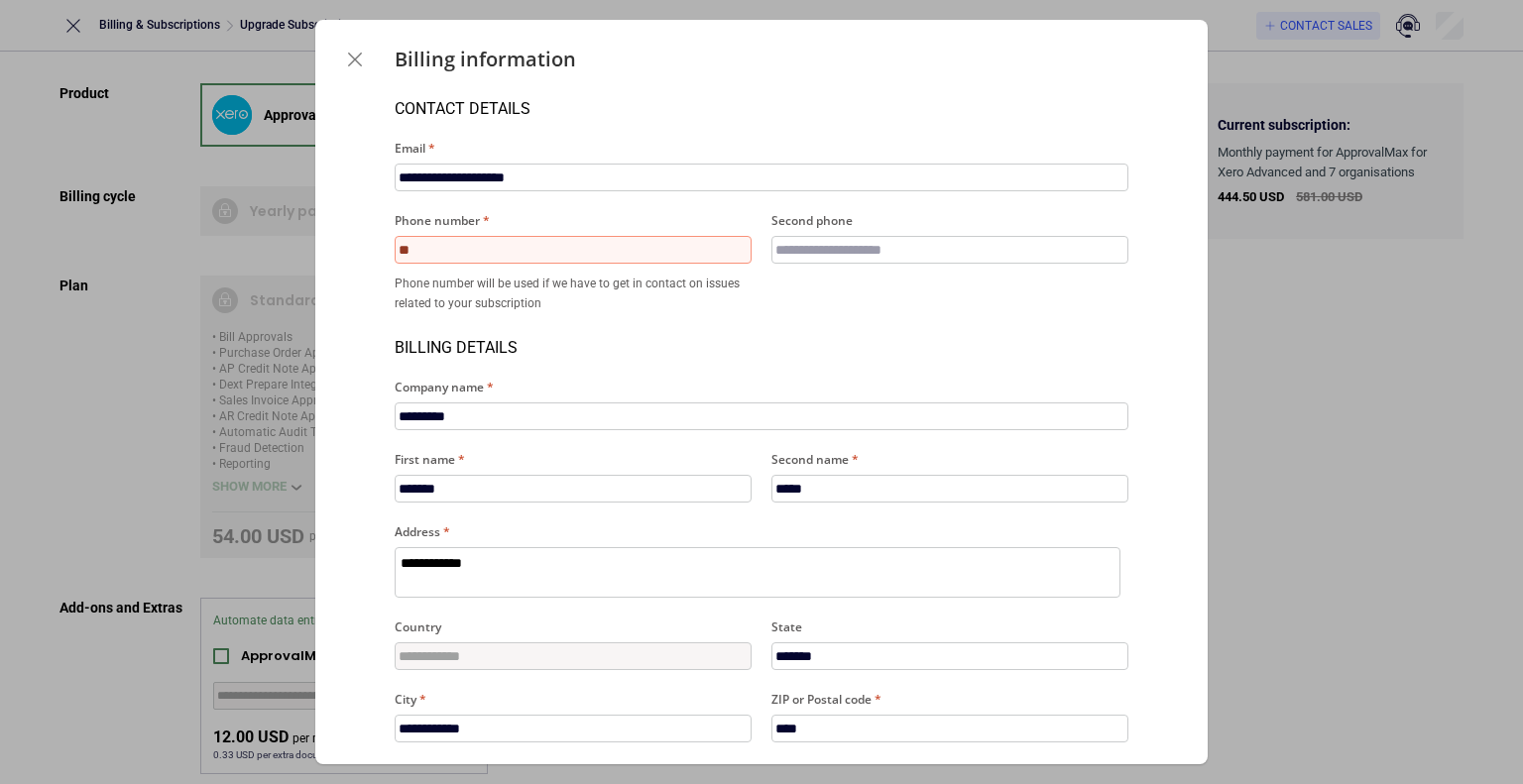 type on "*" 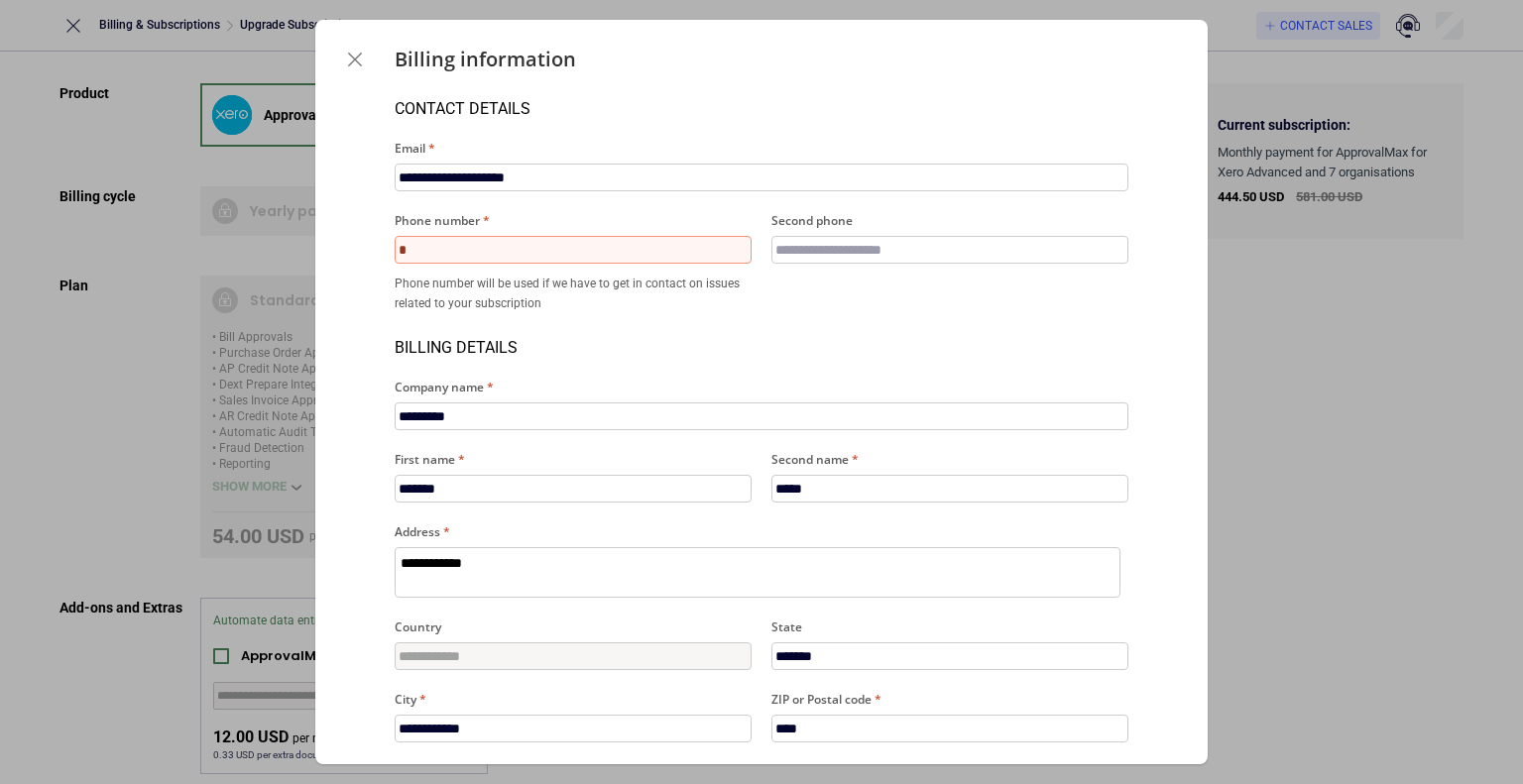 type on "*" 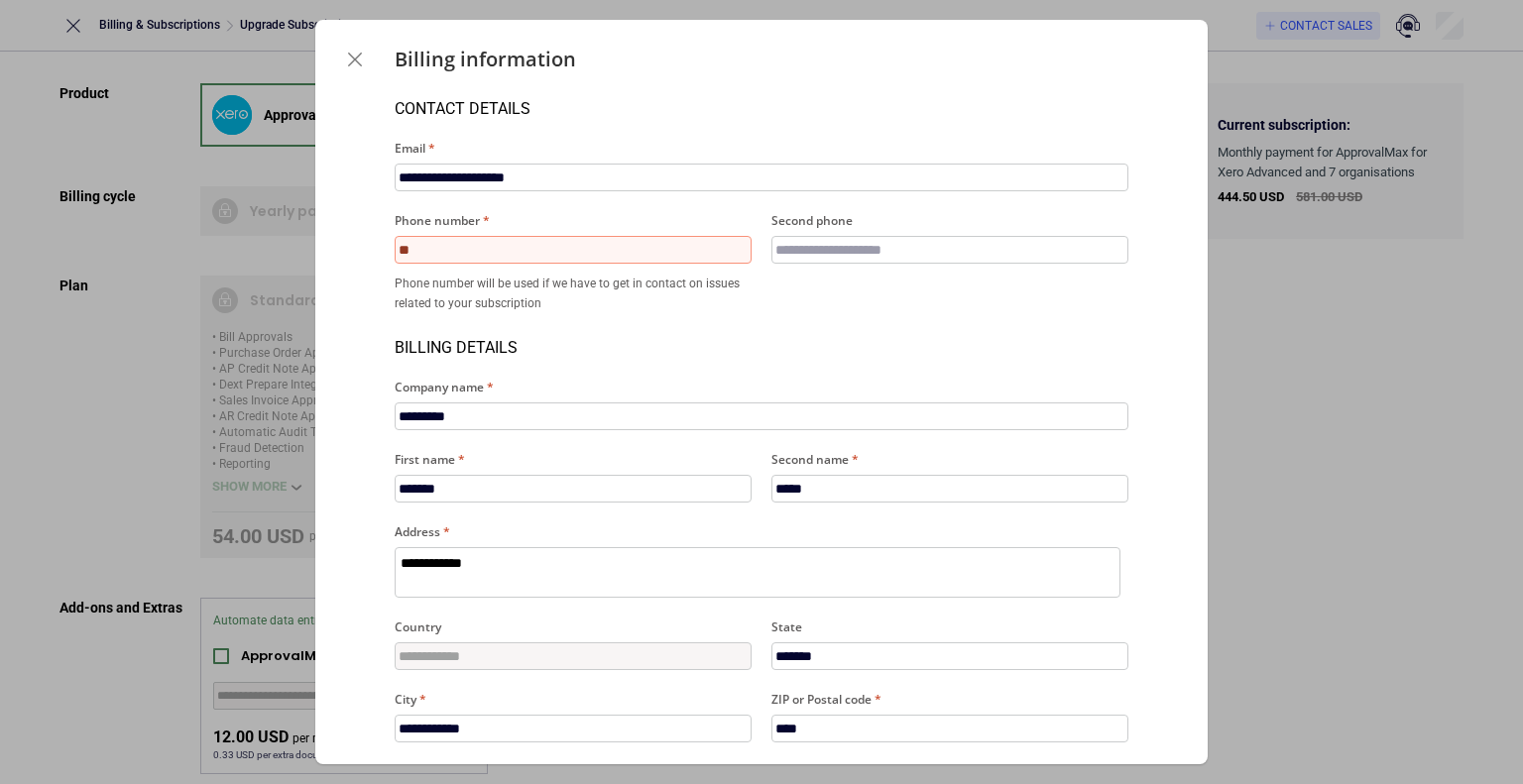 type on "*" 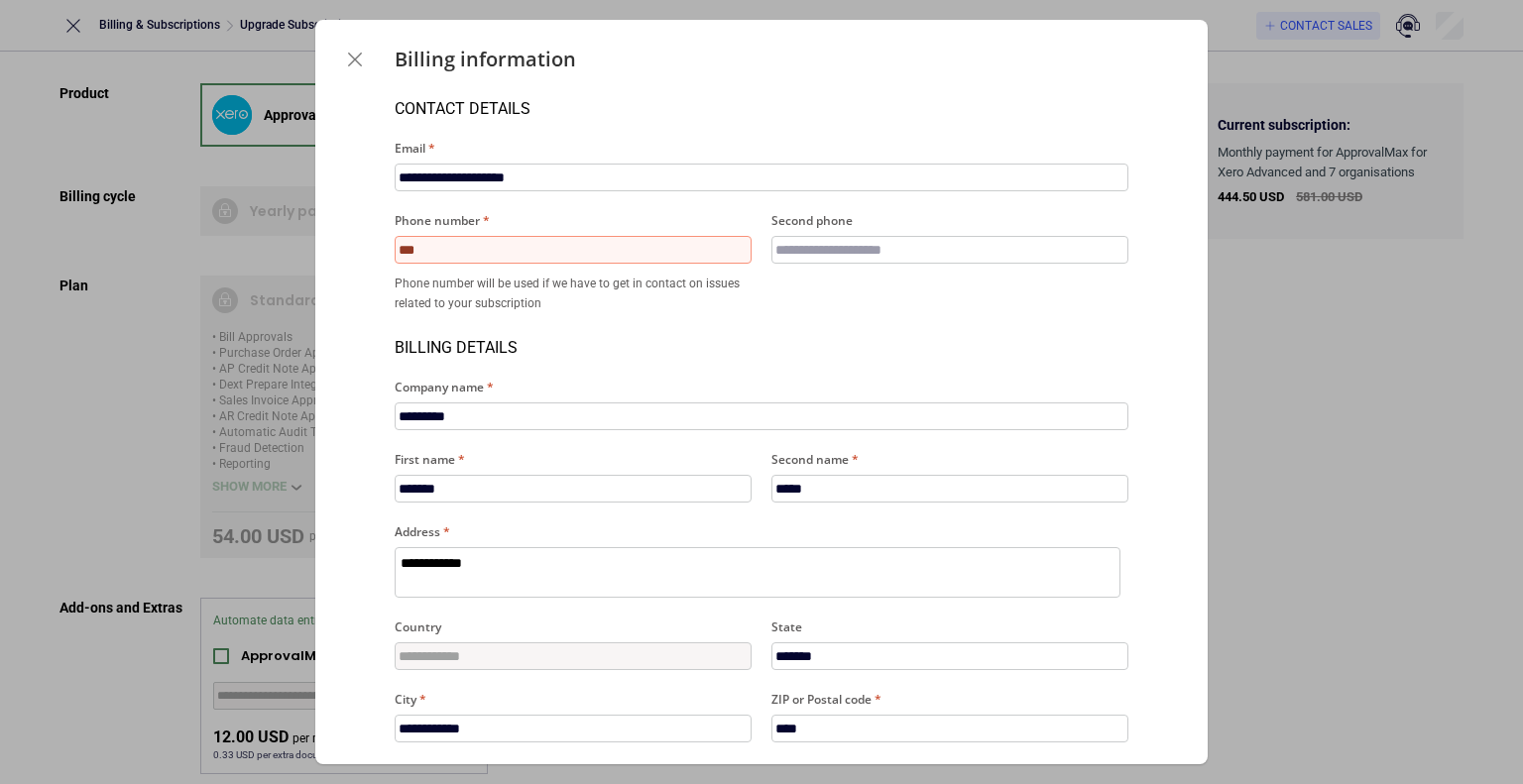 type on "*" 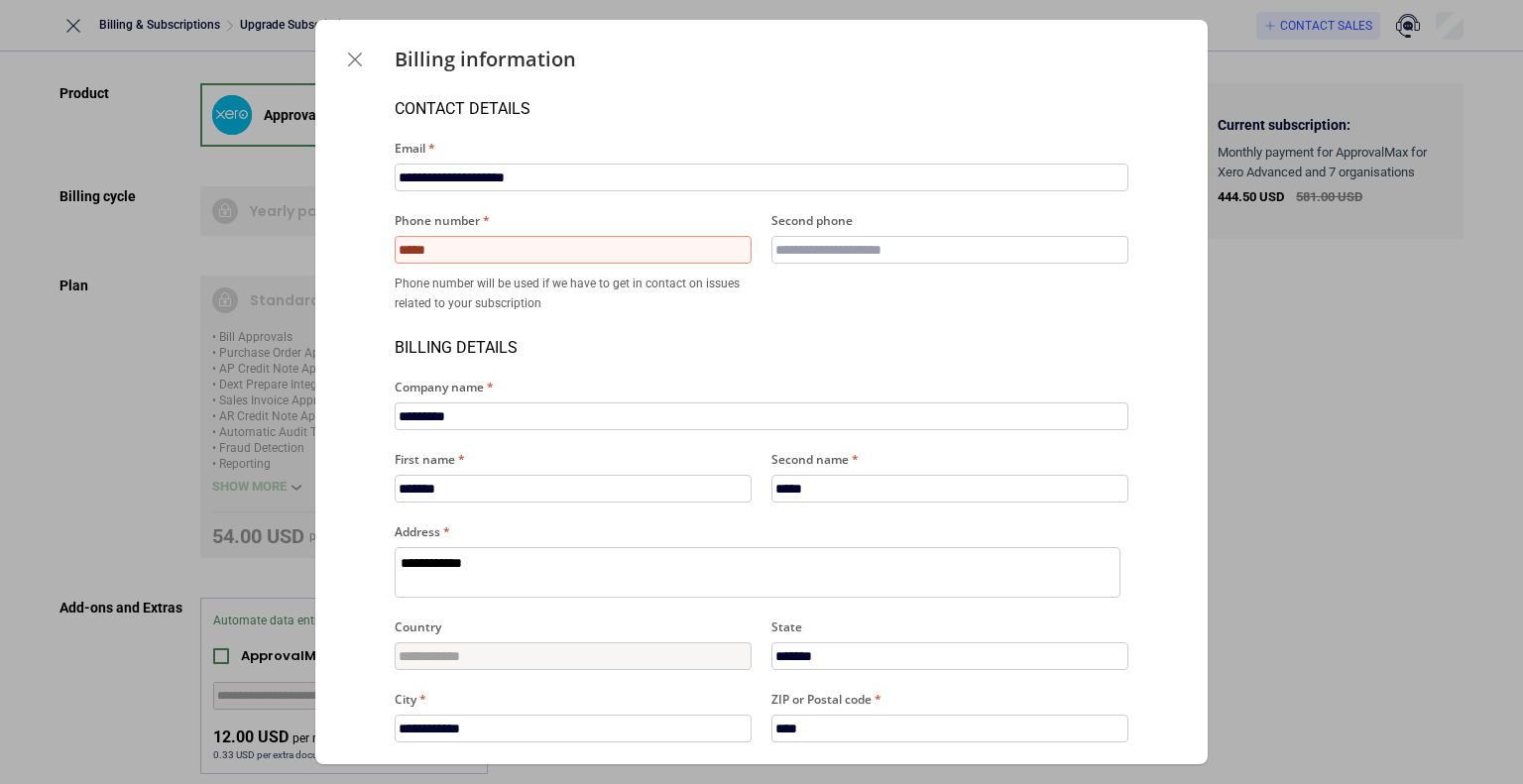 type on "*" 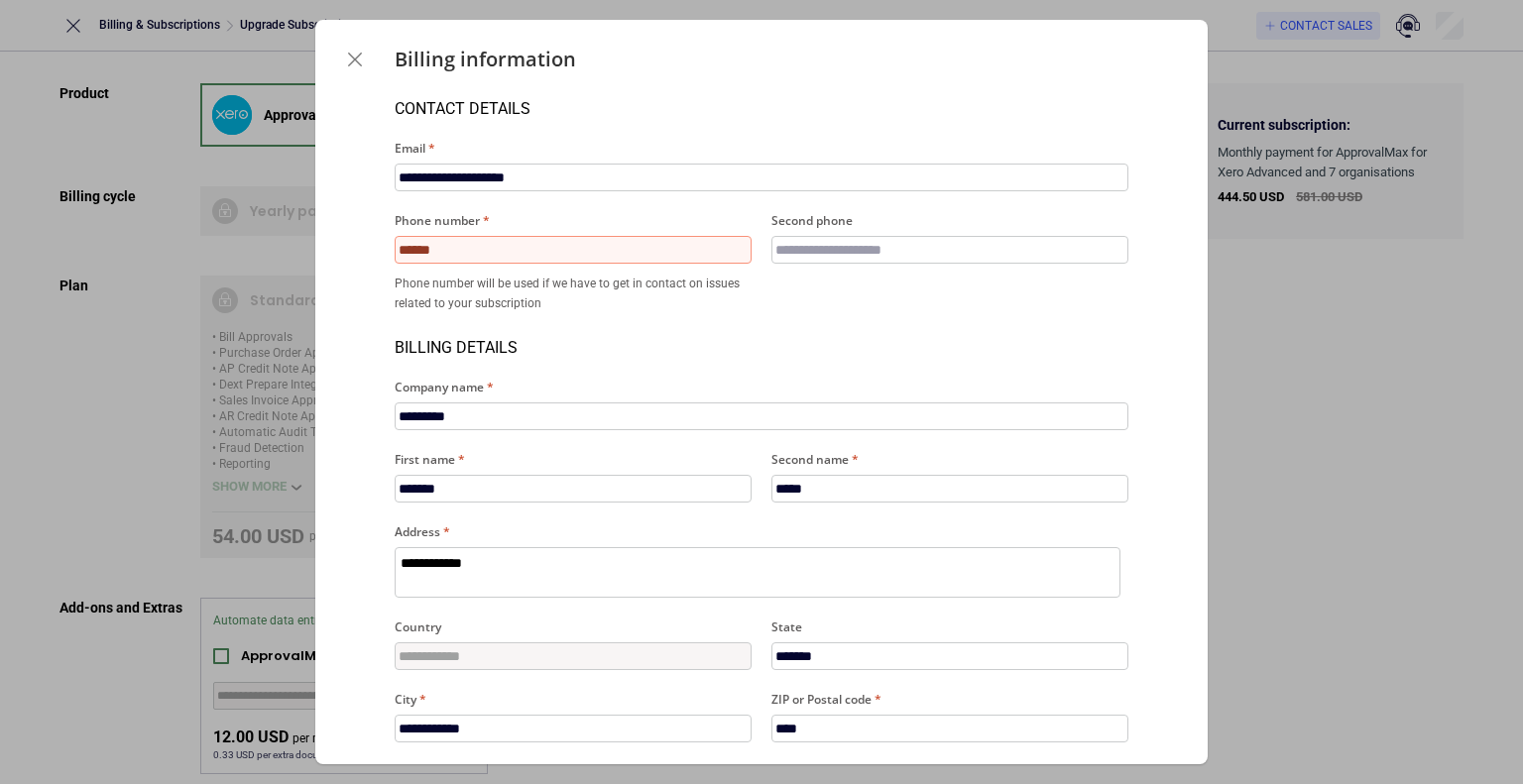 type on "*" 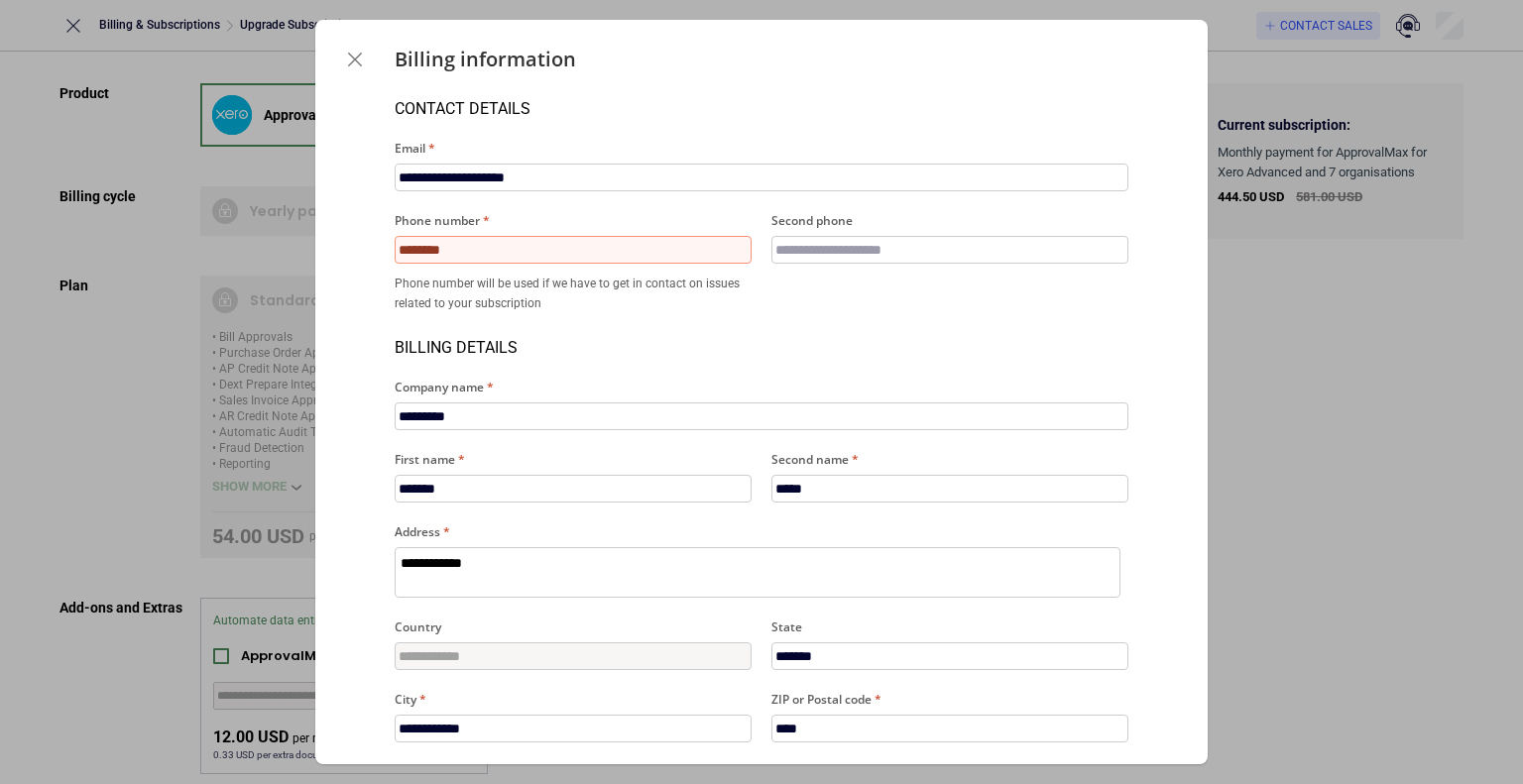 type on "*" 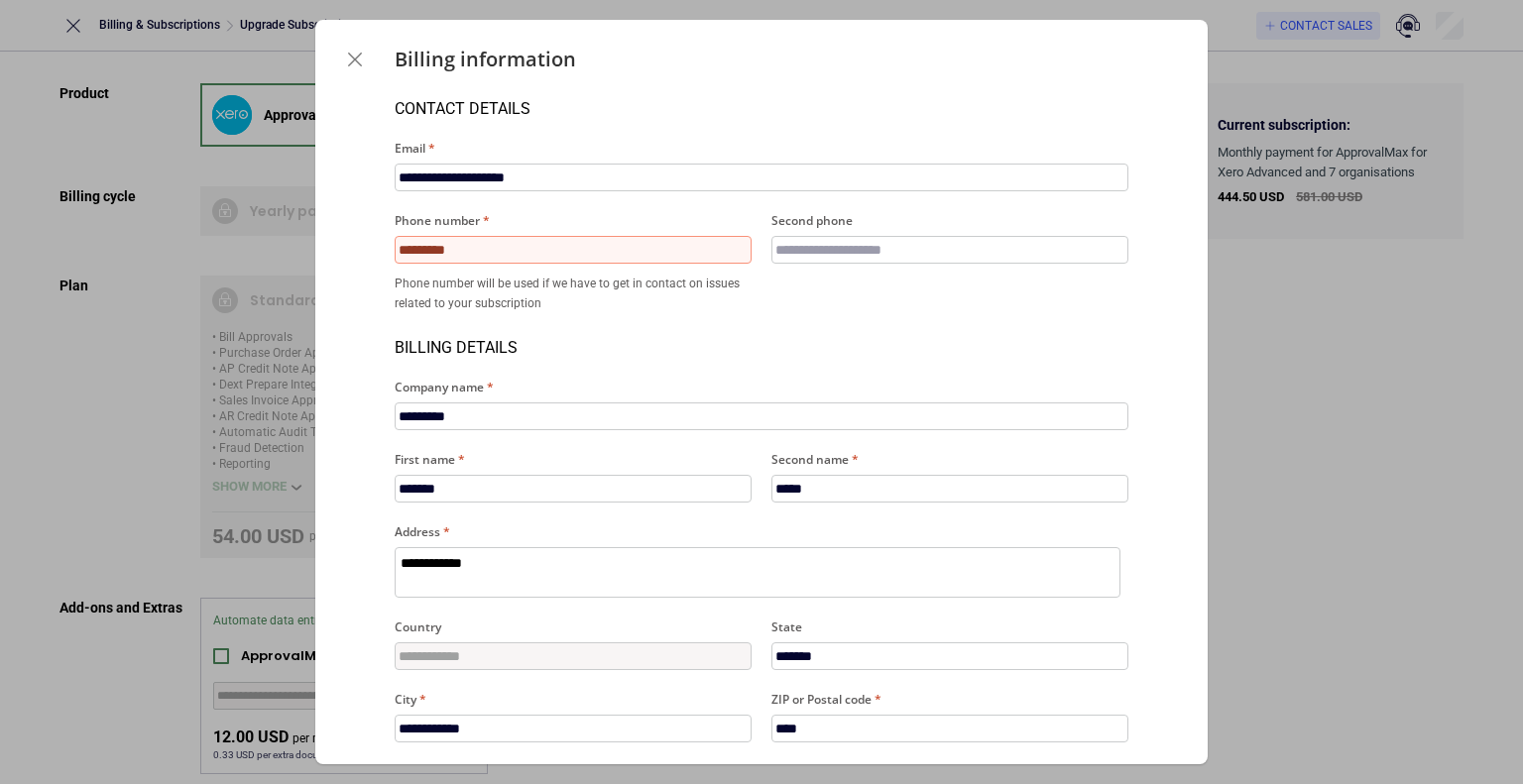 type on "*" 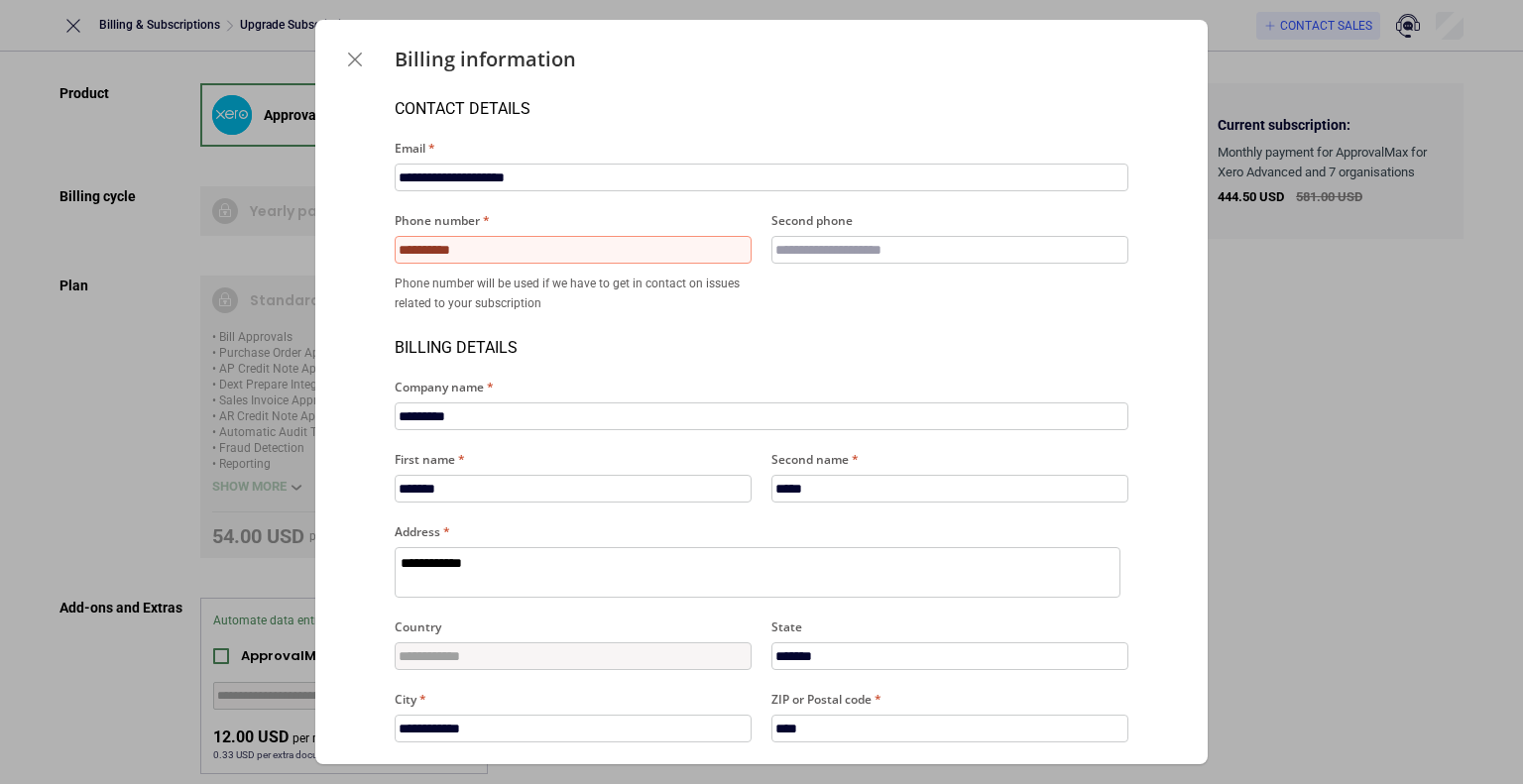 type on "*" 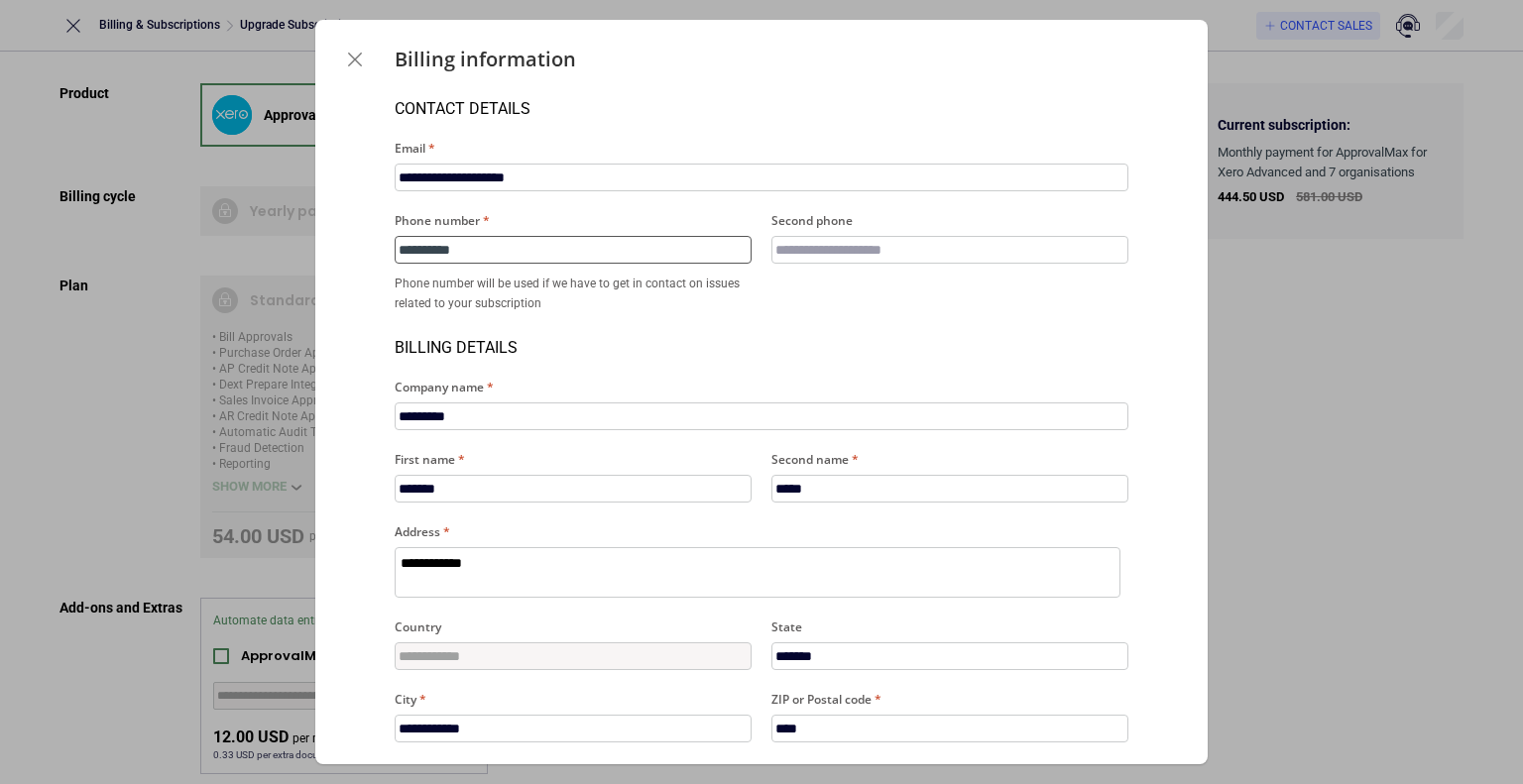 type on "**********" 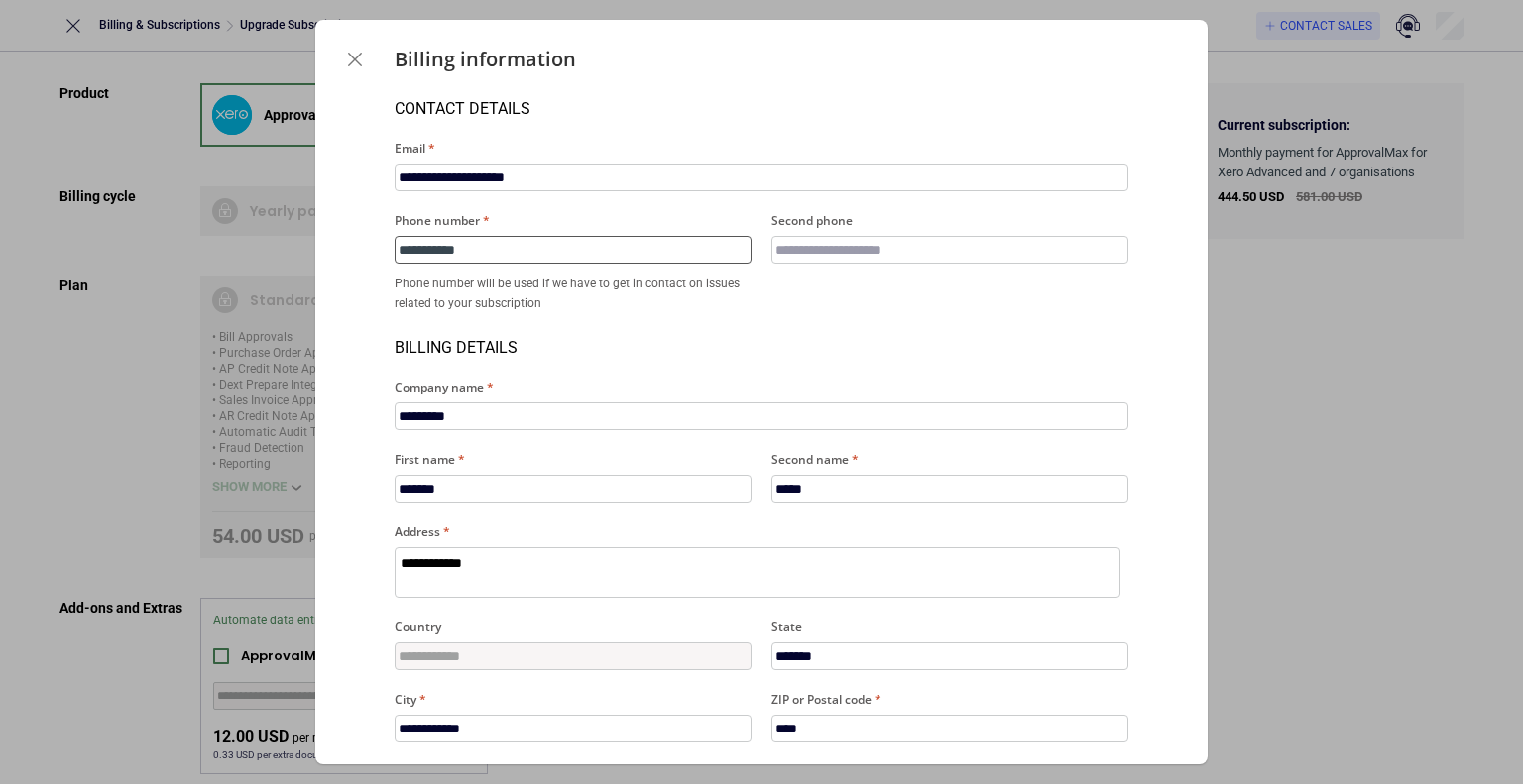 type on "*" 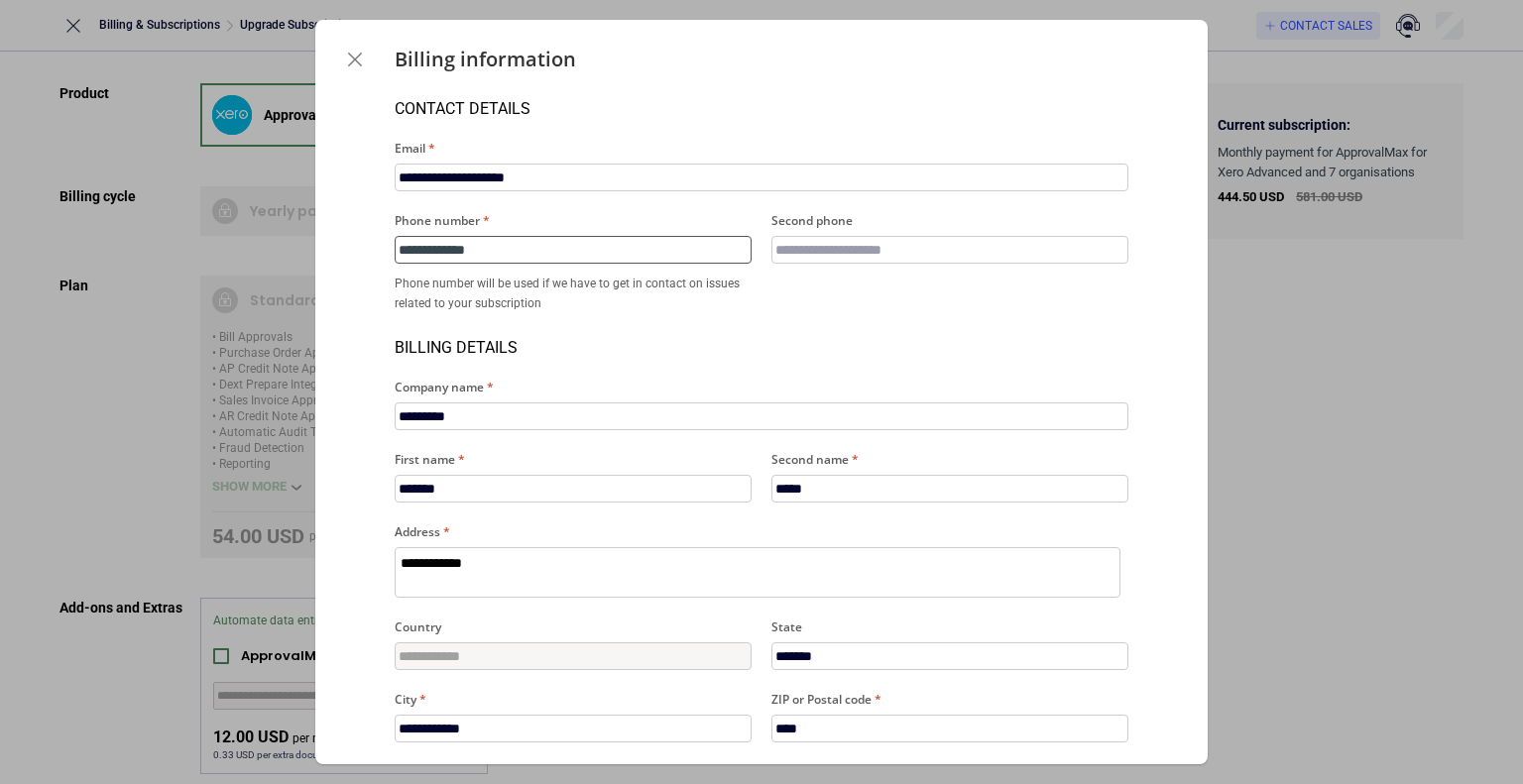 type on "*" 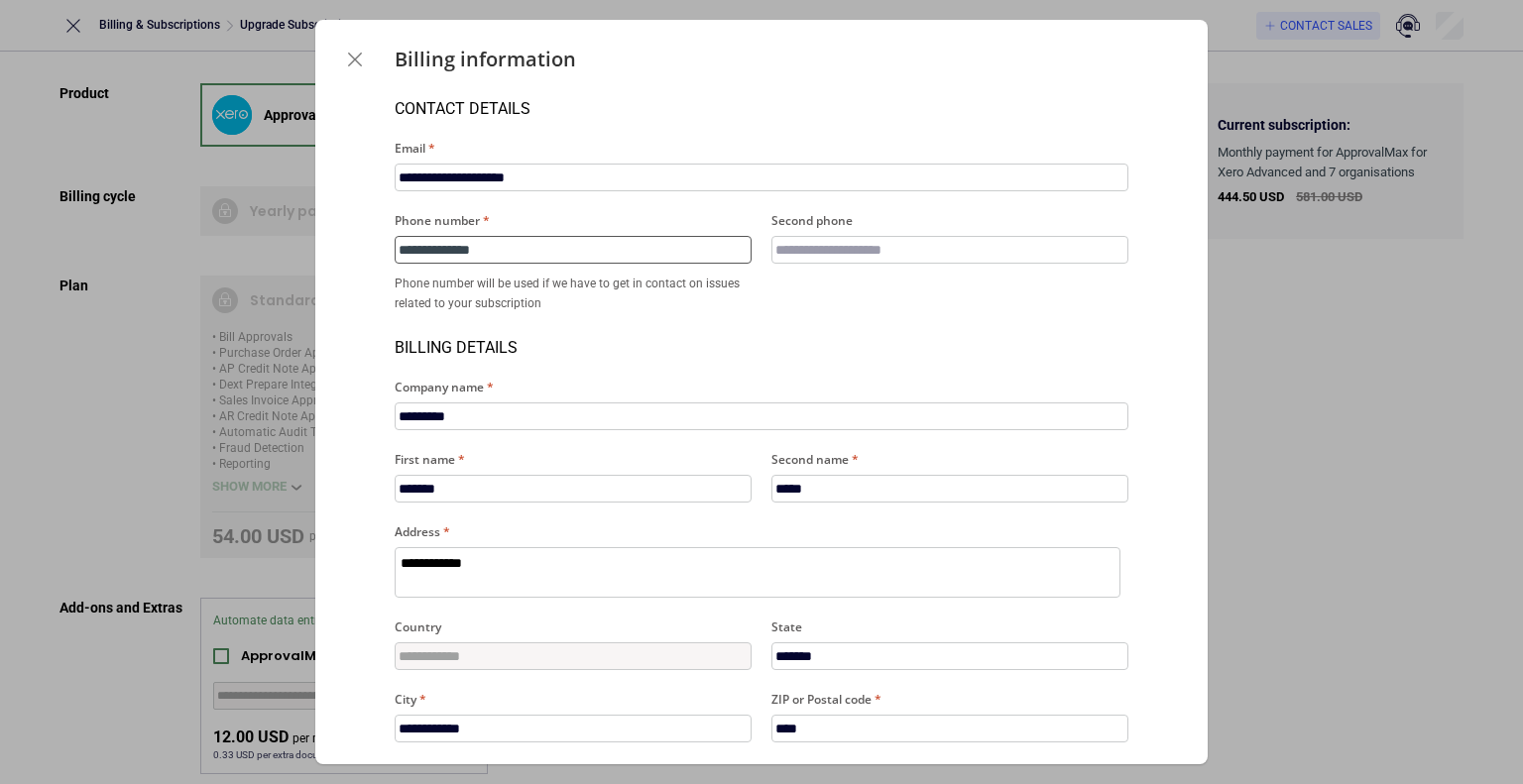 type on "*" 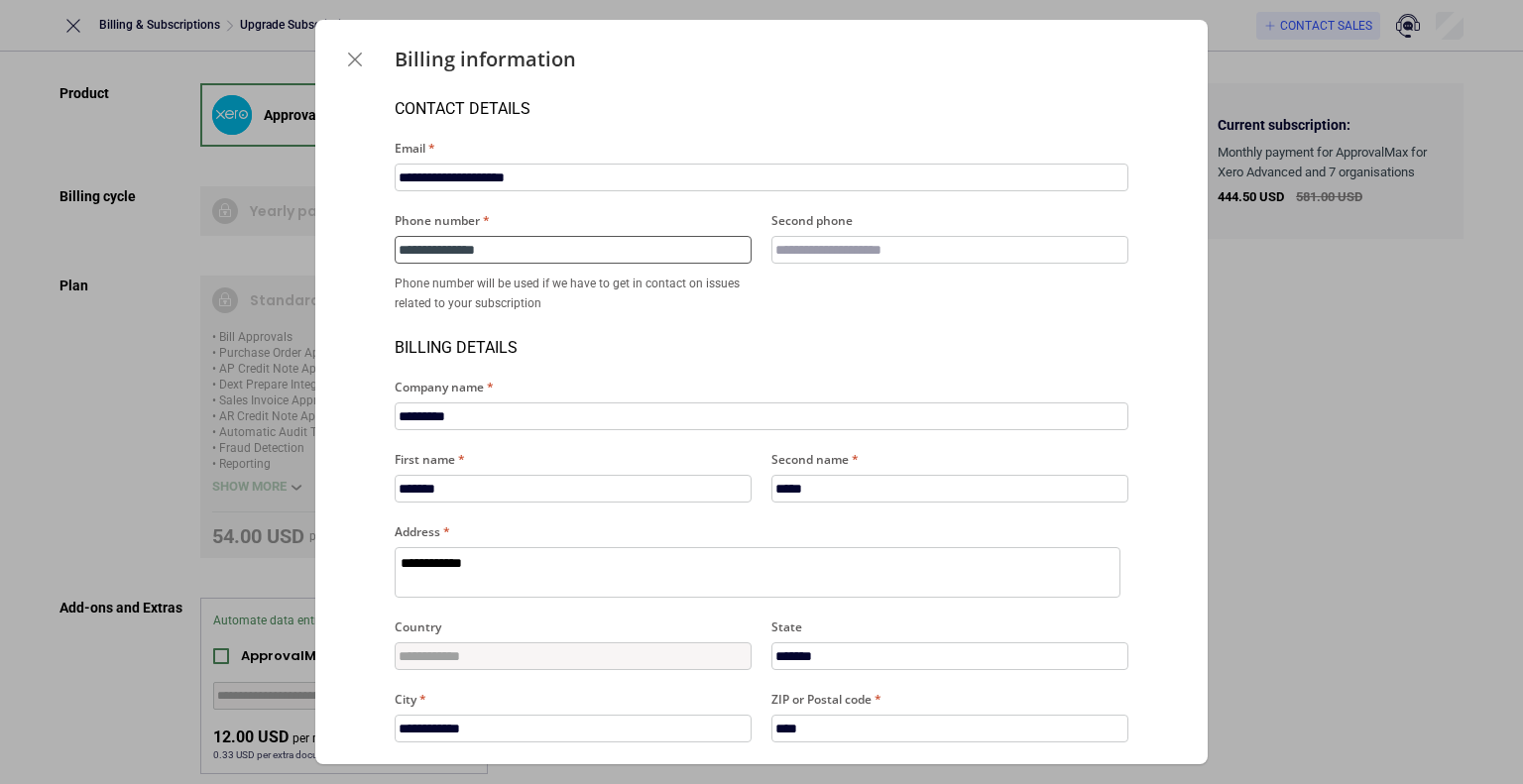 type on "*" 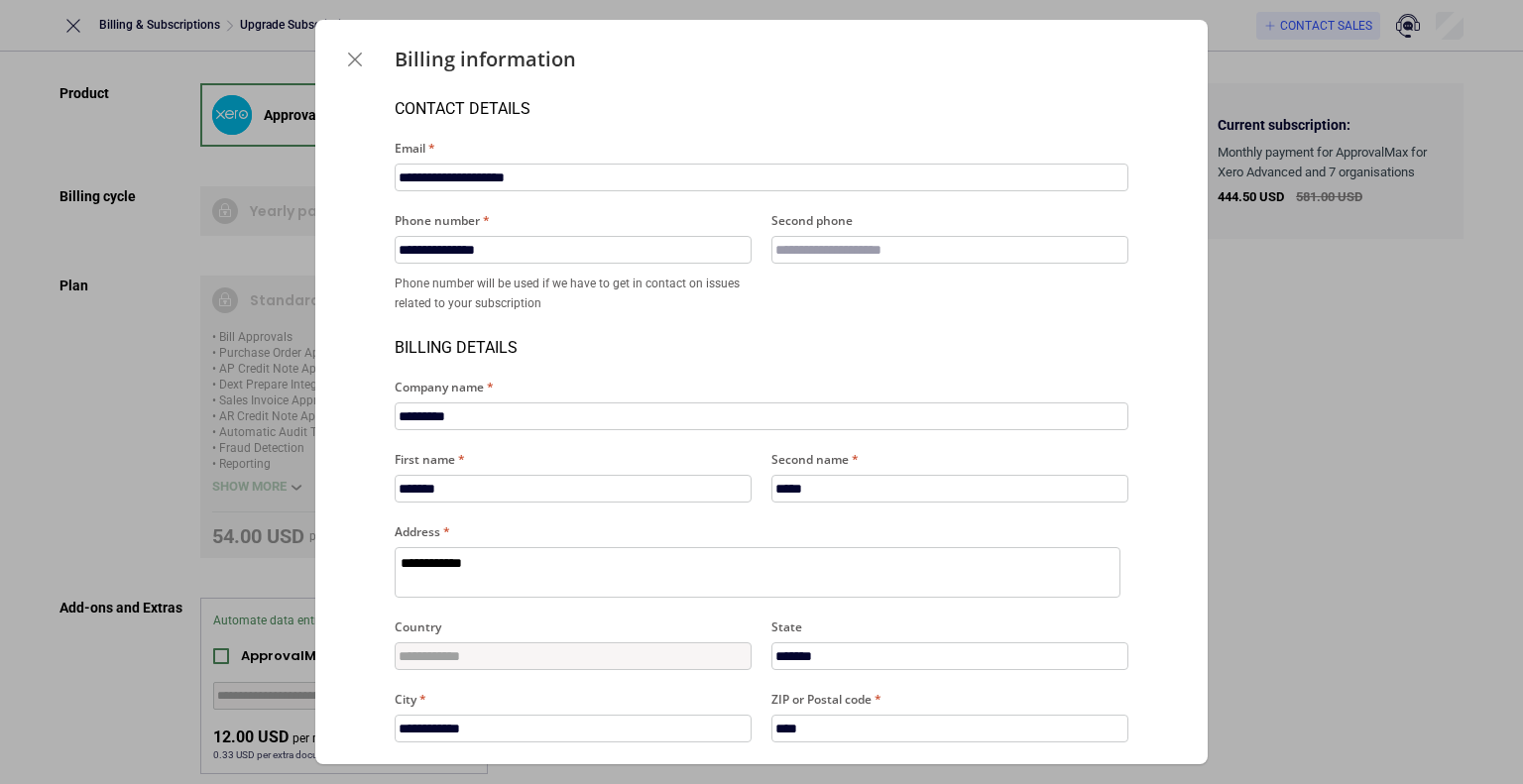 click on "Second phone" at bounding box center [950, 262] 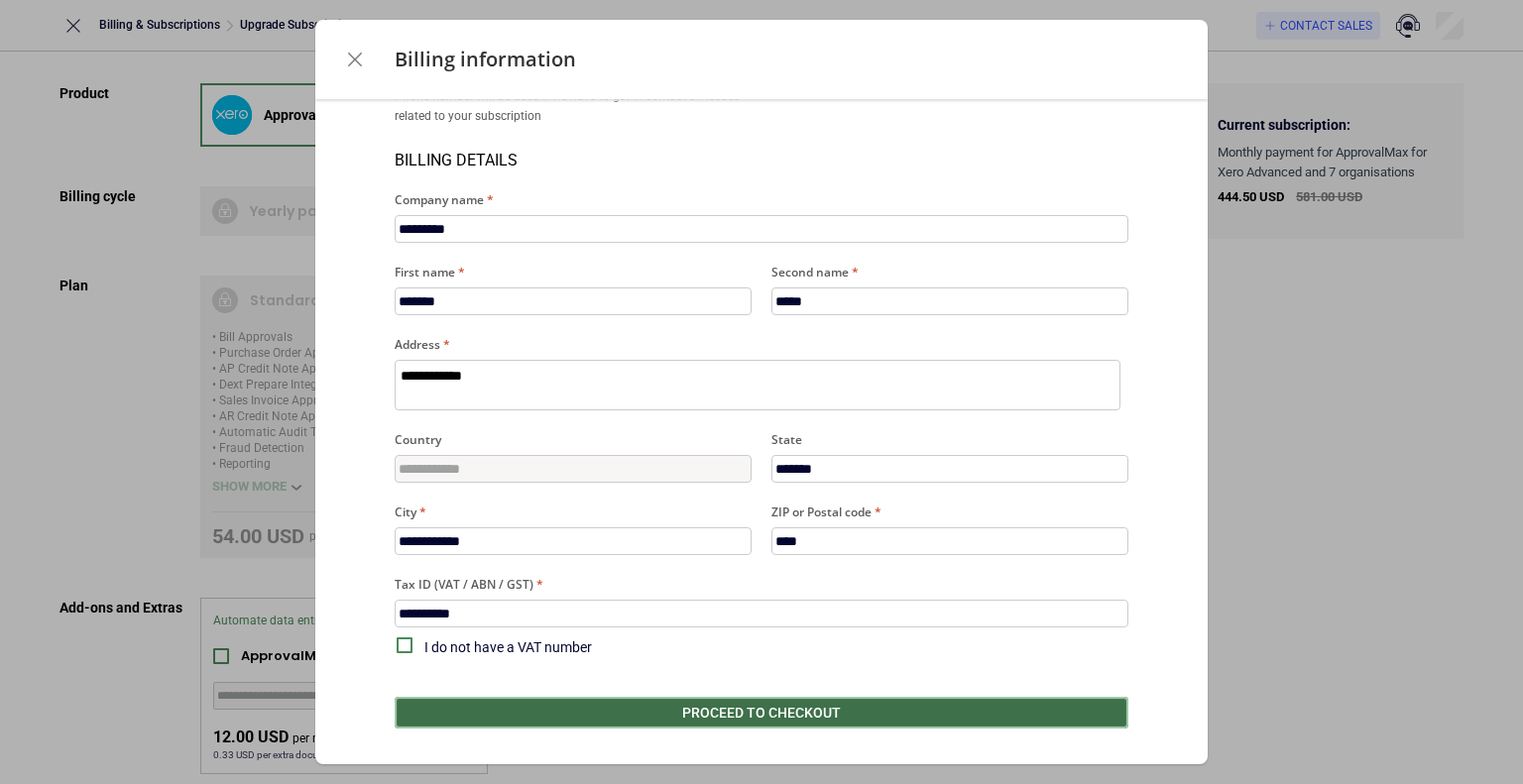 click on "Proceed to checkout" at bounding box center [762, 713] 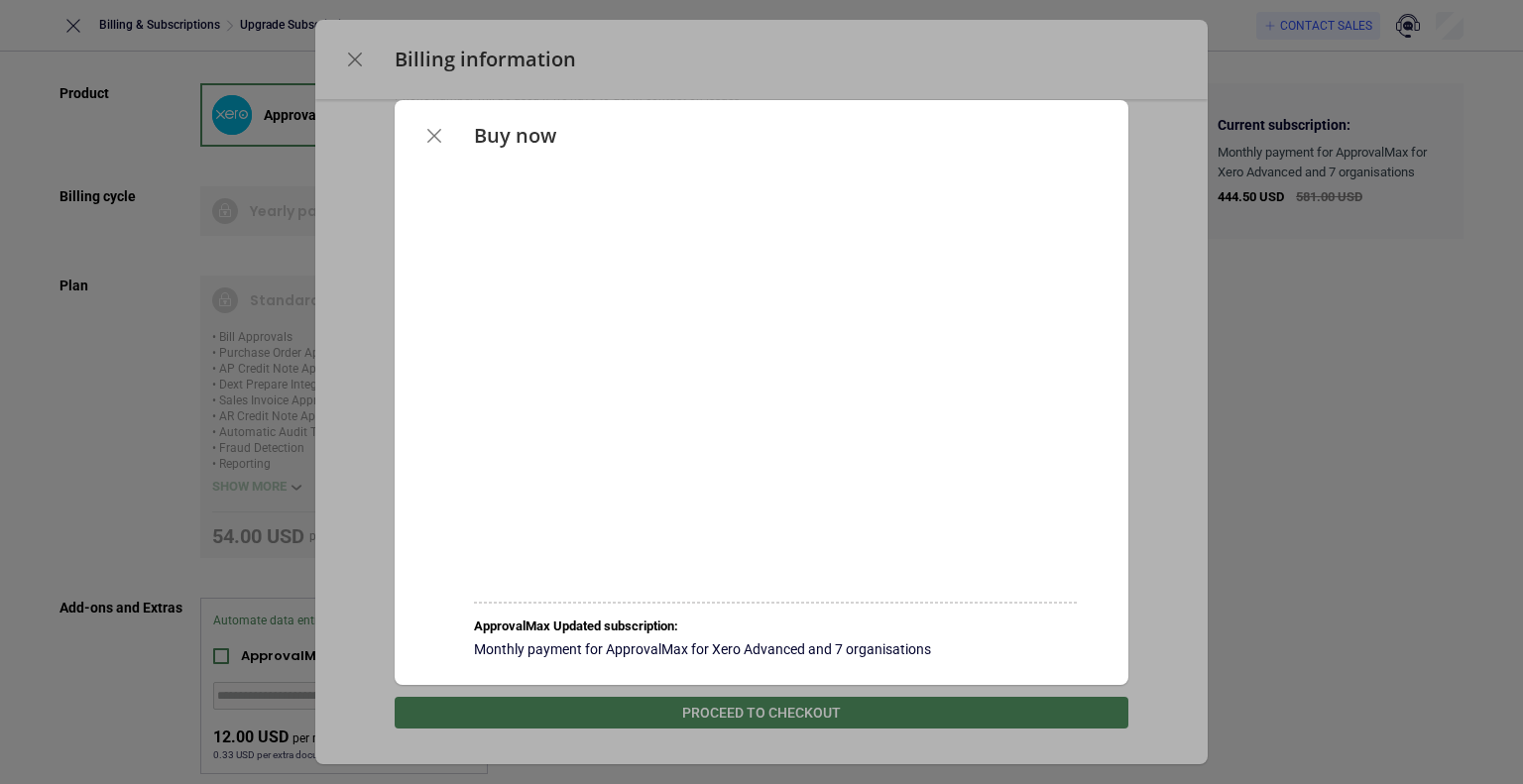 scroll, scrollTop: 0, scrollLeft: 0, axis: both 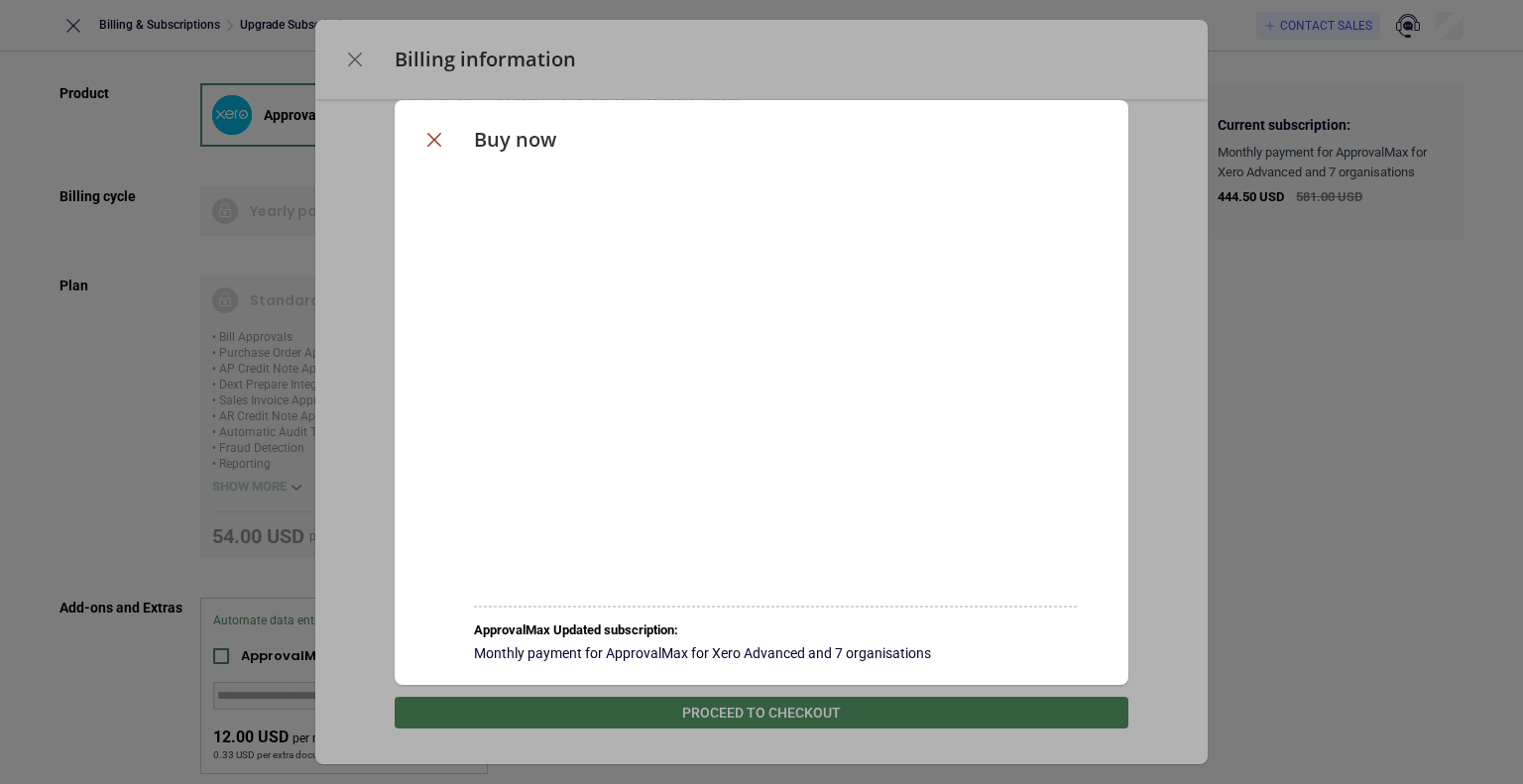 click 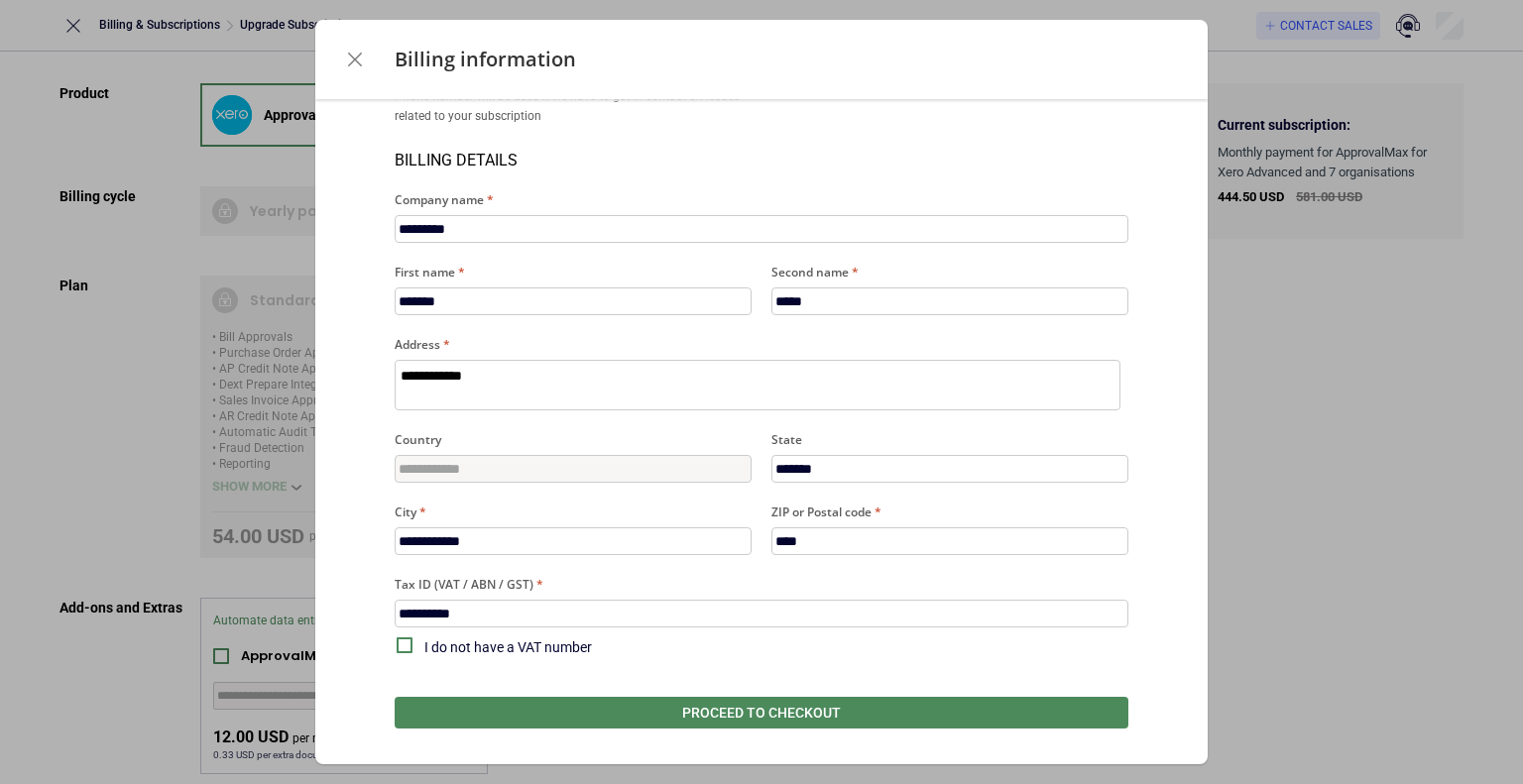 click at bounding box center (355, 59) 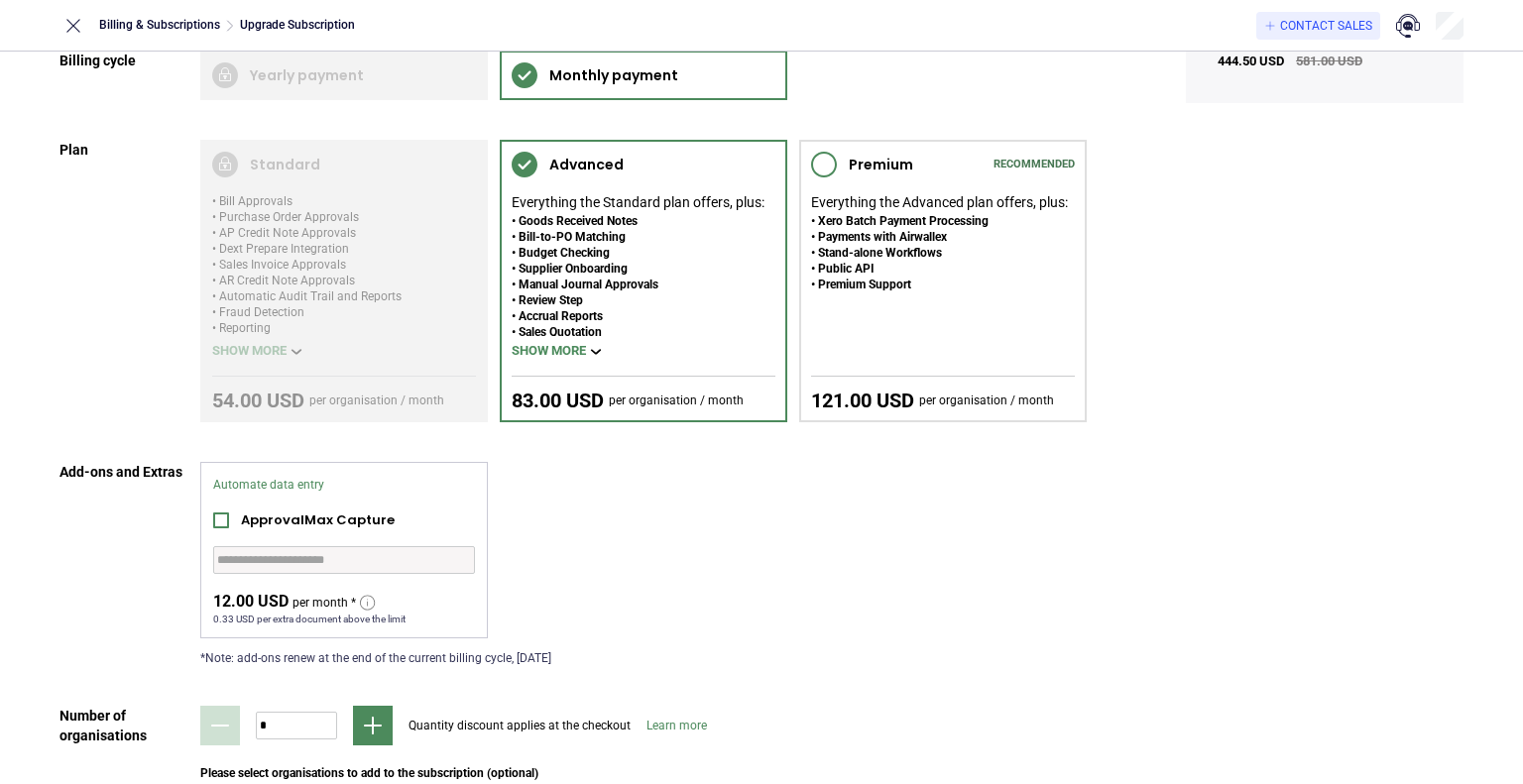 scroll, scrollTop: 246, scrollLeft: 0, axis: vertical 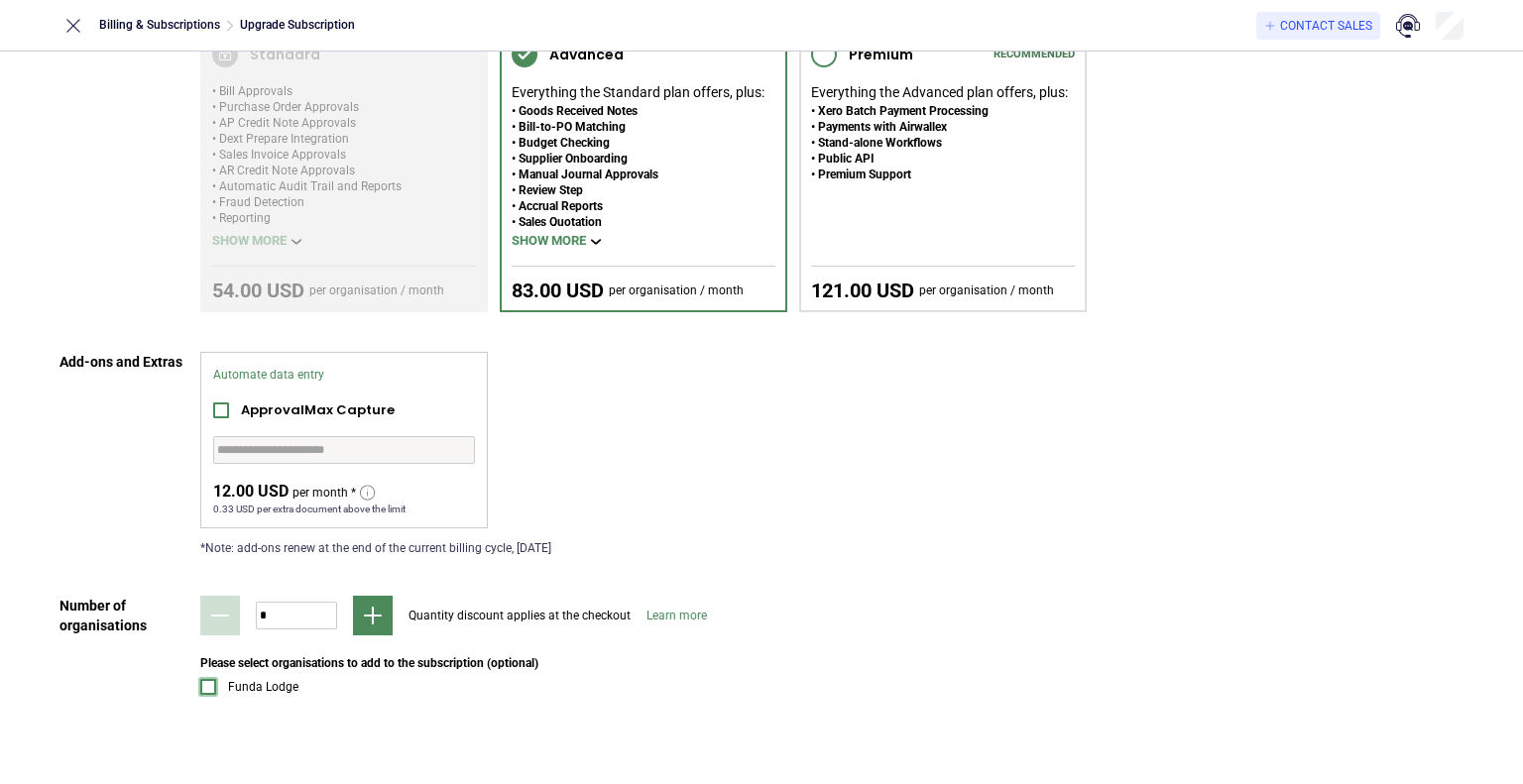 click at bounding box center (208, 687) 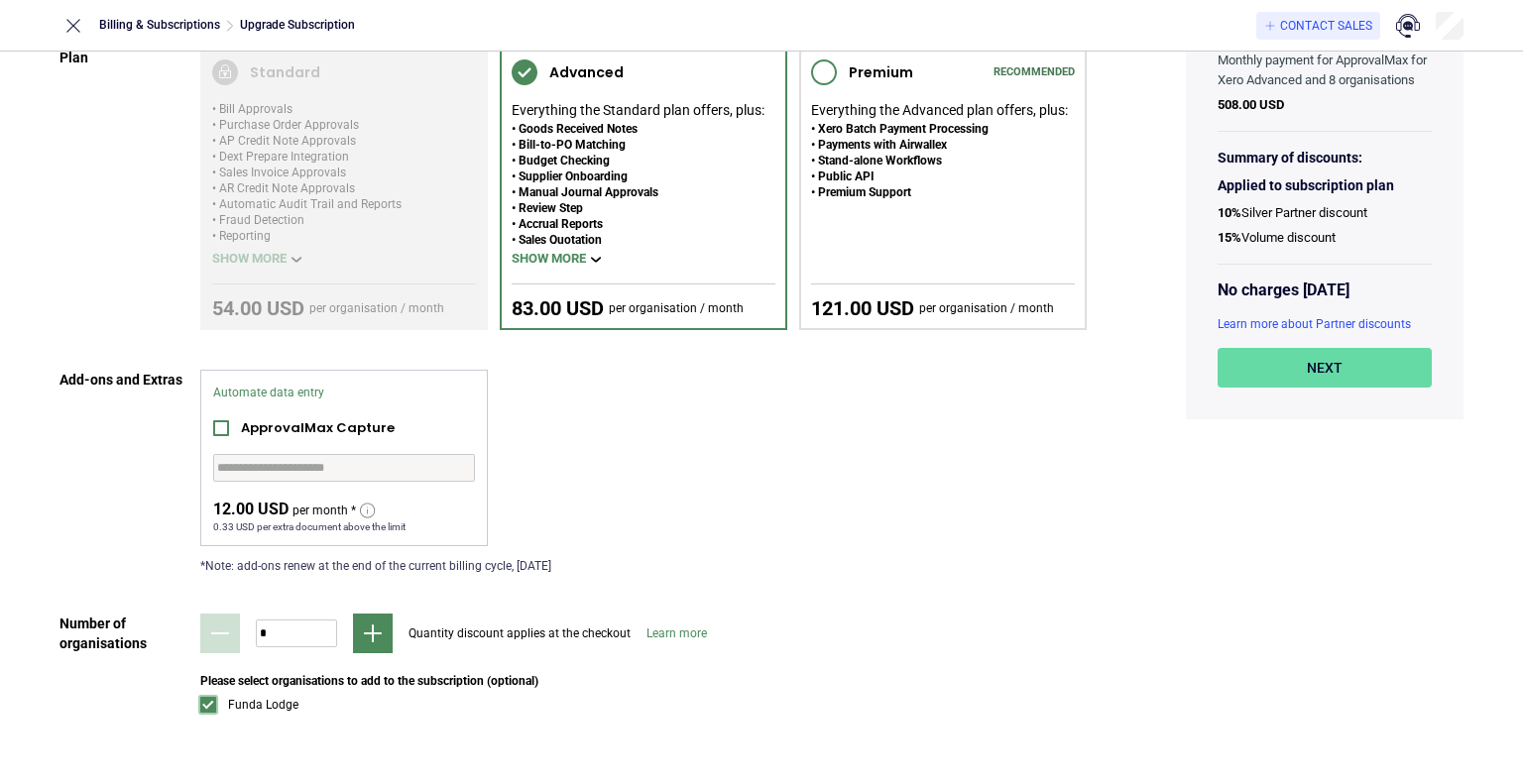 scroll, scrollTop: 246, scrollLeft: 0, axis: vertical 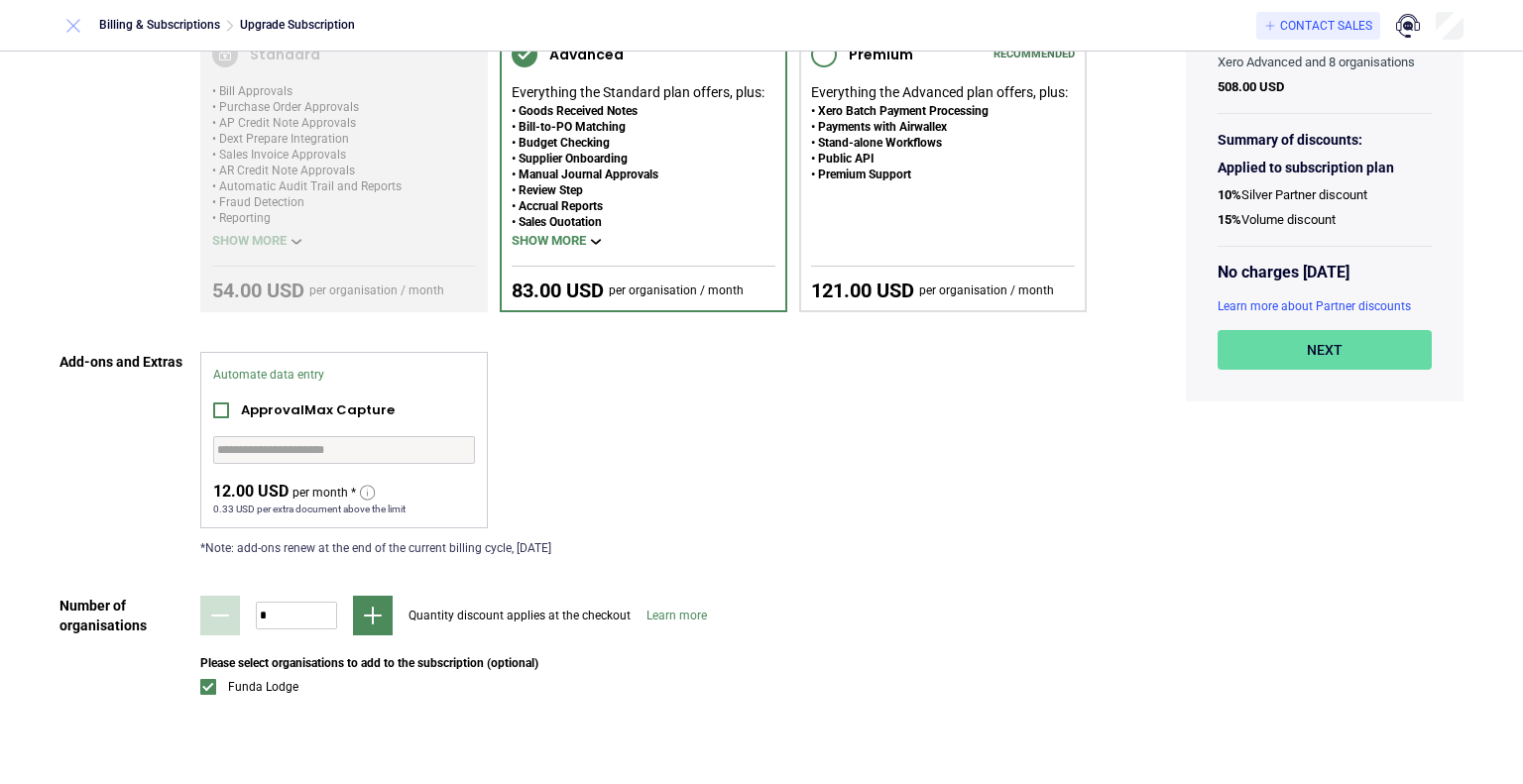click 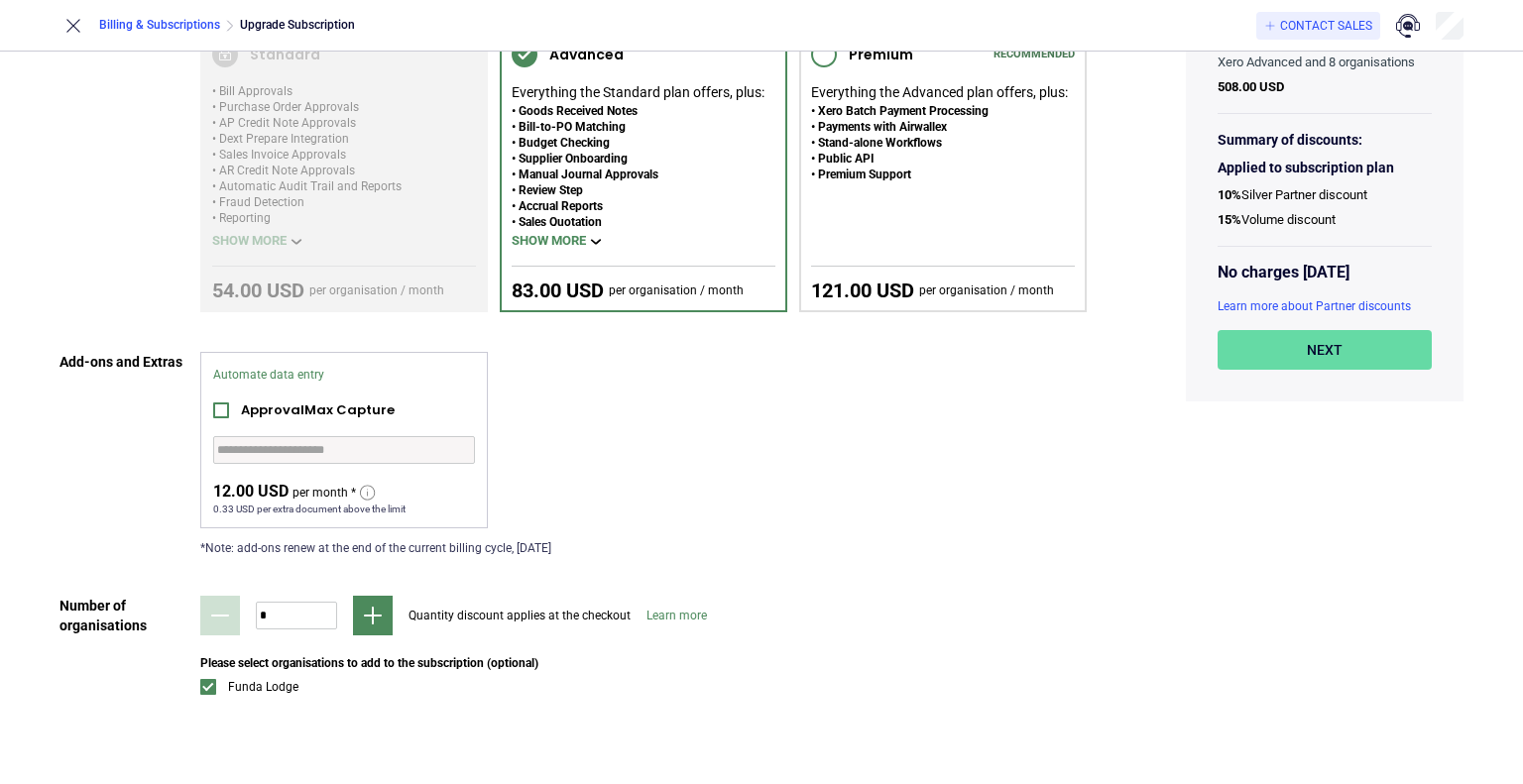click on "Billing & Subscriptions" at bounding box center [160, 25] 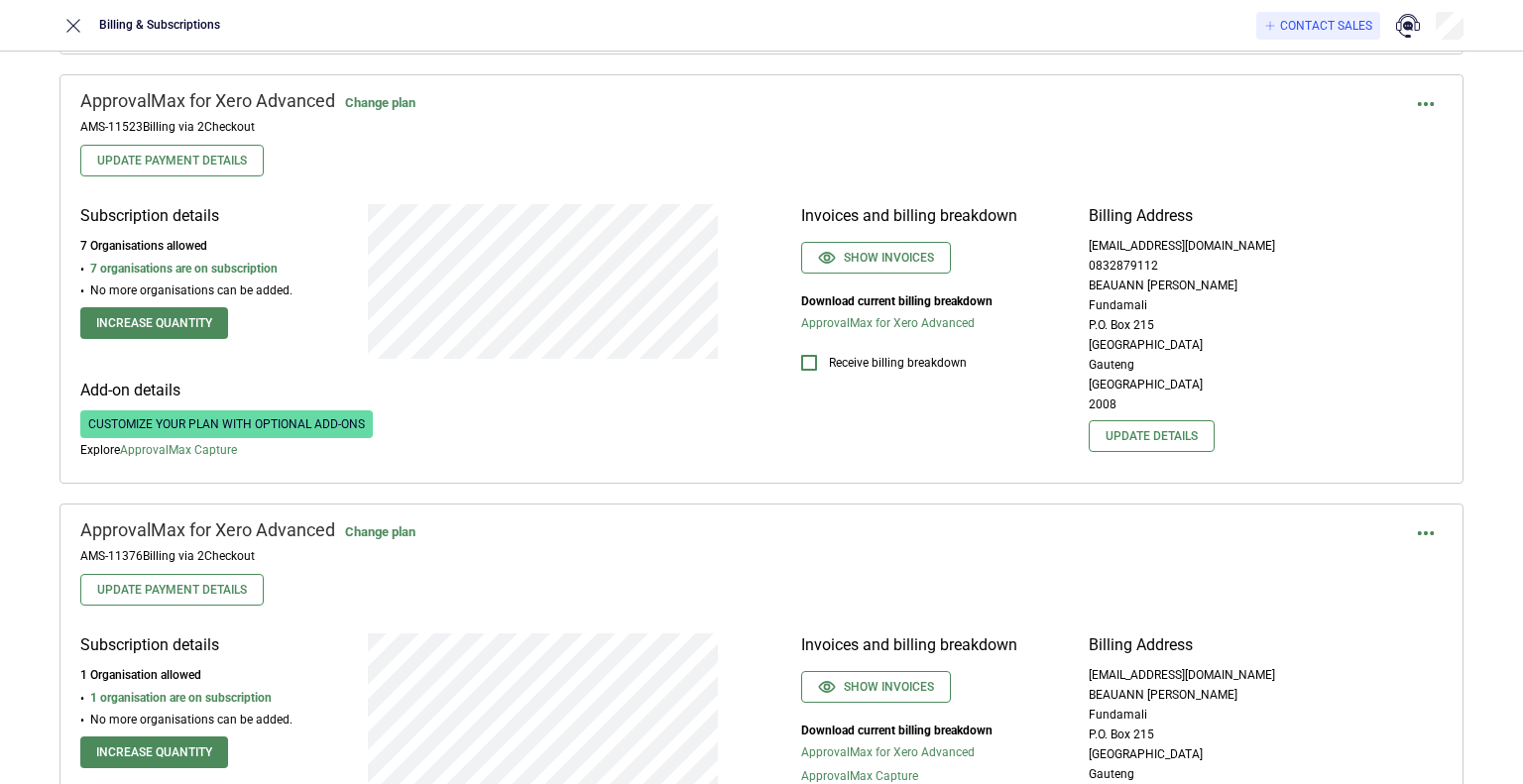 scroll, scrollTop: 595, scrollLeft: 0, axis: vertical 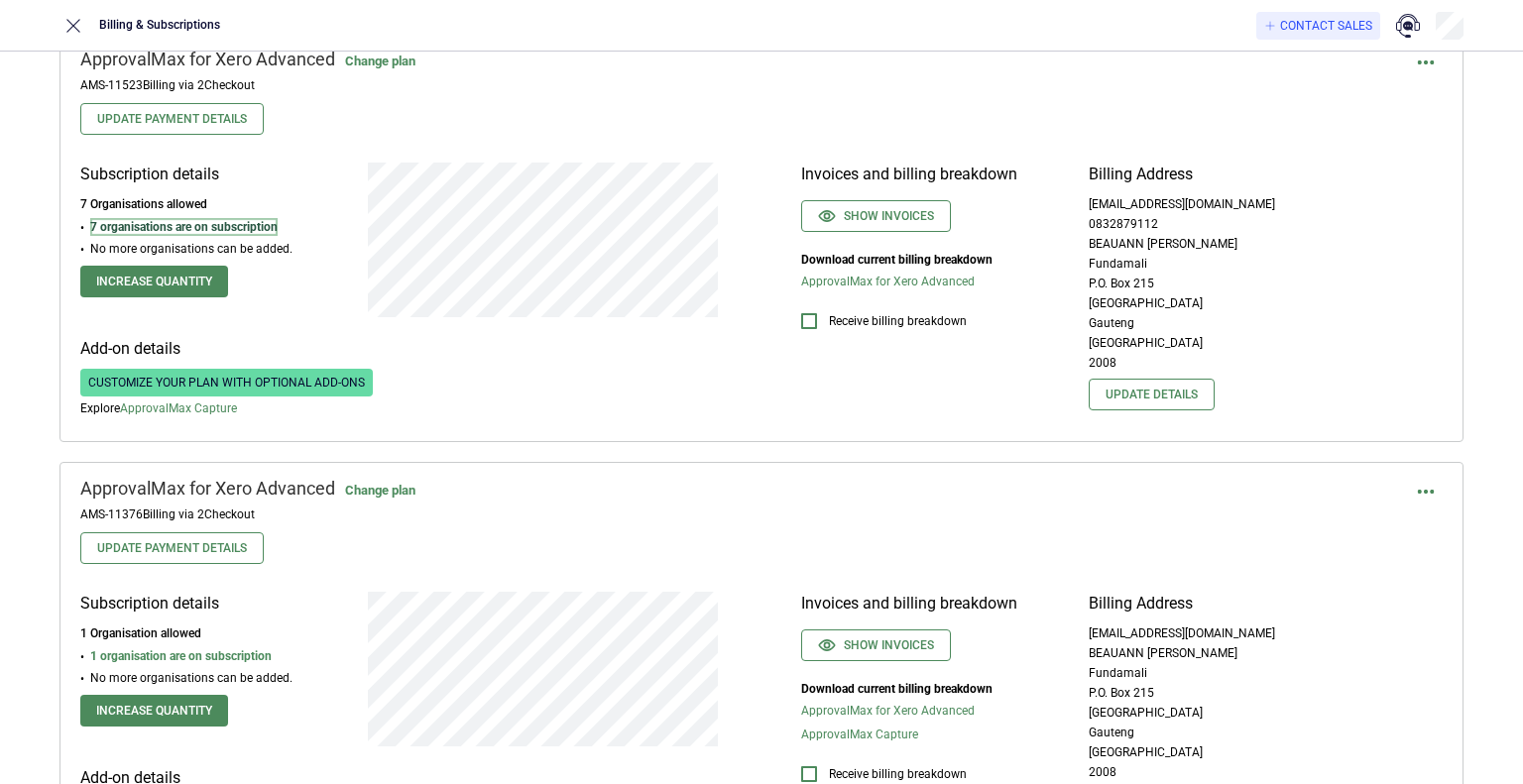 click on "7 organisations are on subscription" at bounding box center (183, 227) 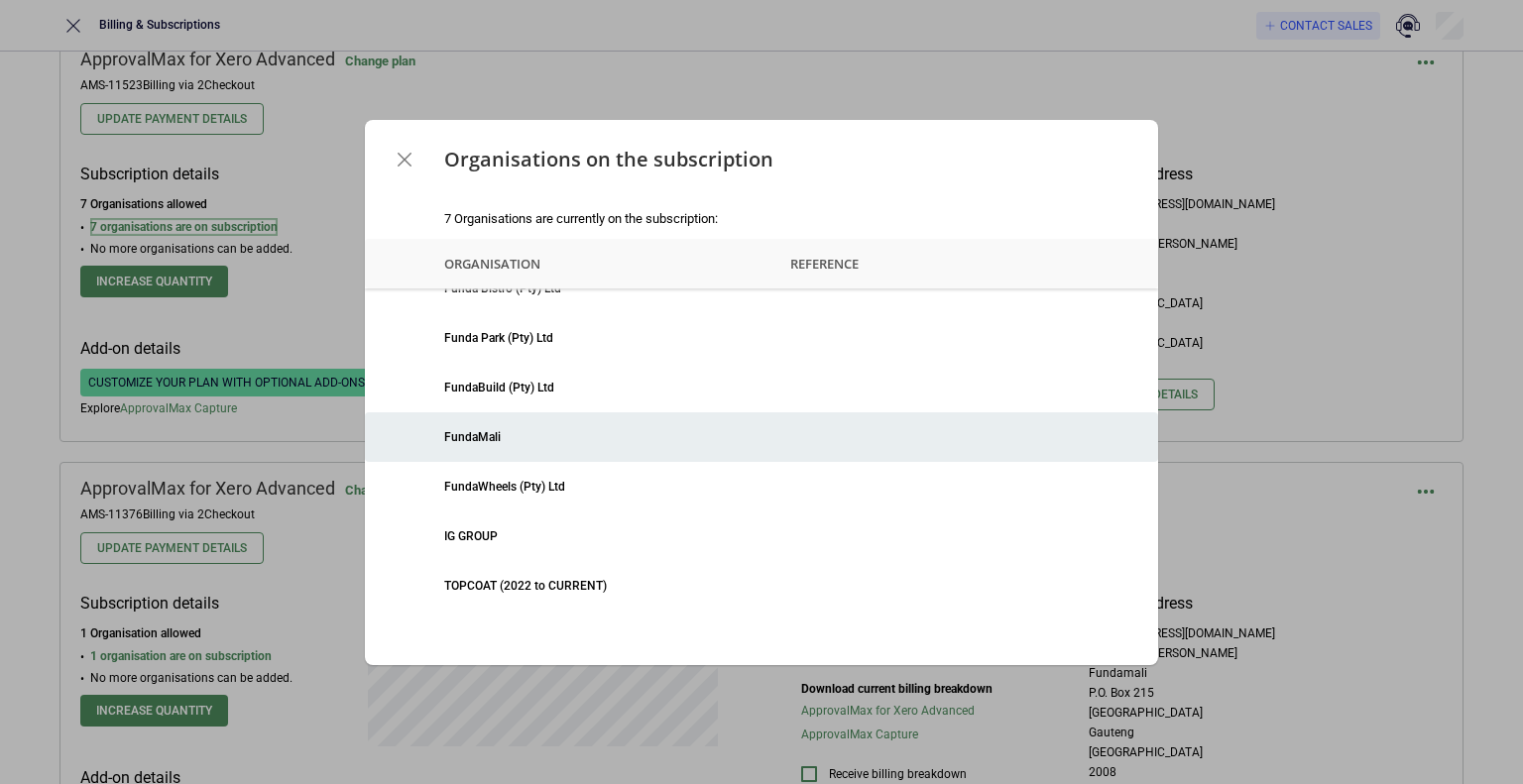 scroll, scrollTop: 40, scrollLeft: 0, axis: vertical 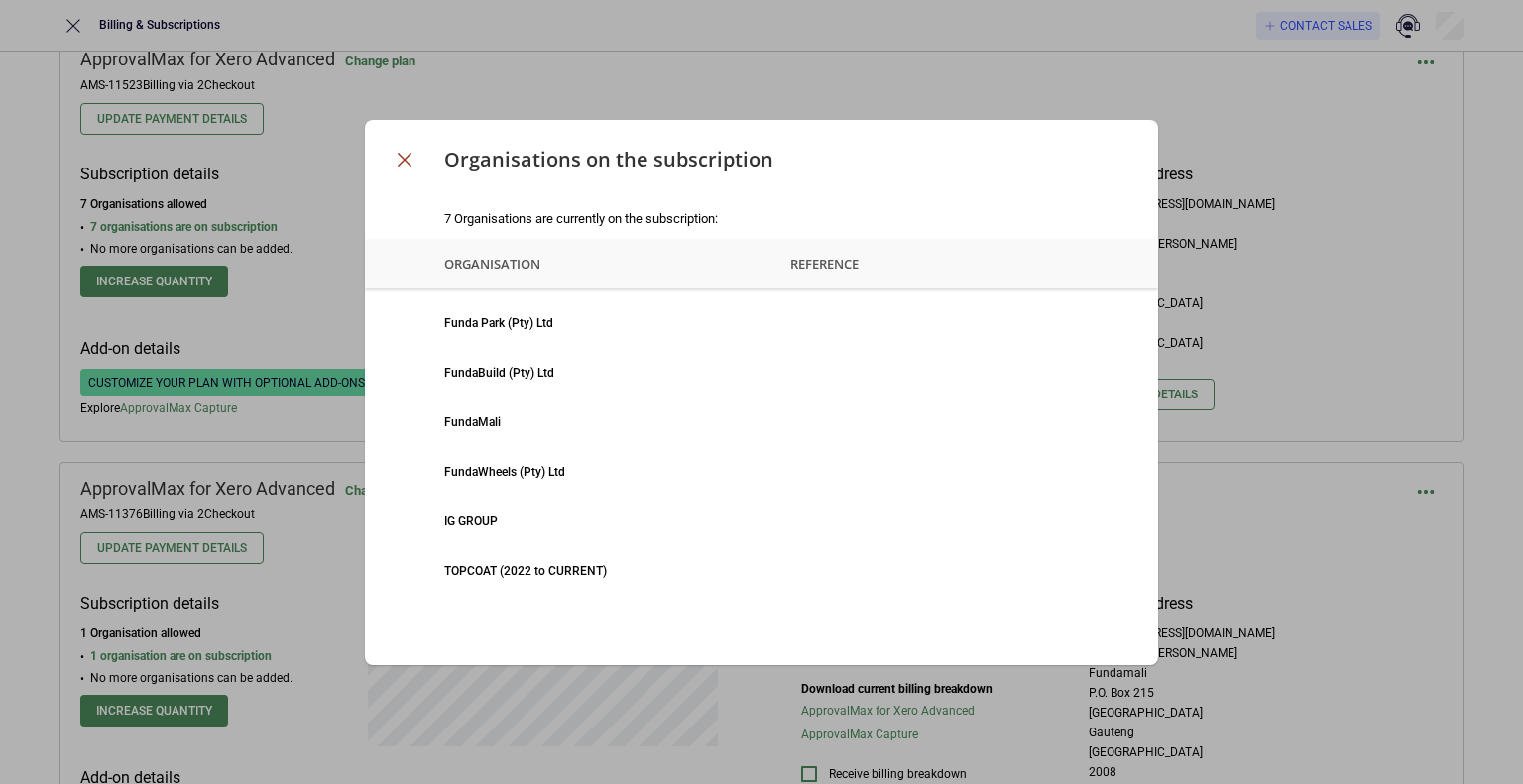 click 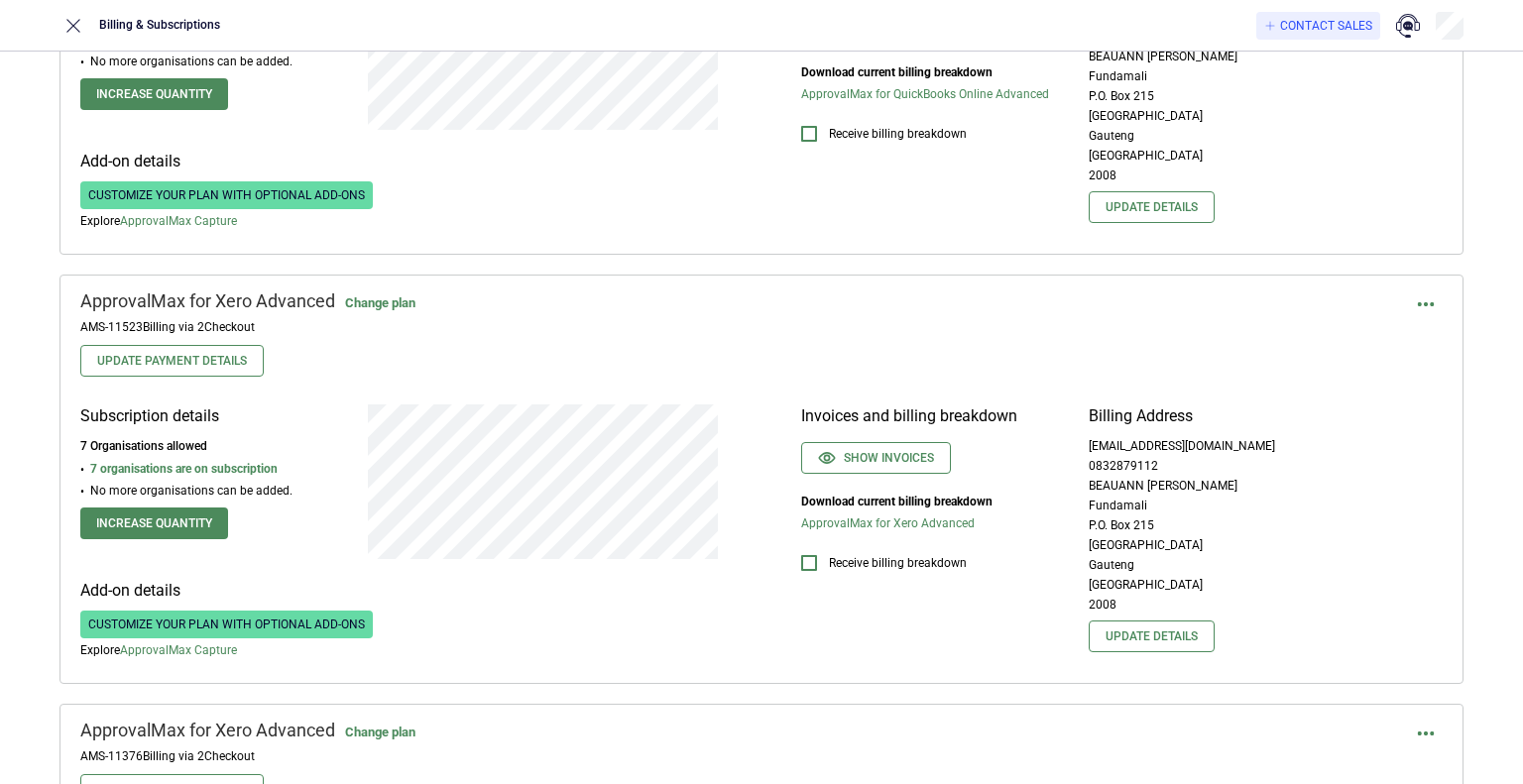 scroll, scrollTop: 595, scrollLeft: 0, axis: vertical 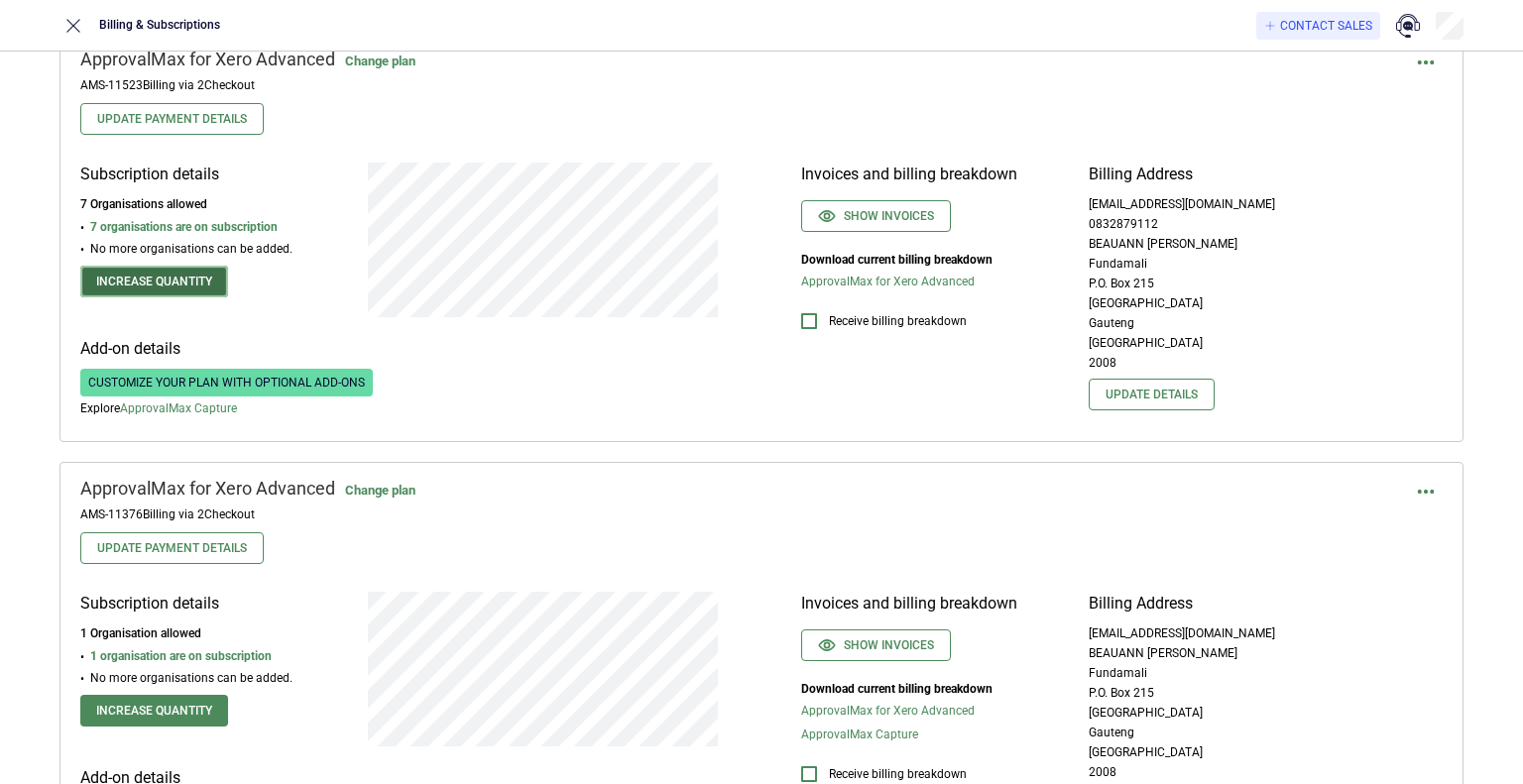 click on "Increase quantity" at bounding box center [154, 281] 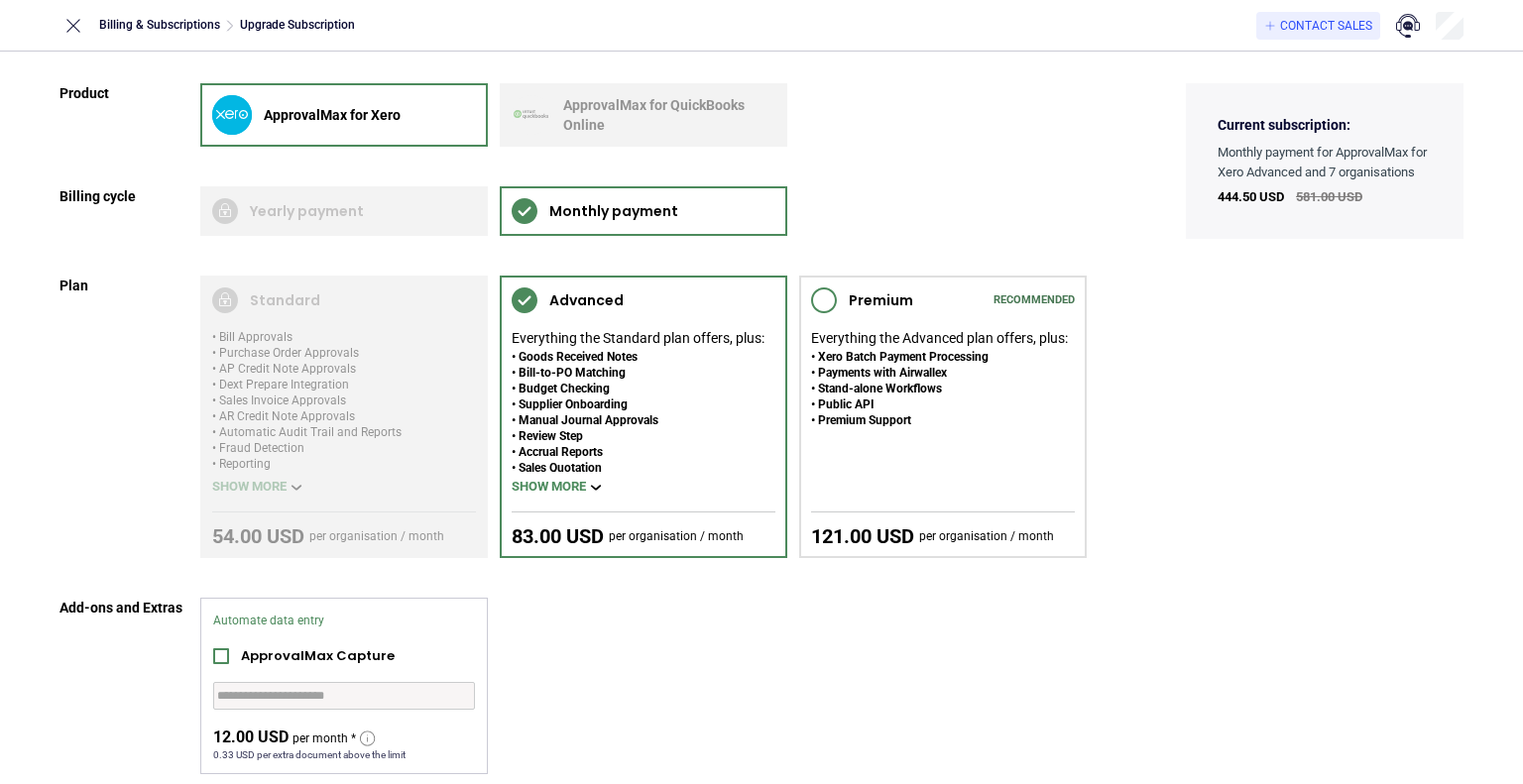 scroll, scrollTop: 246, scrollLeft: 0, axis: vertical 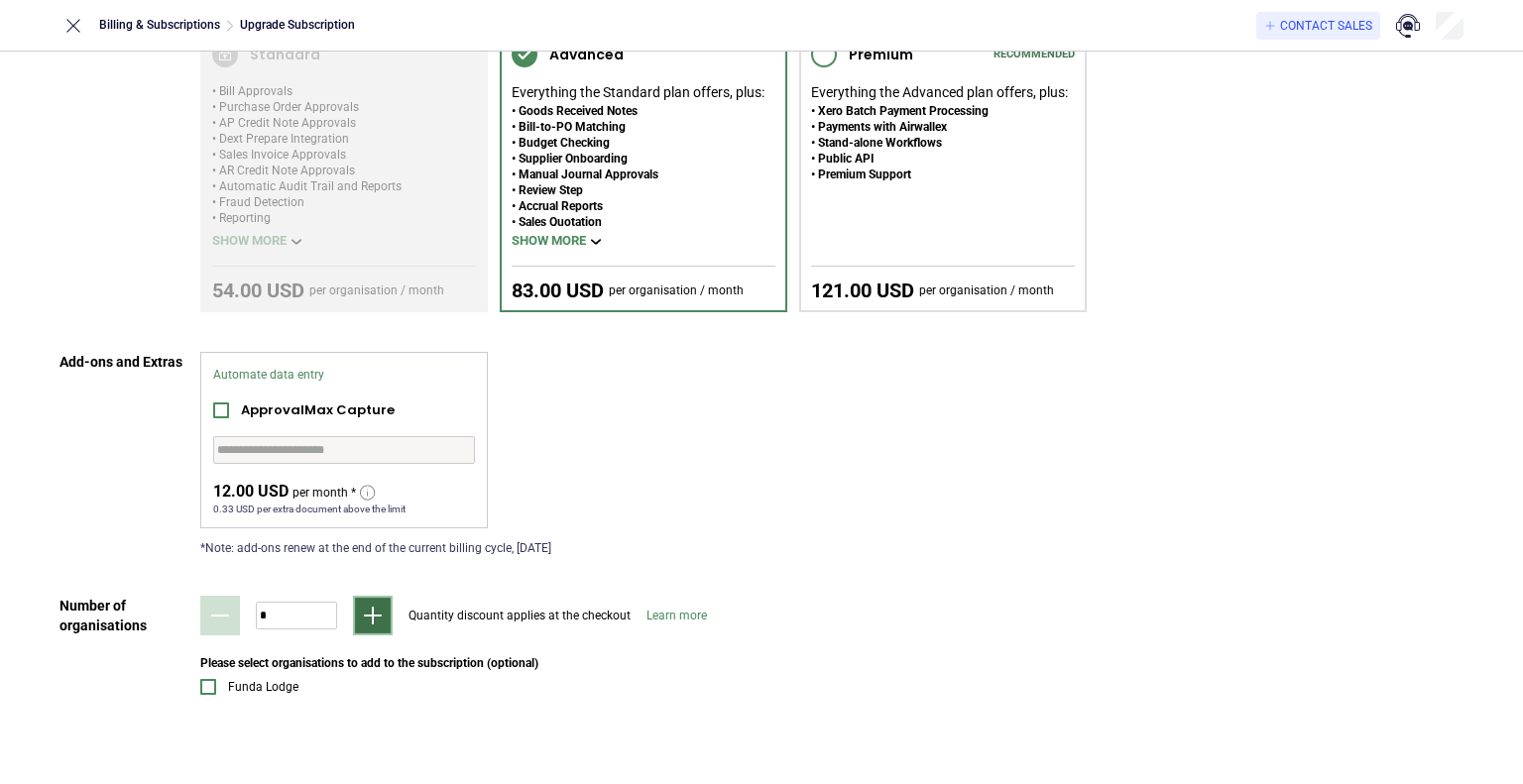 click at bounding box center [373, 616] 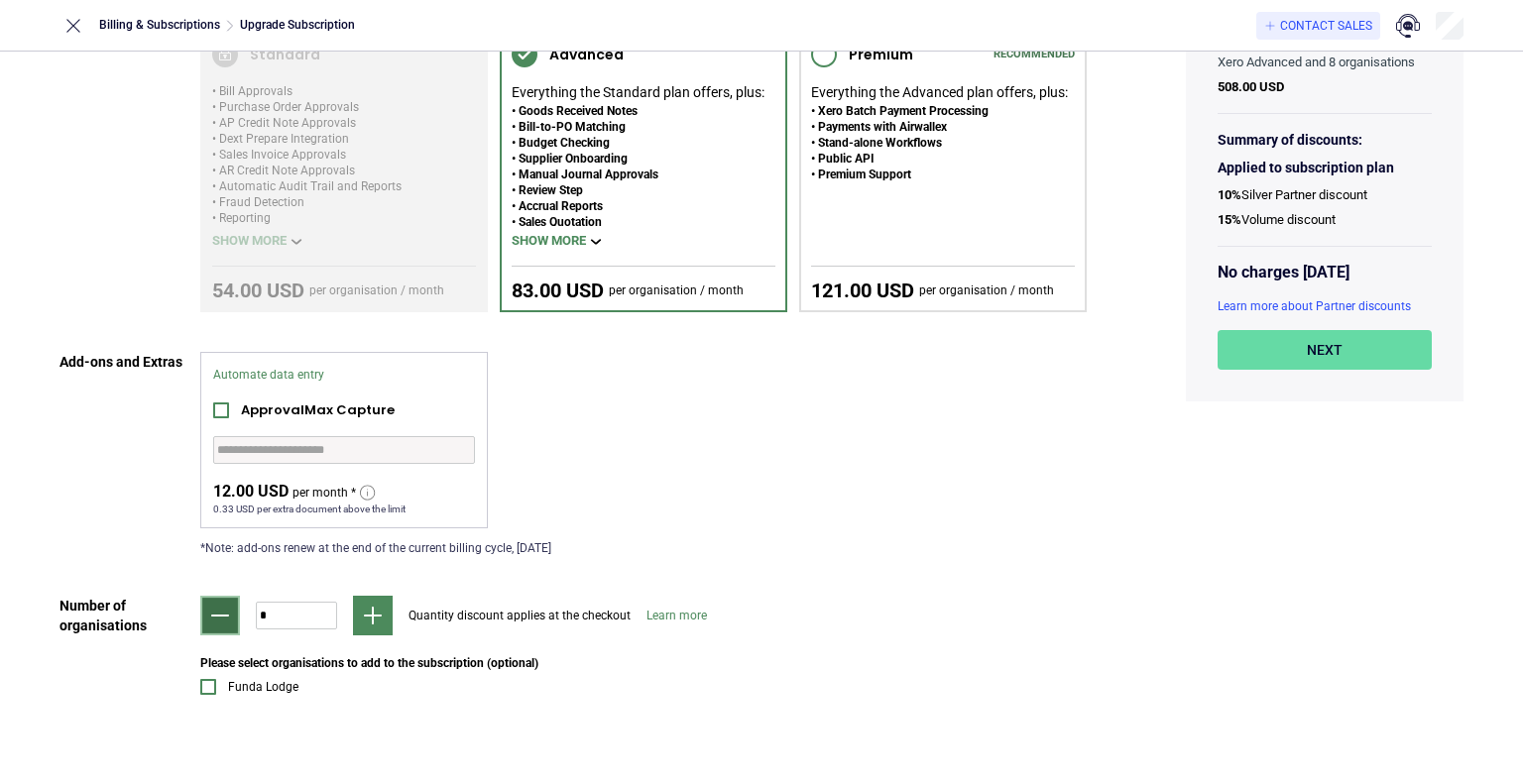 click at bounding box center (220, 616) 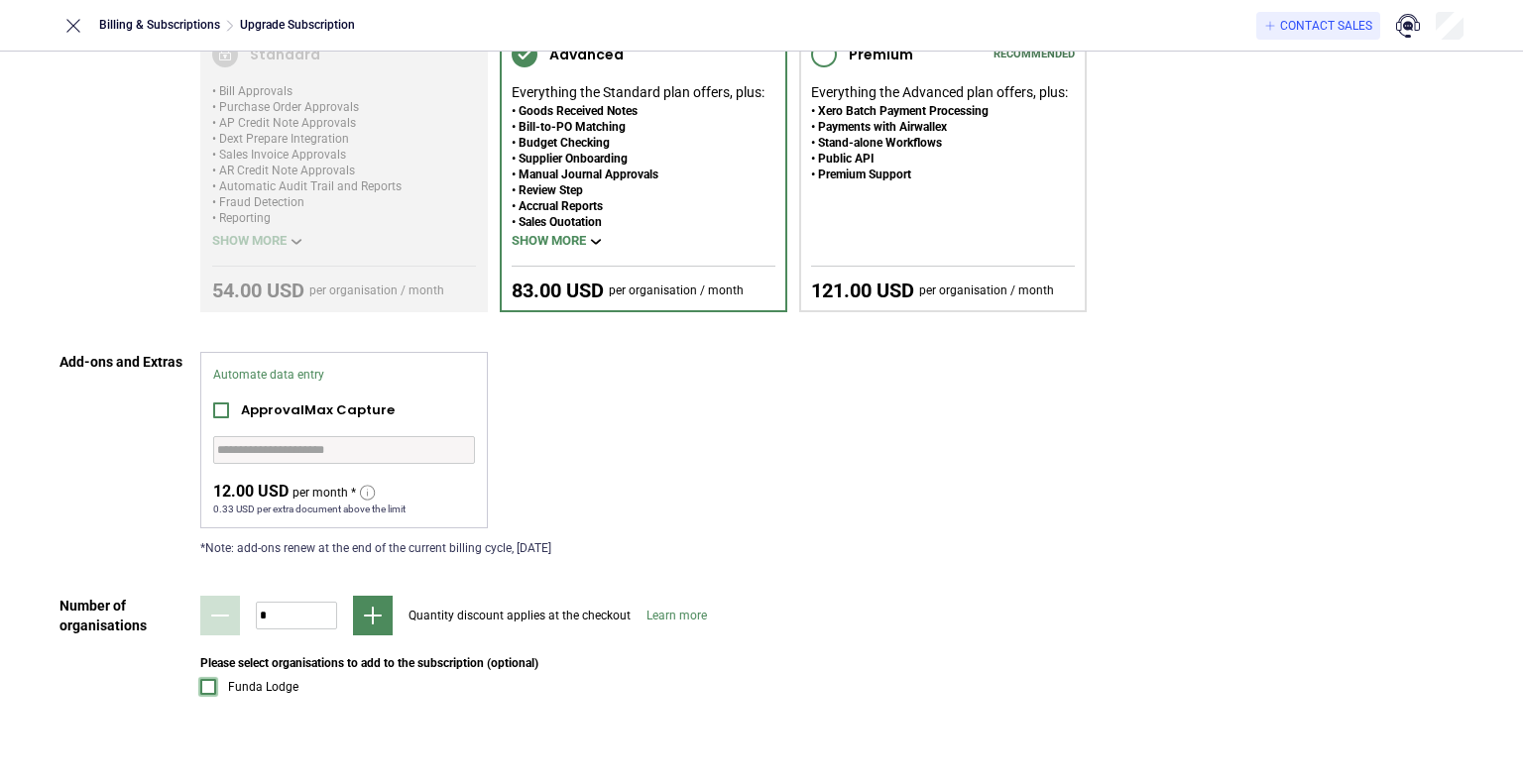 click at bounding box center [208, 687] 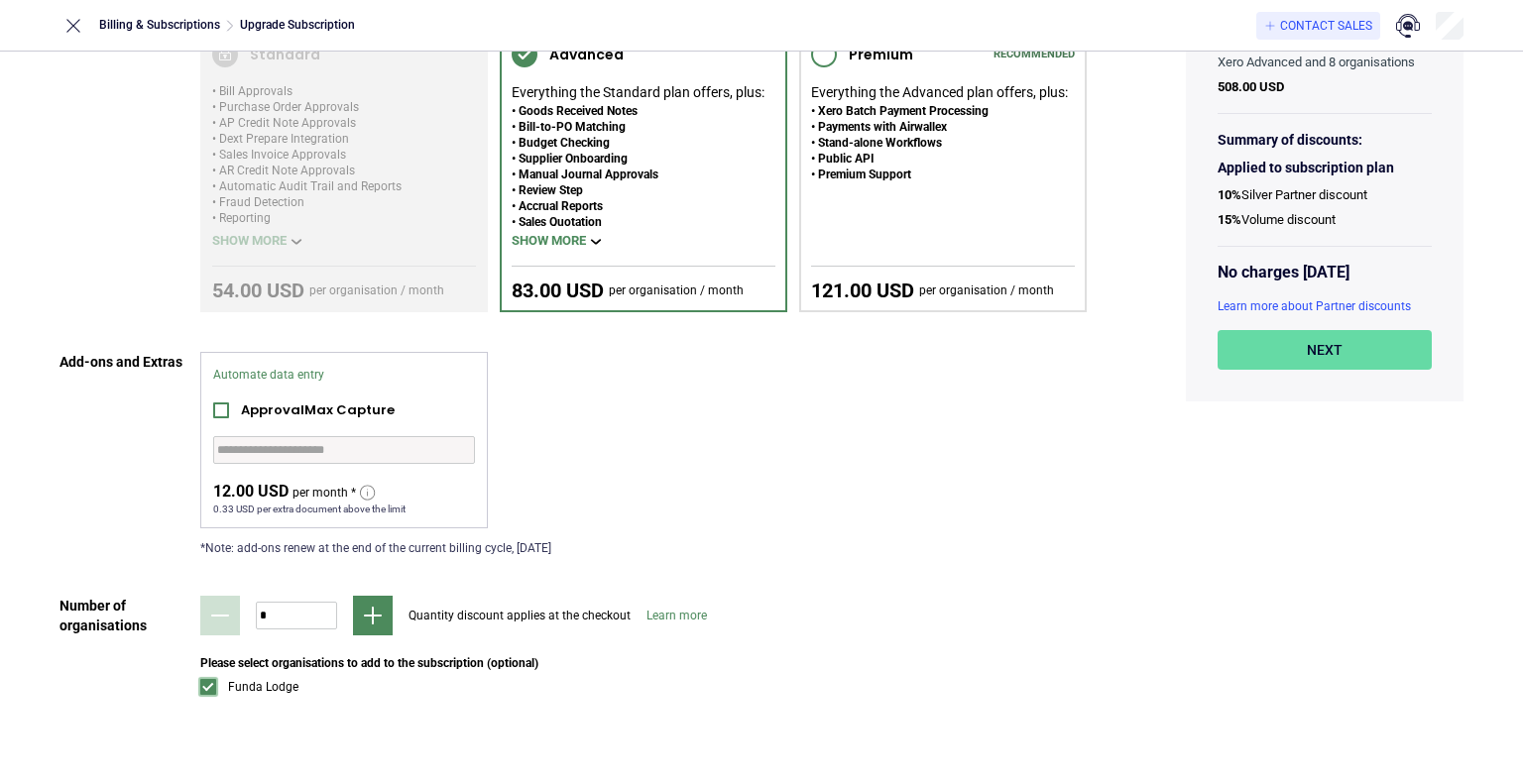 scroll, scrollTop: 0, scrollLeft: 0, axis: both 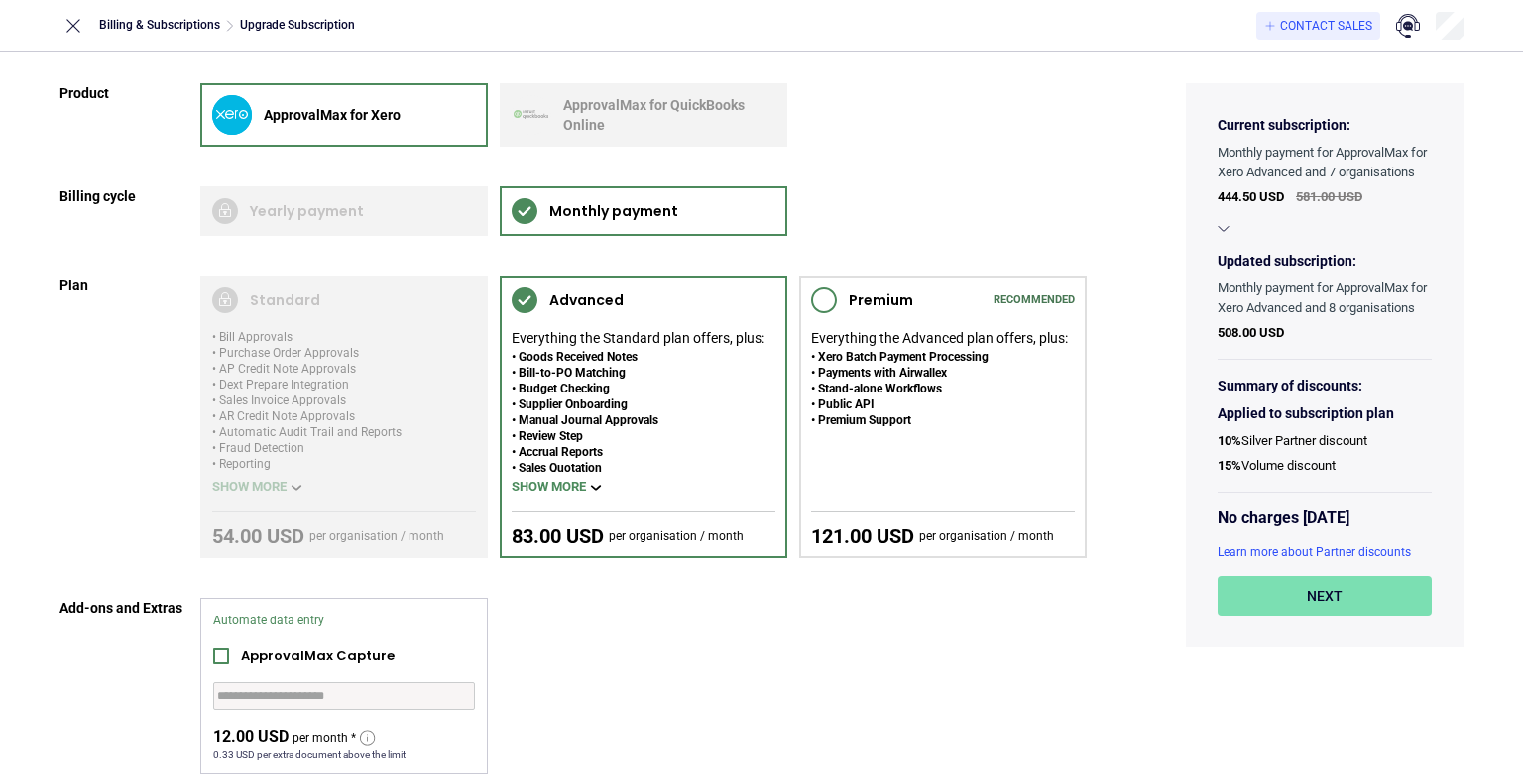 click on "Next" at bounding box center [1325, 596] 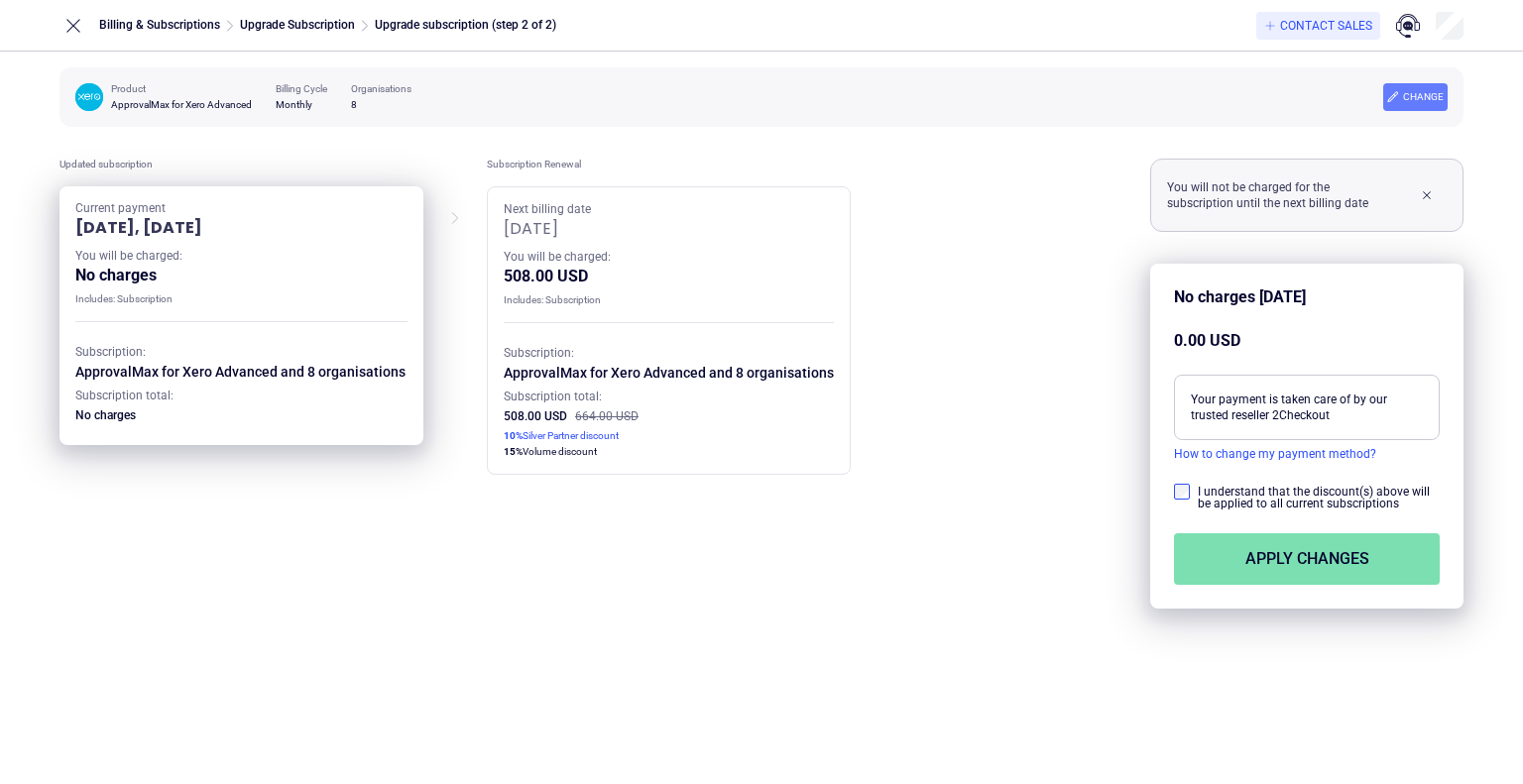 click on "Apply changes" at bounding box center [1307, 559] 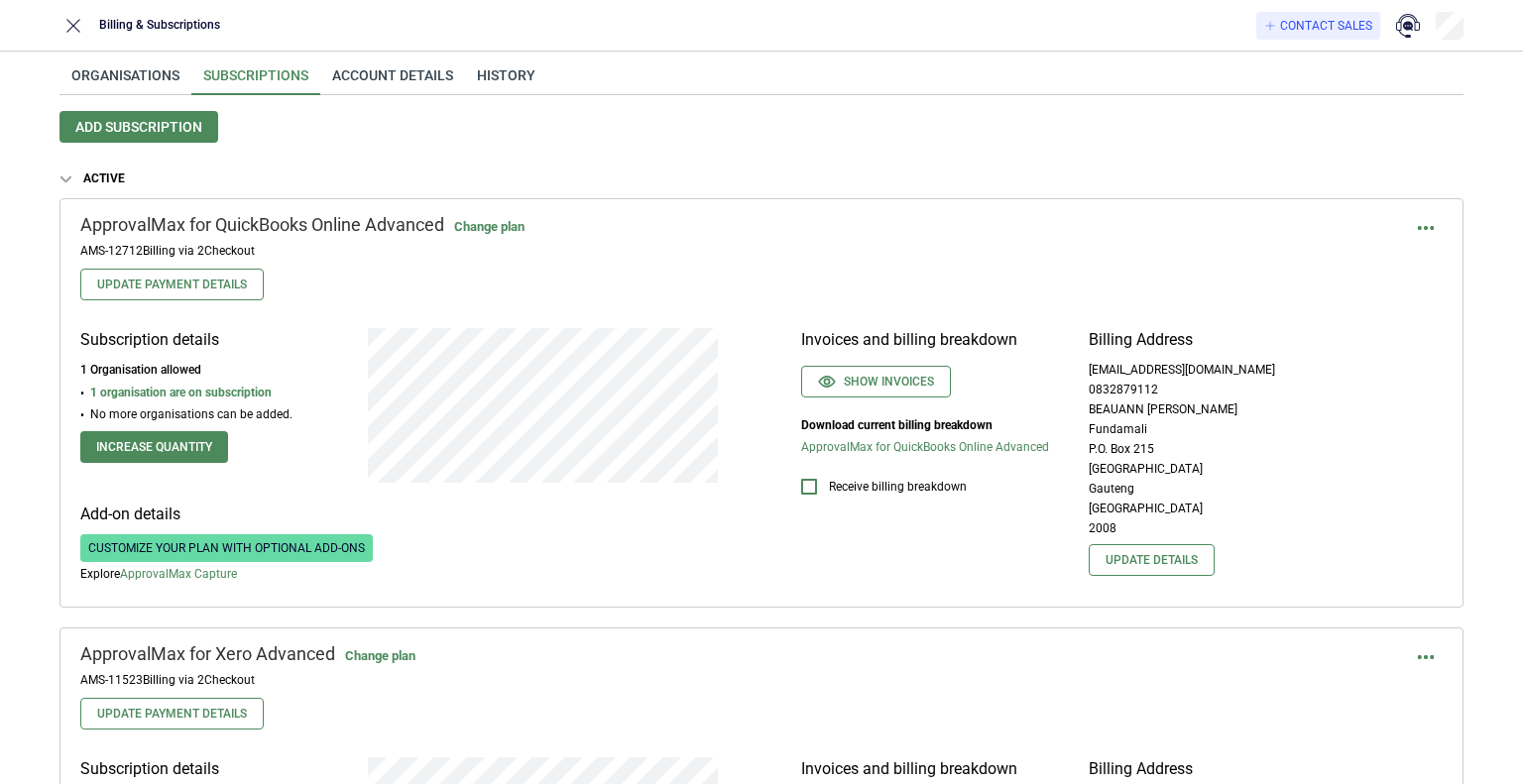 scroll, scrollTop: 0, scrollLeft: 0, axis: both 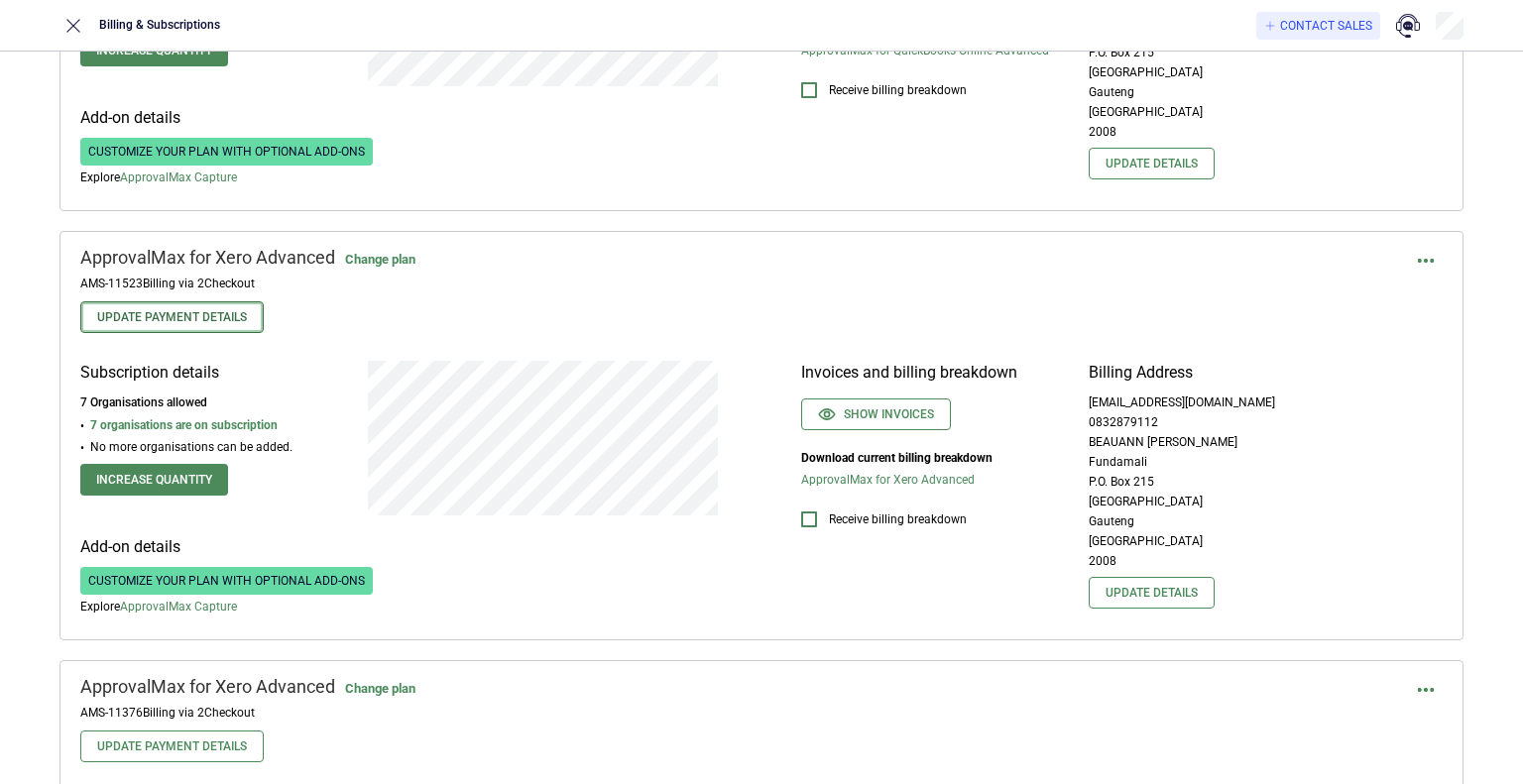click on "Update Payment Details" at bounding box center (172, 317) 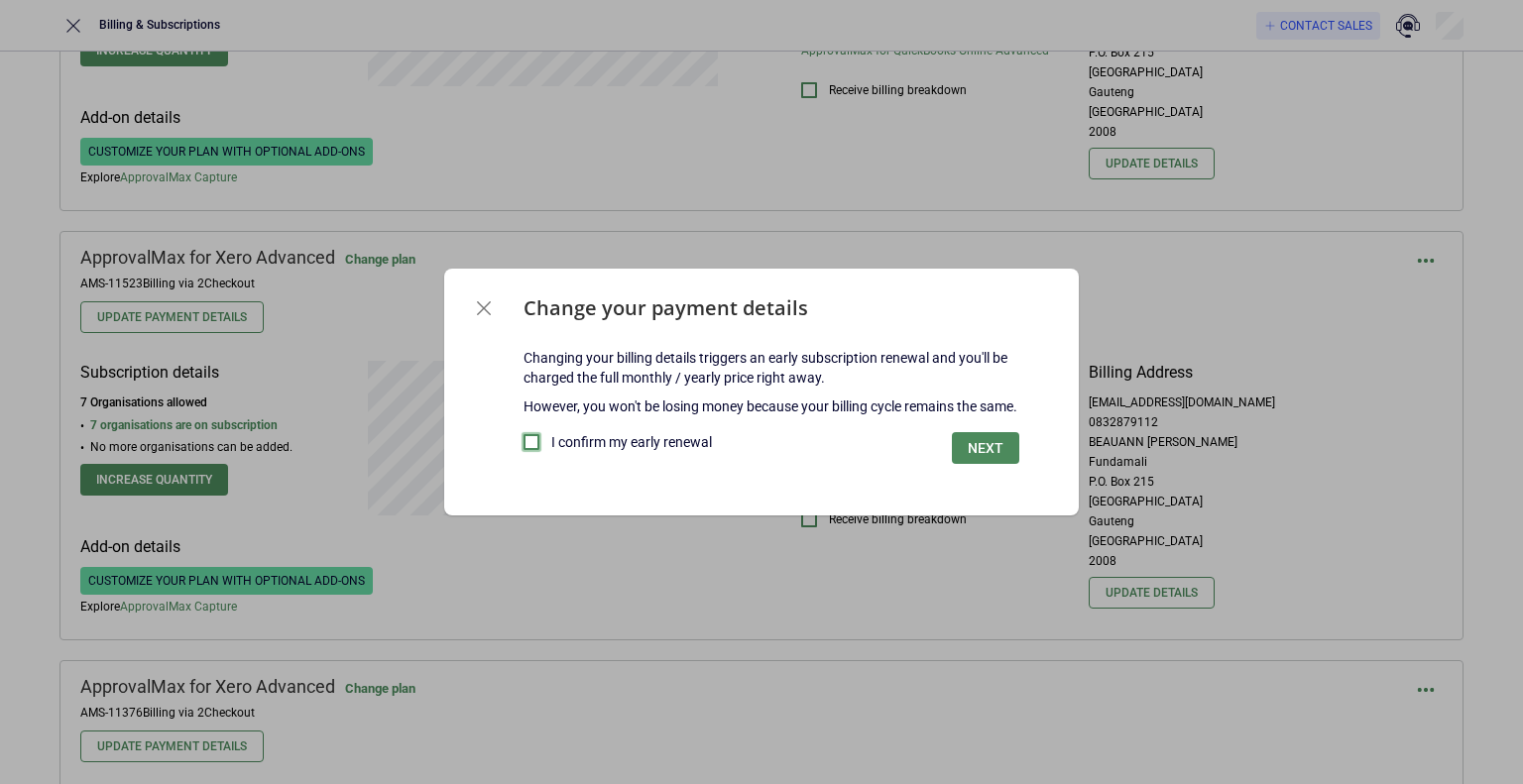 click at bounding box center [531, 442] 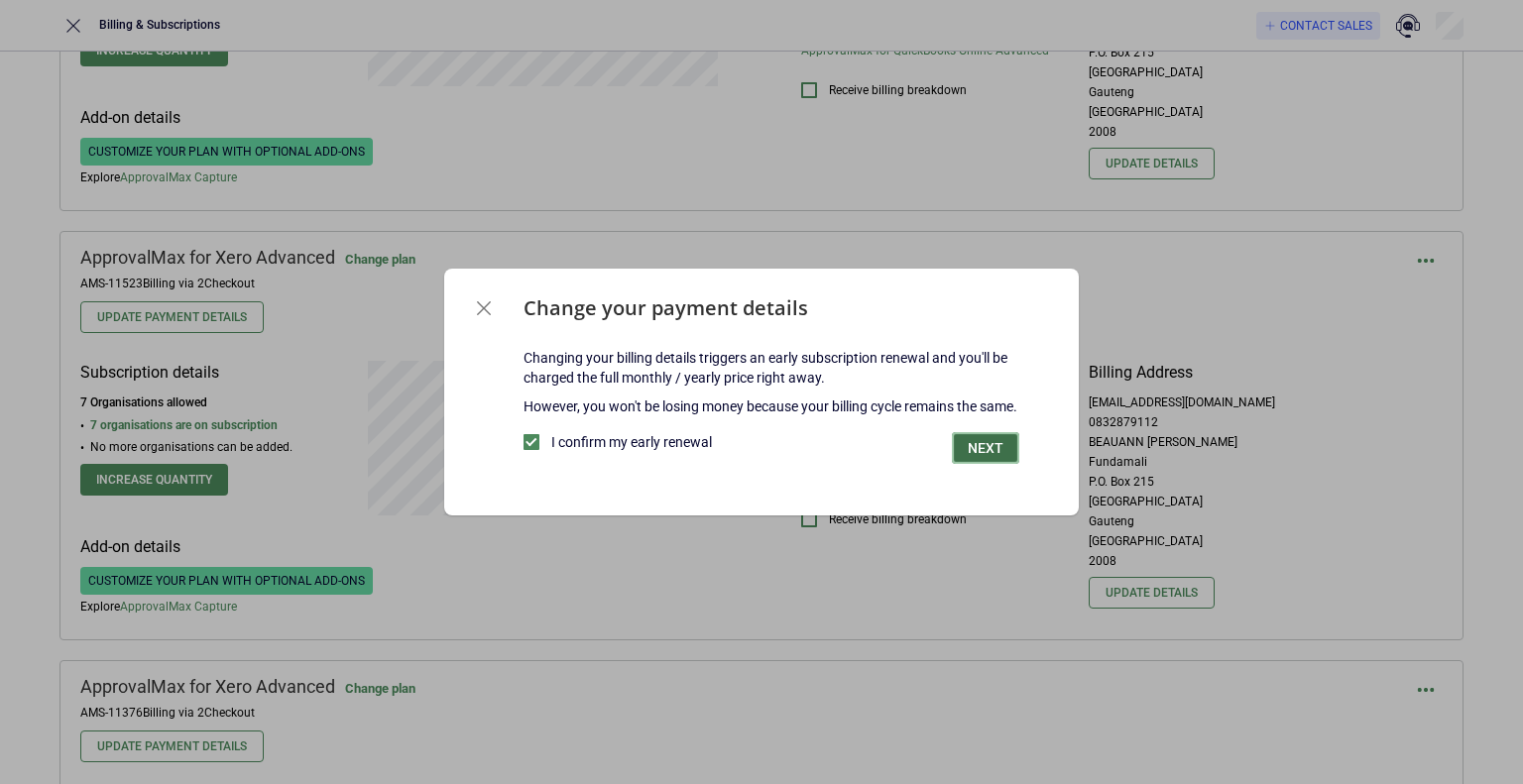 click on "Next" at bounding box center [986, 448] 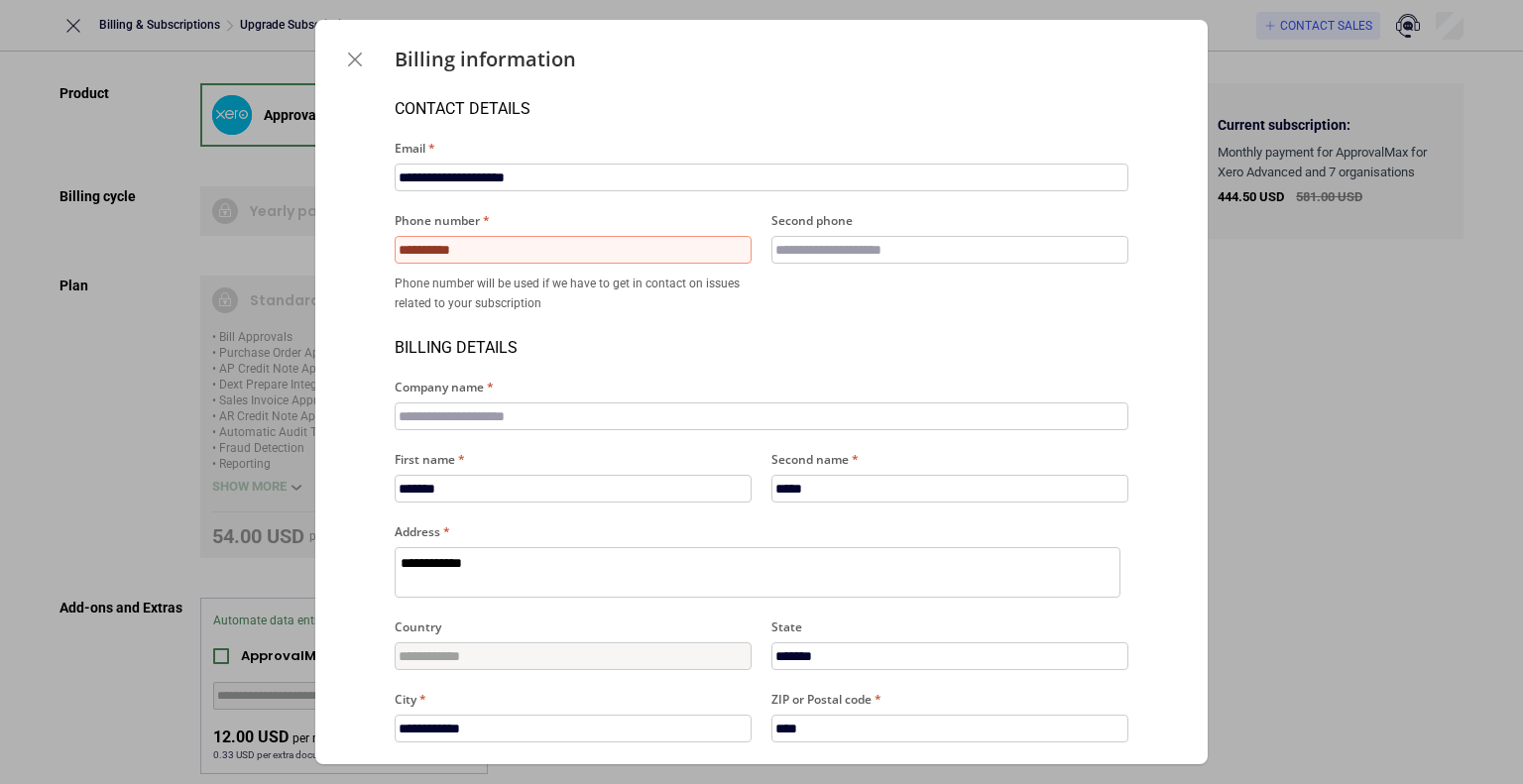 click on "**********" at bounding box center (573, 250) 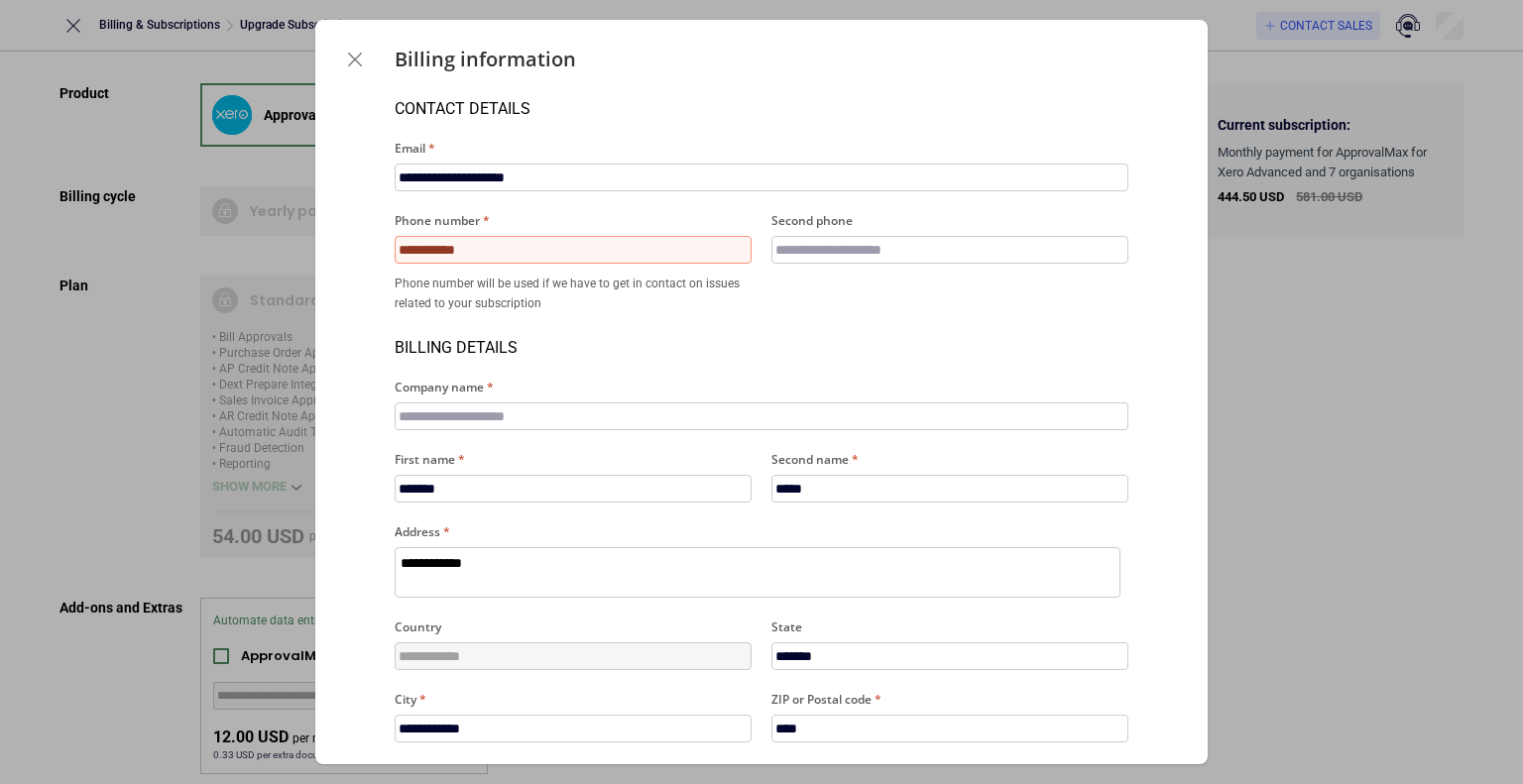 type on "*" 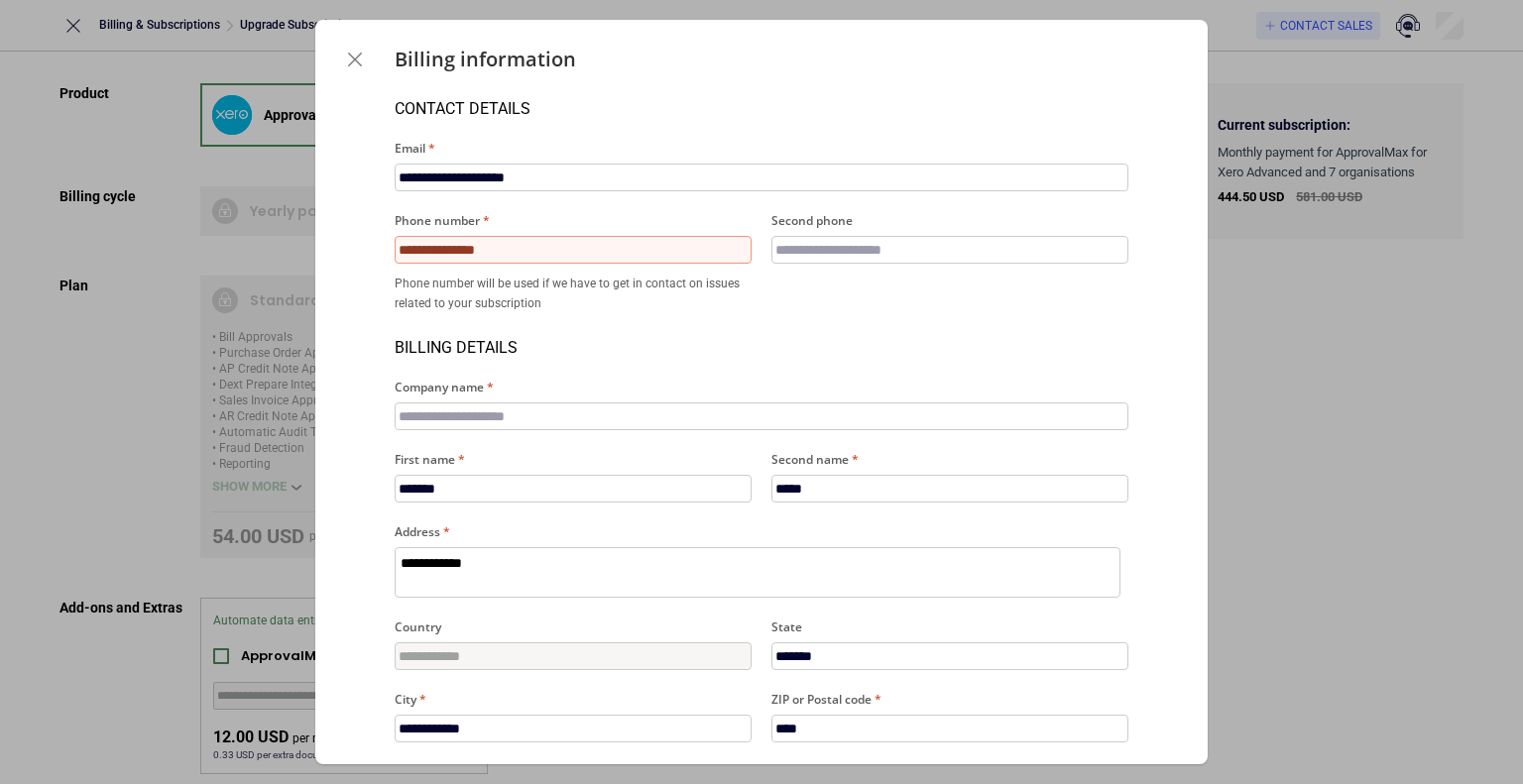 type on "*" 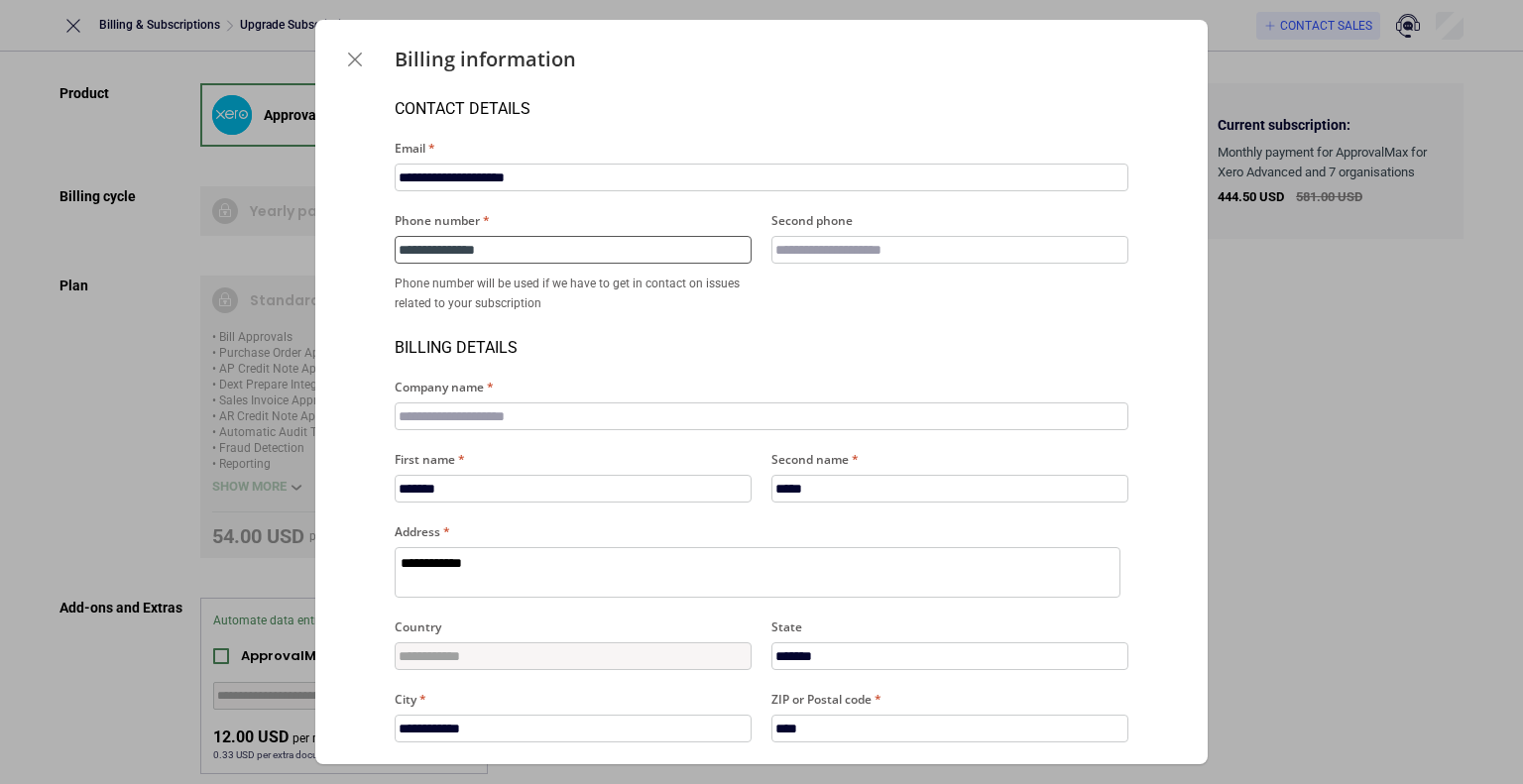type on "**********" 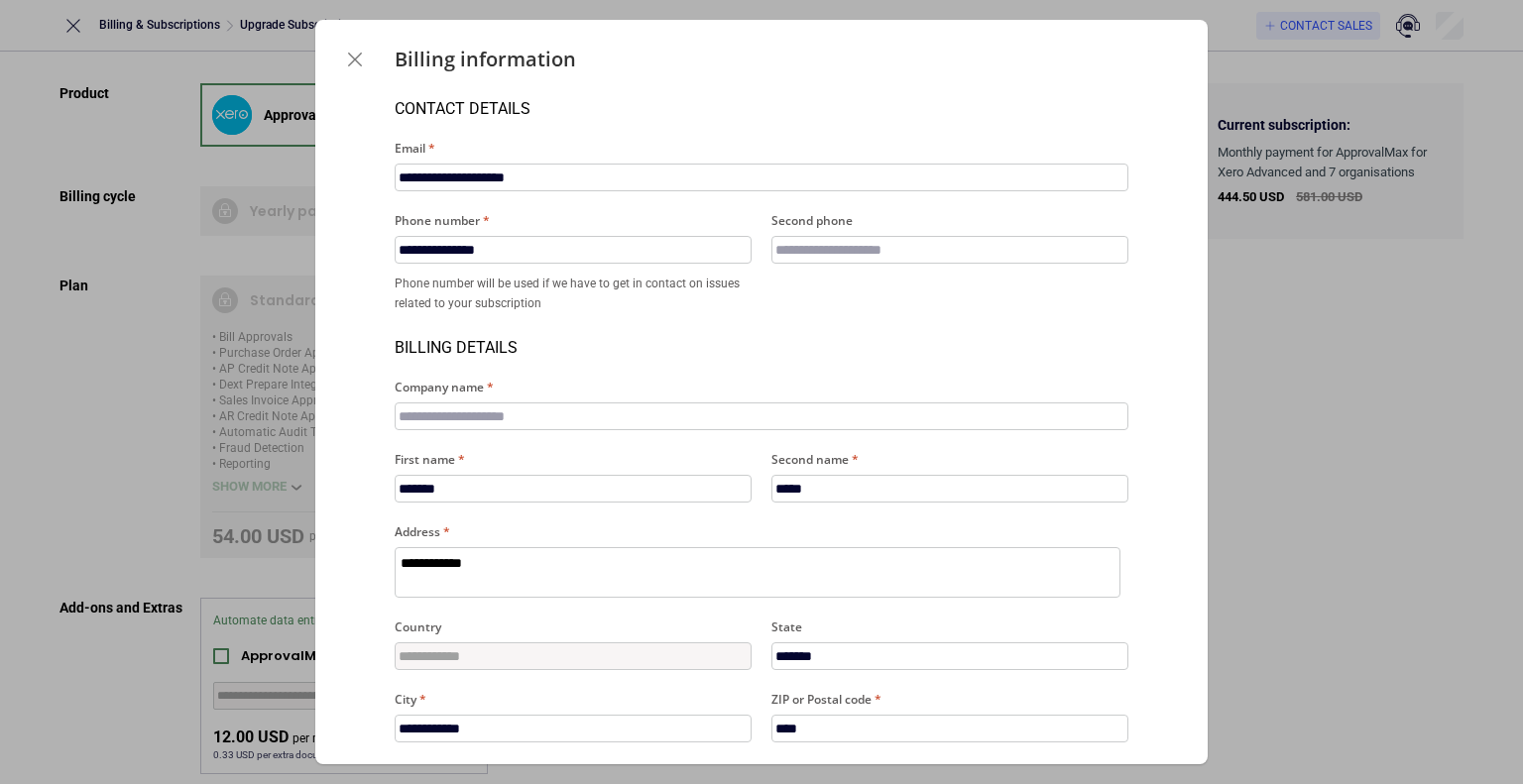 click on "Second phone" at bounding box center [950, 262] 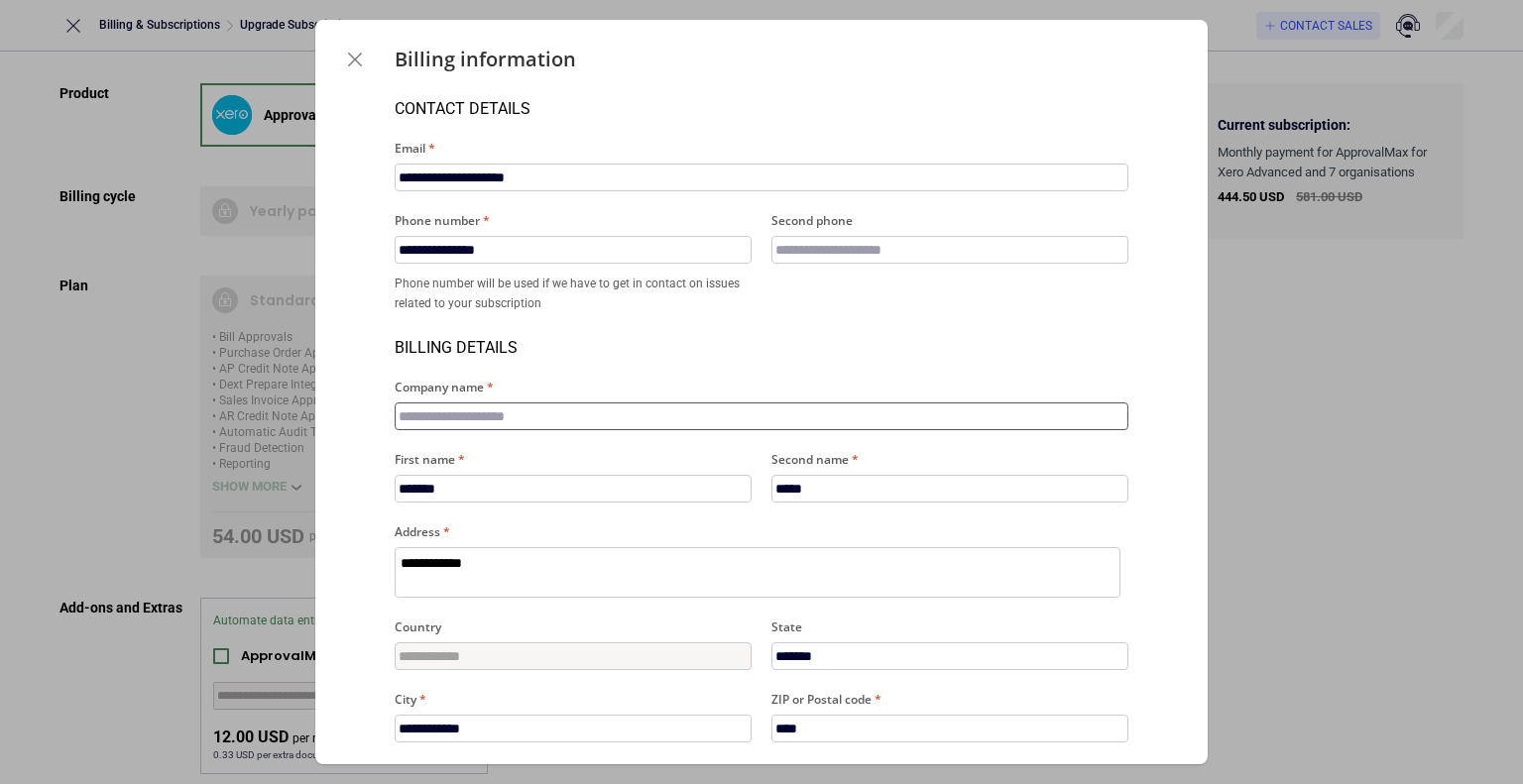 click on "Company name" at bounding box center (762, 416) 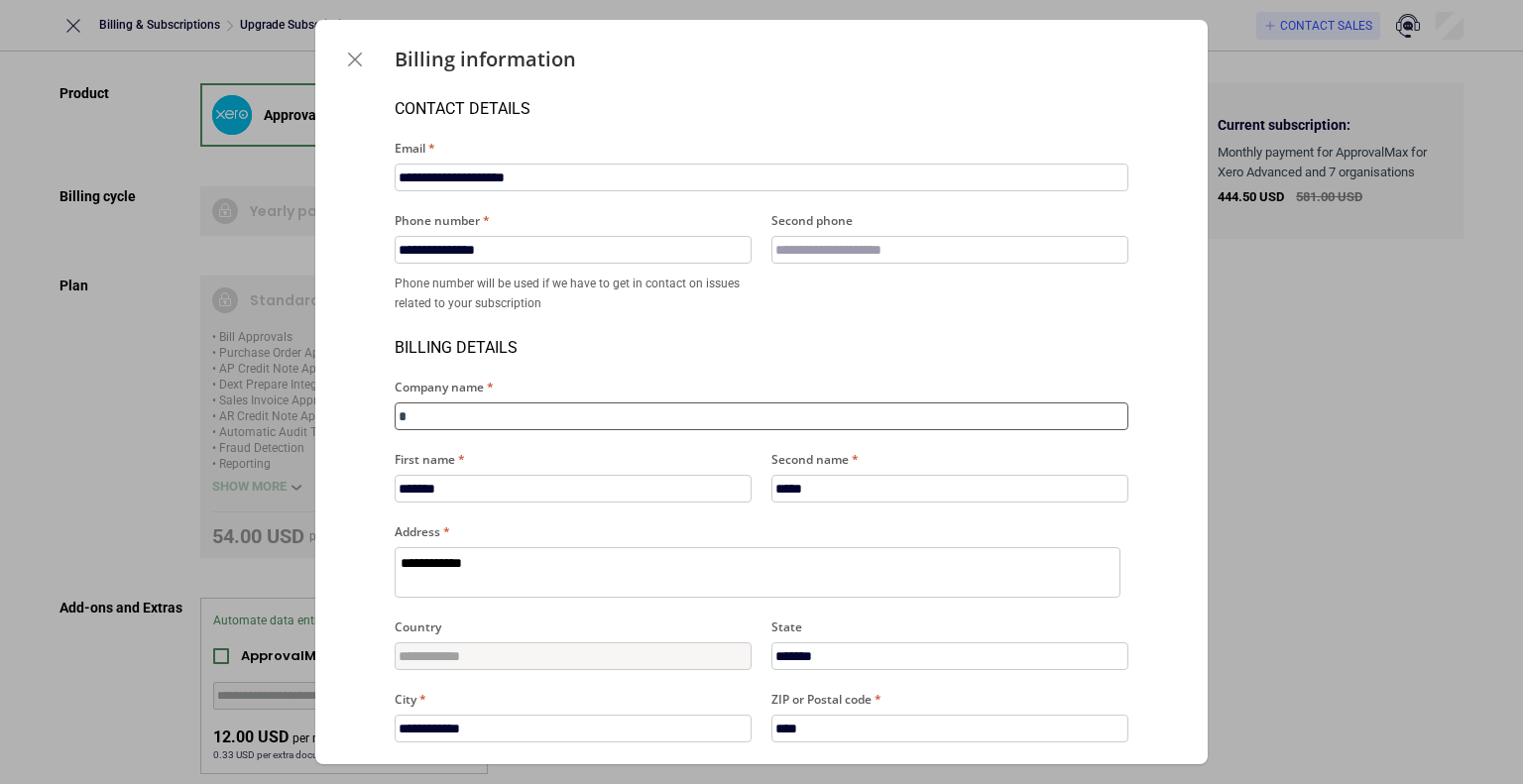 type on "**" 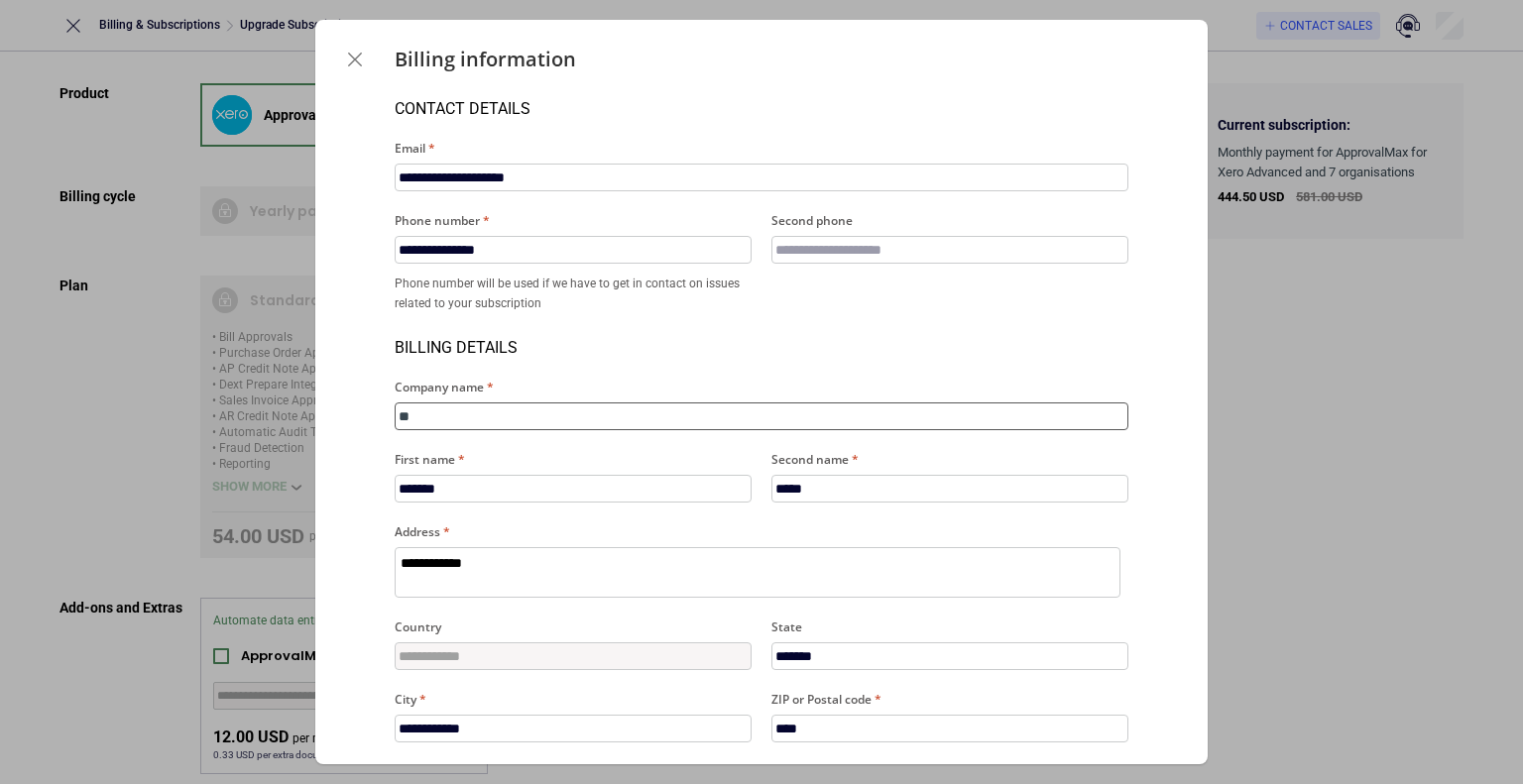 type on "*" 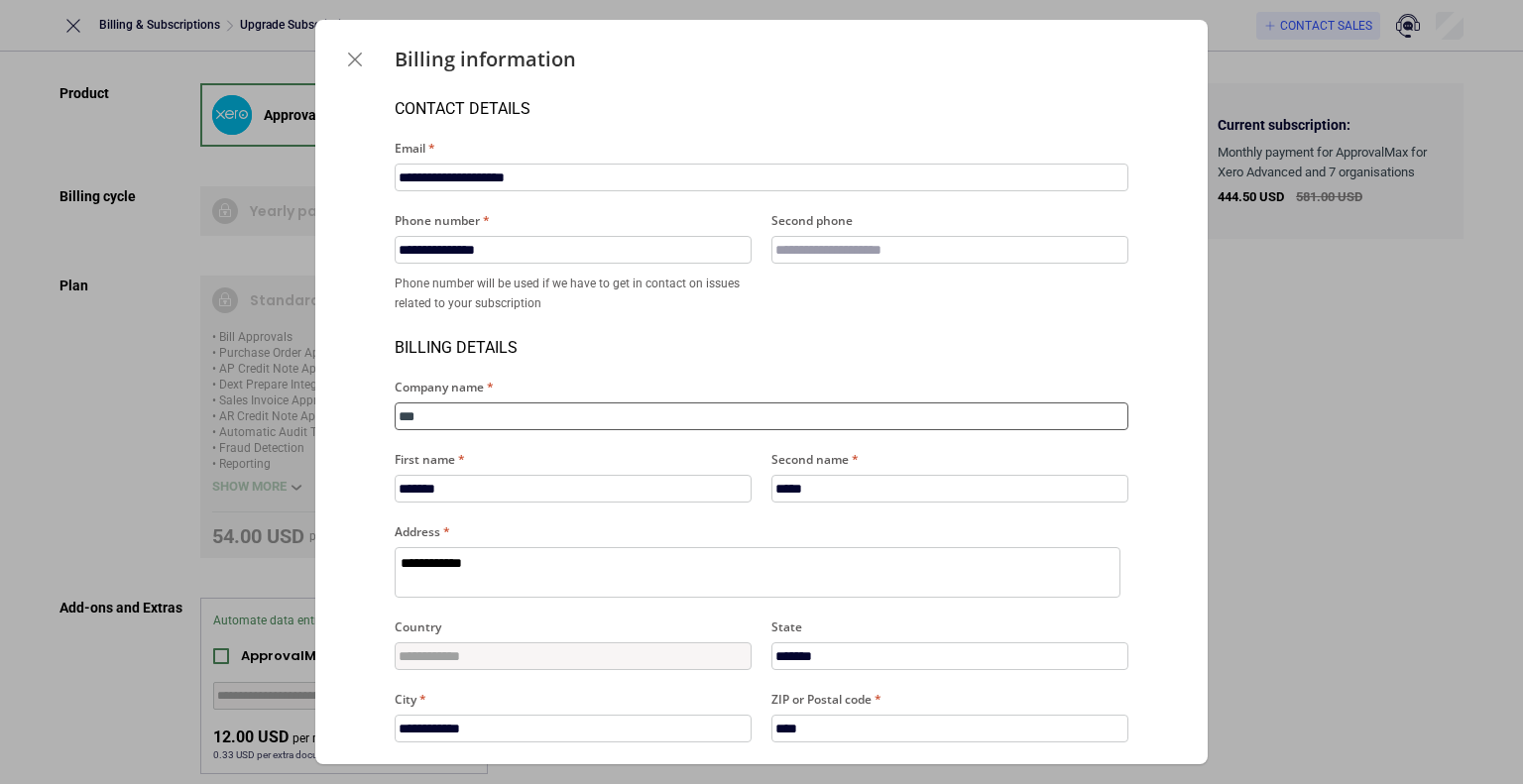 type on "****" 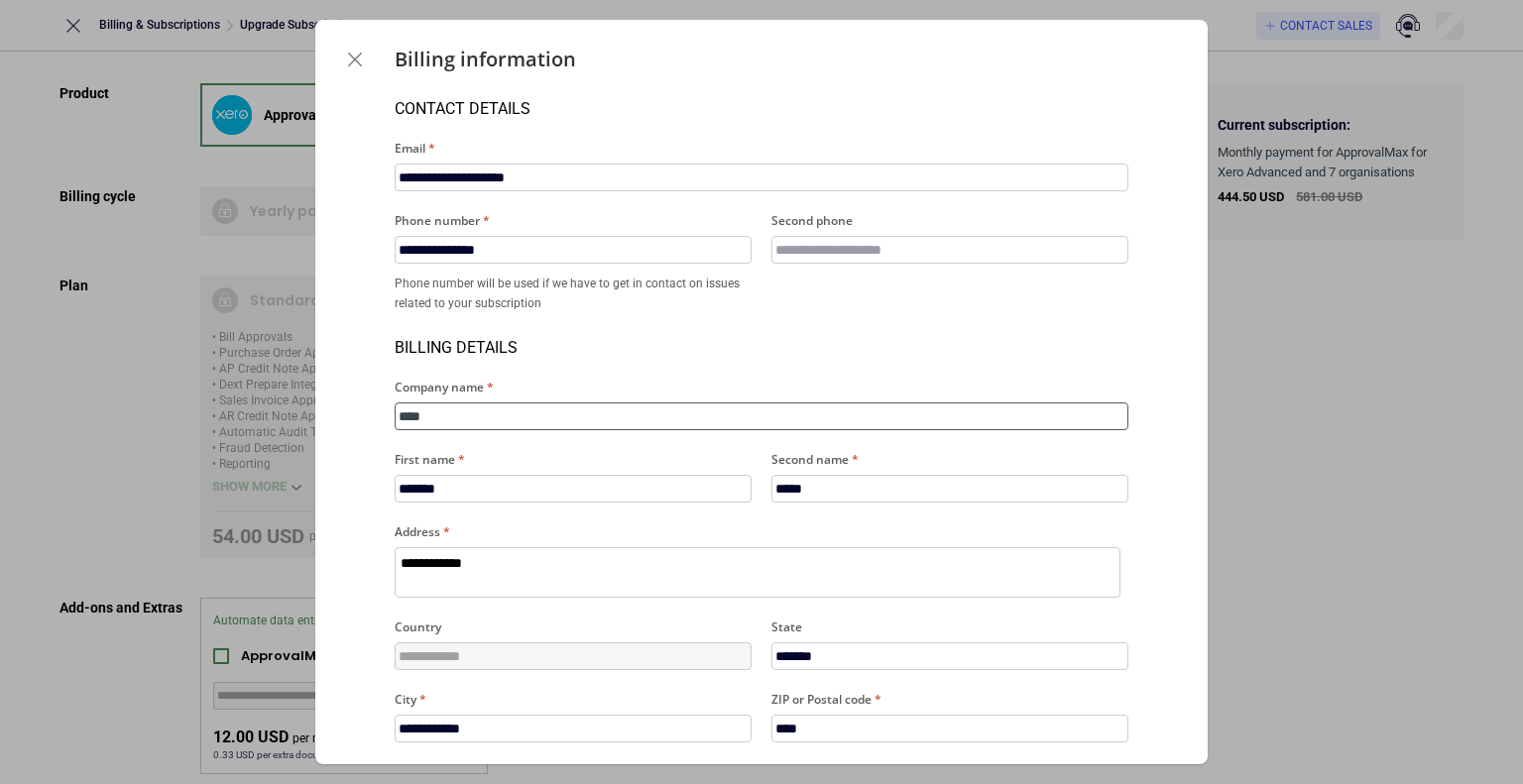 type on "*****" 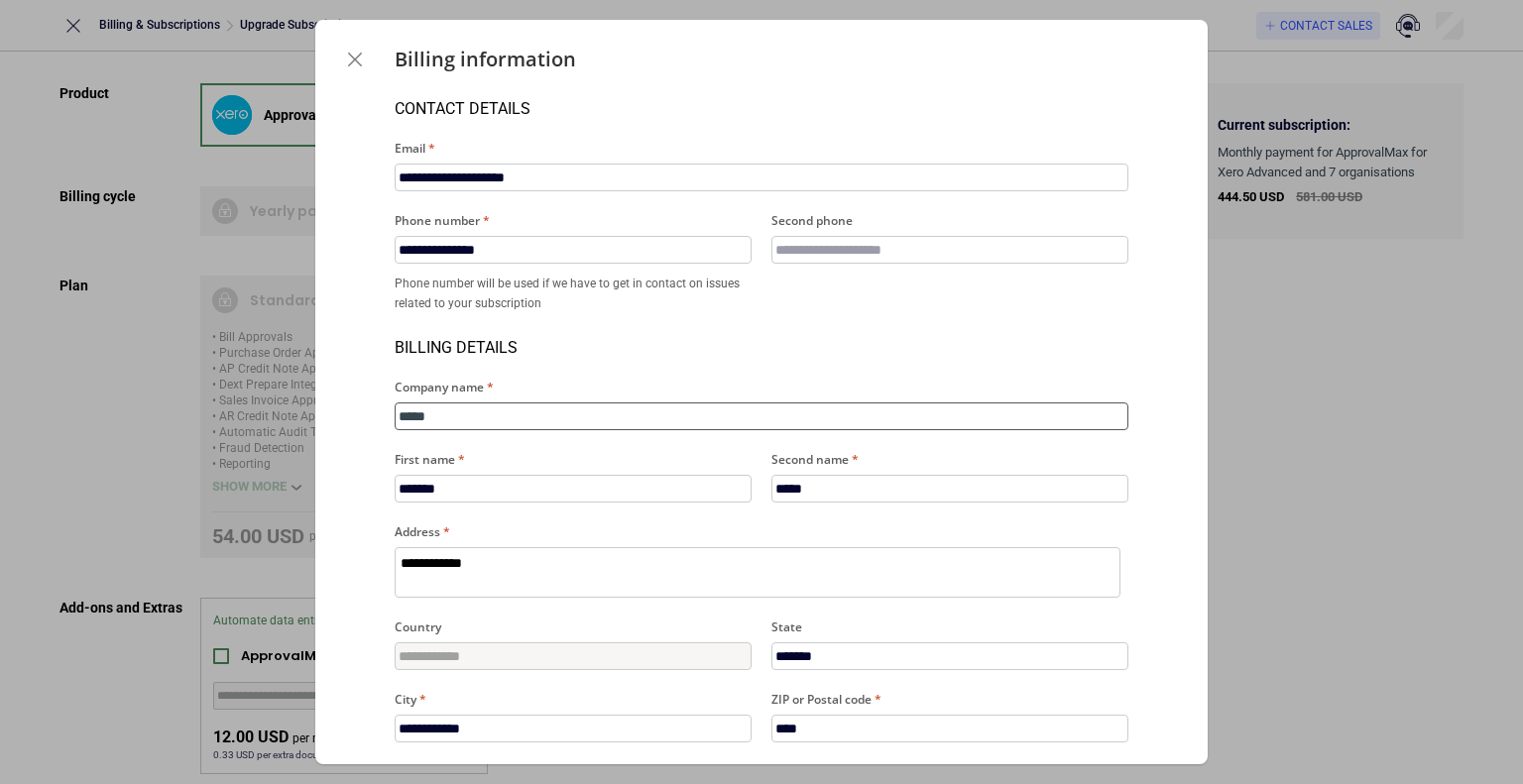 type on "******" 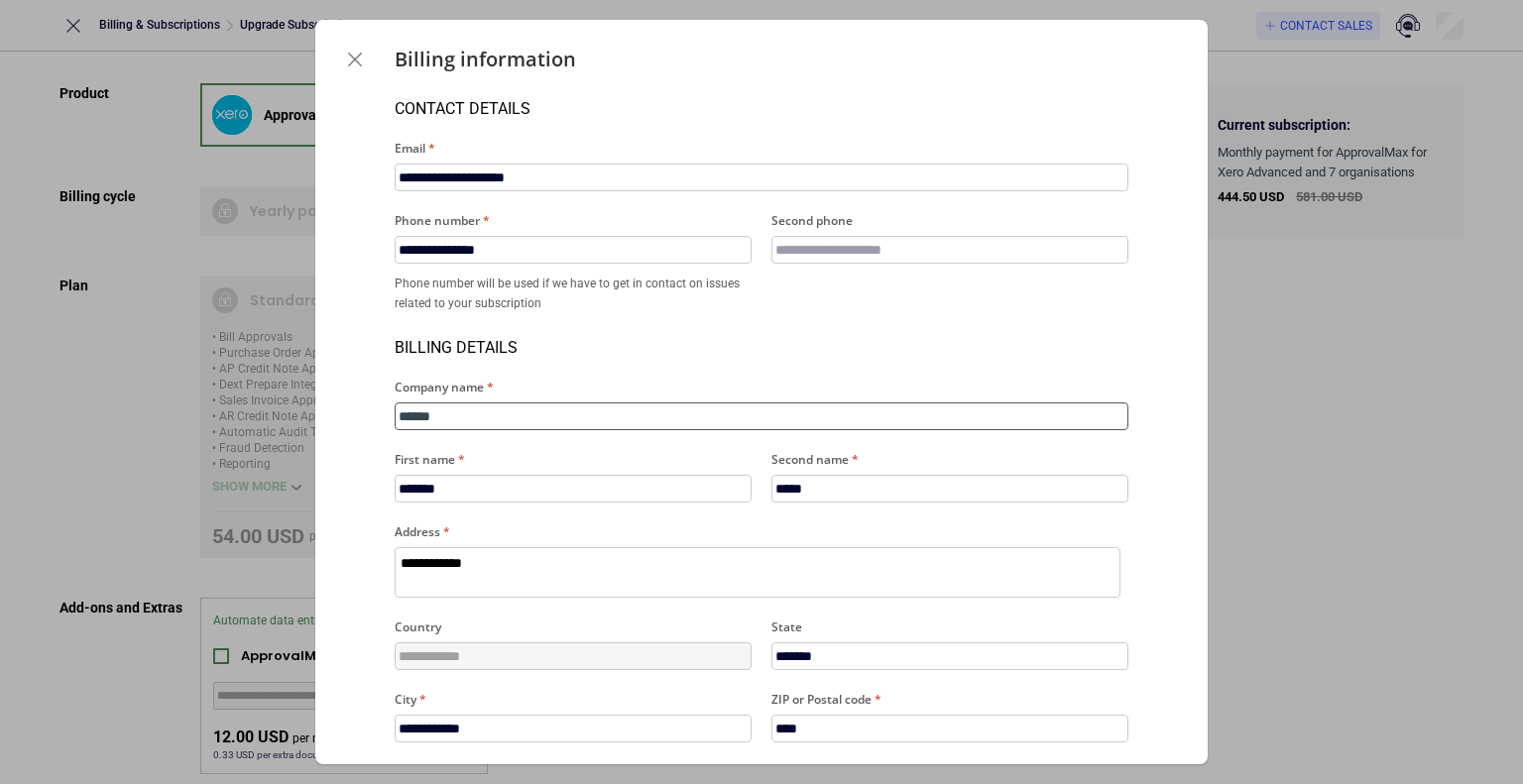 type on "*******" 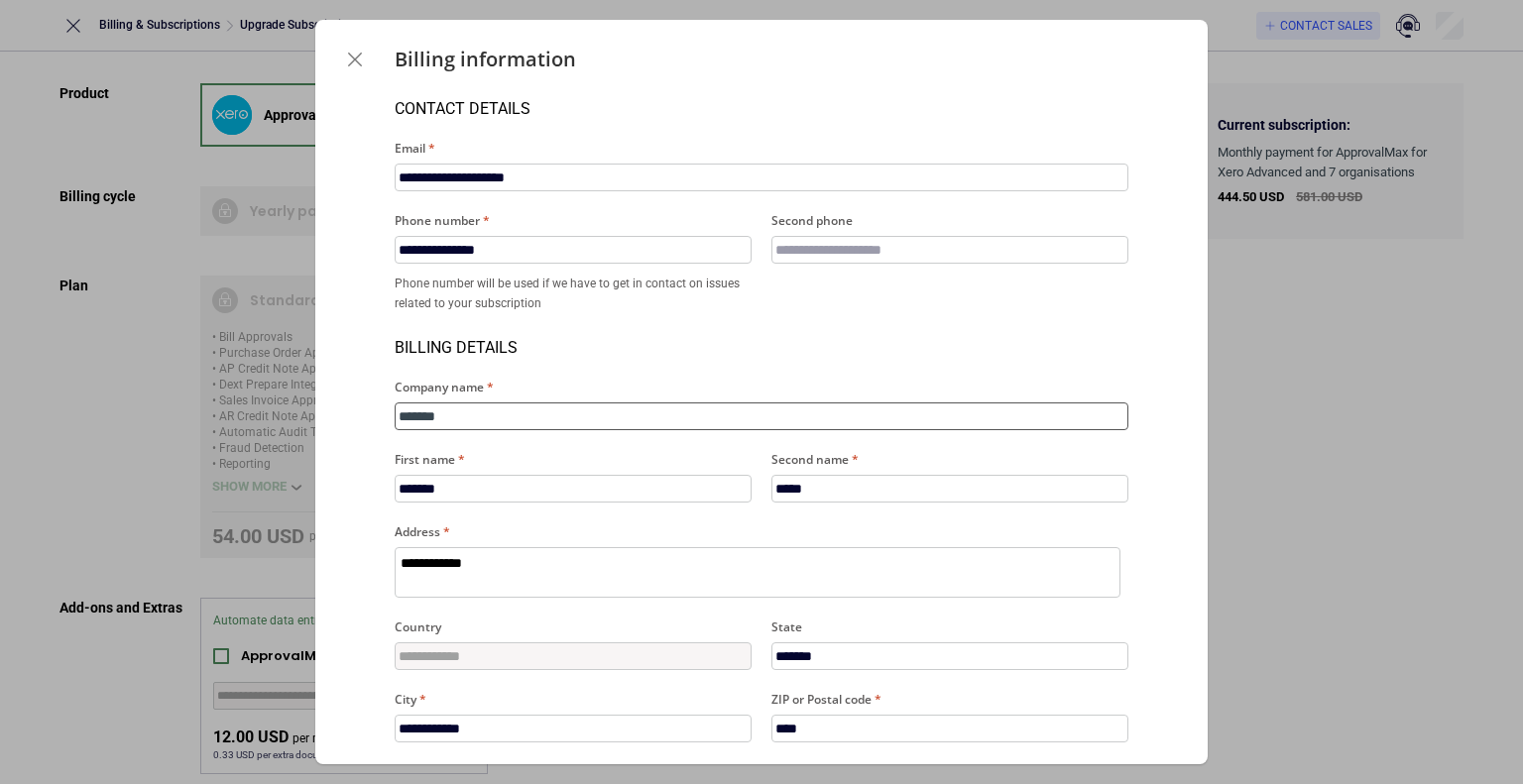 type on "*" 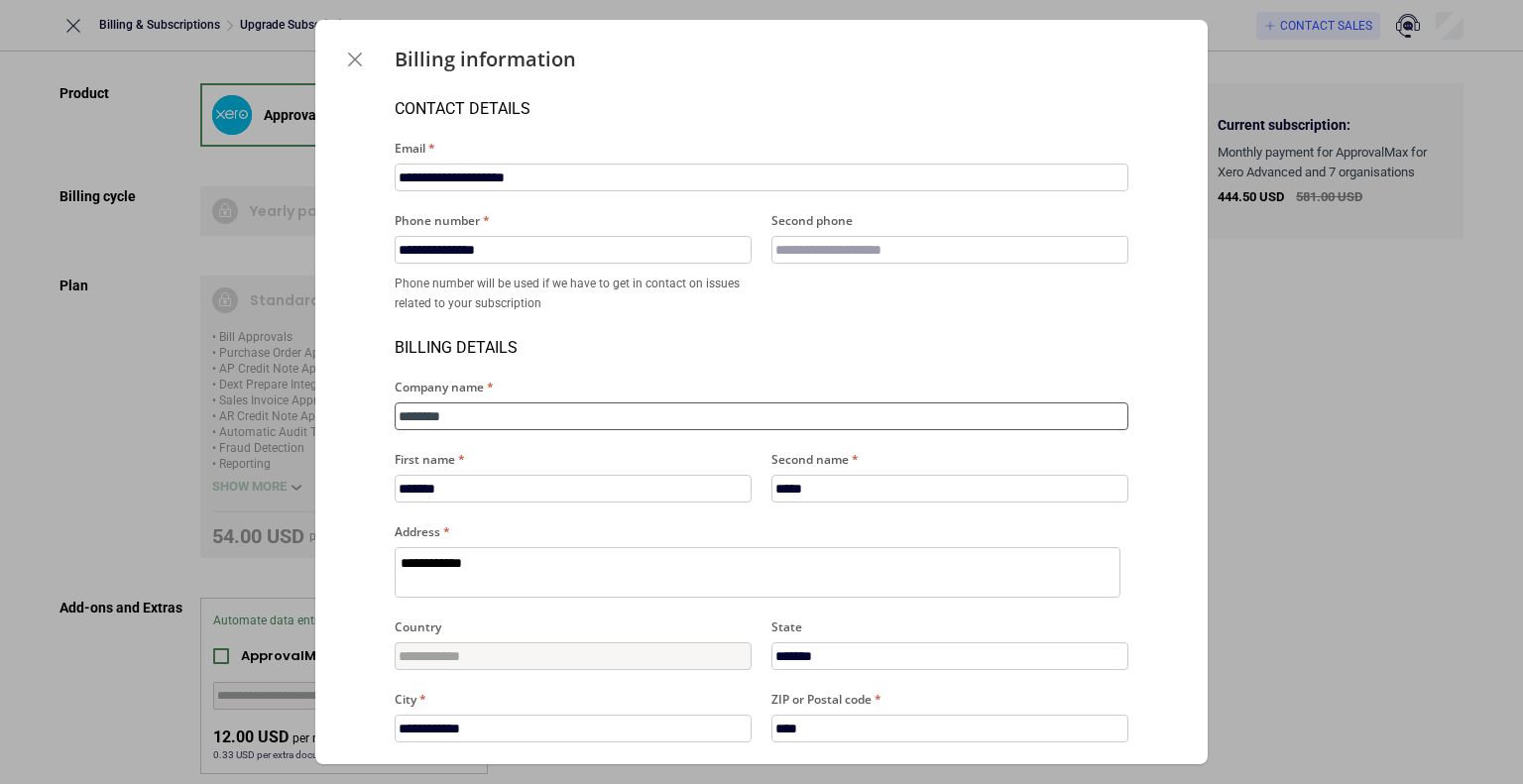 type on "*********" 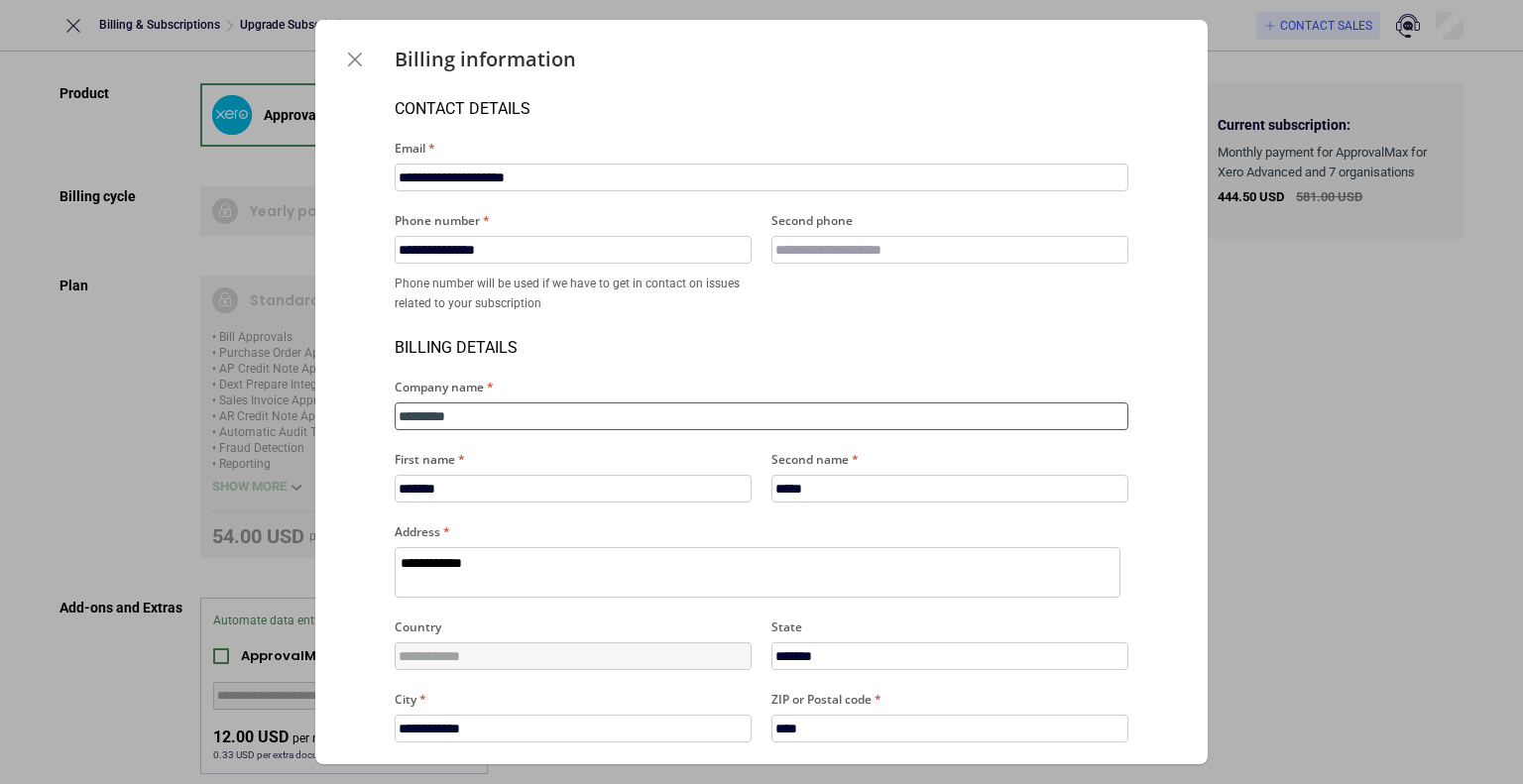 type on "**********" 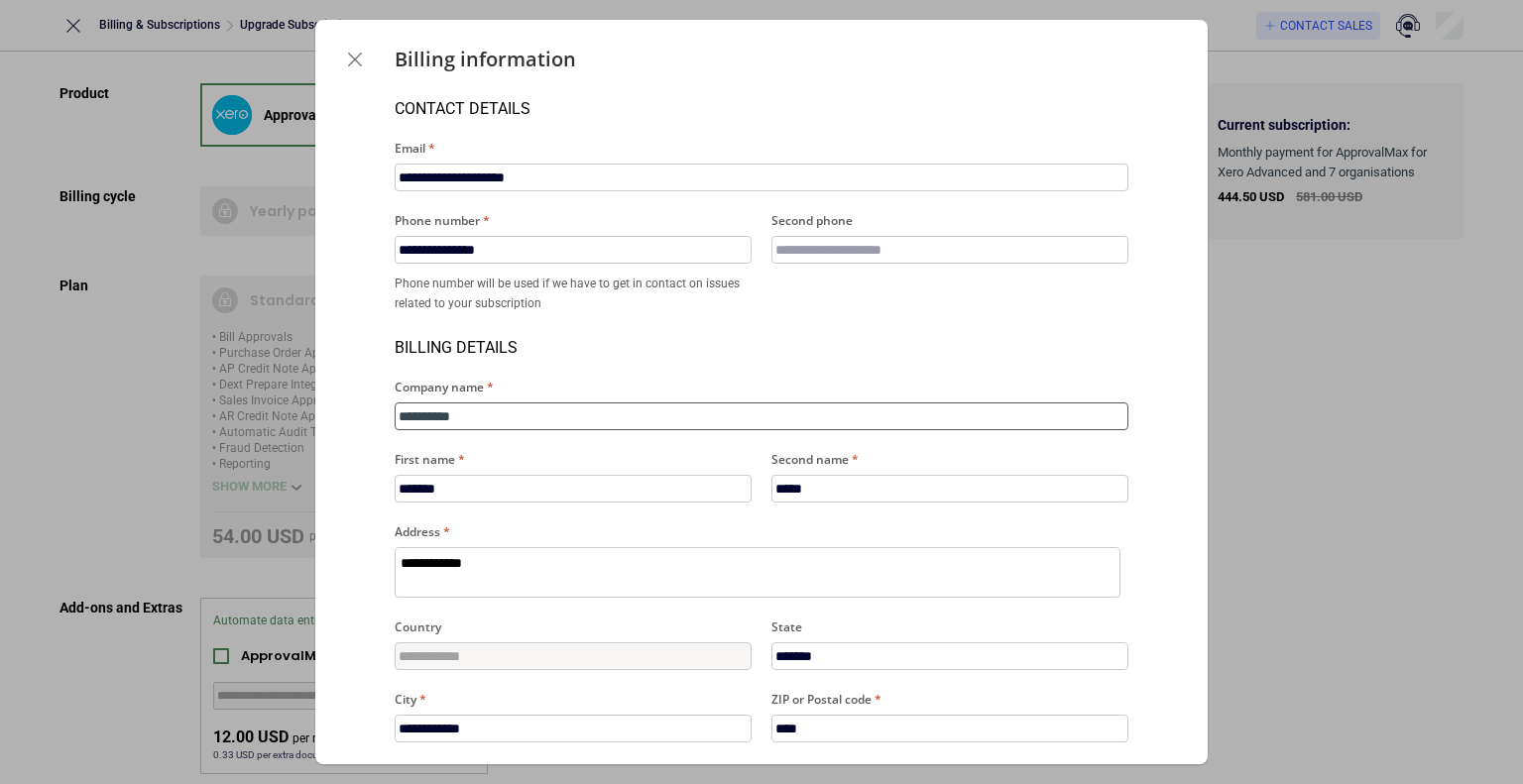 type on "*********" 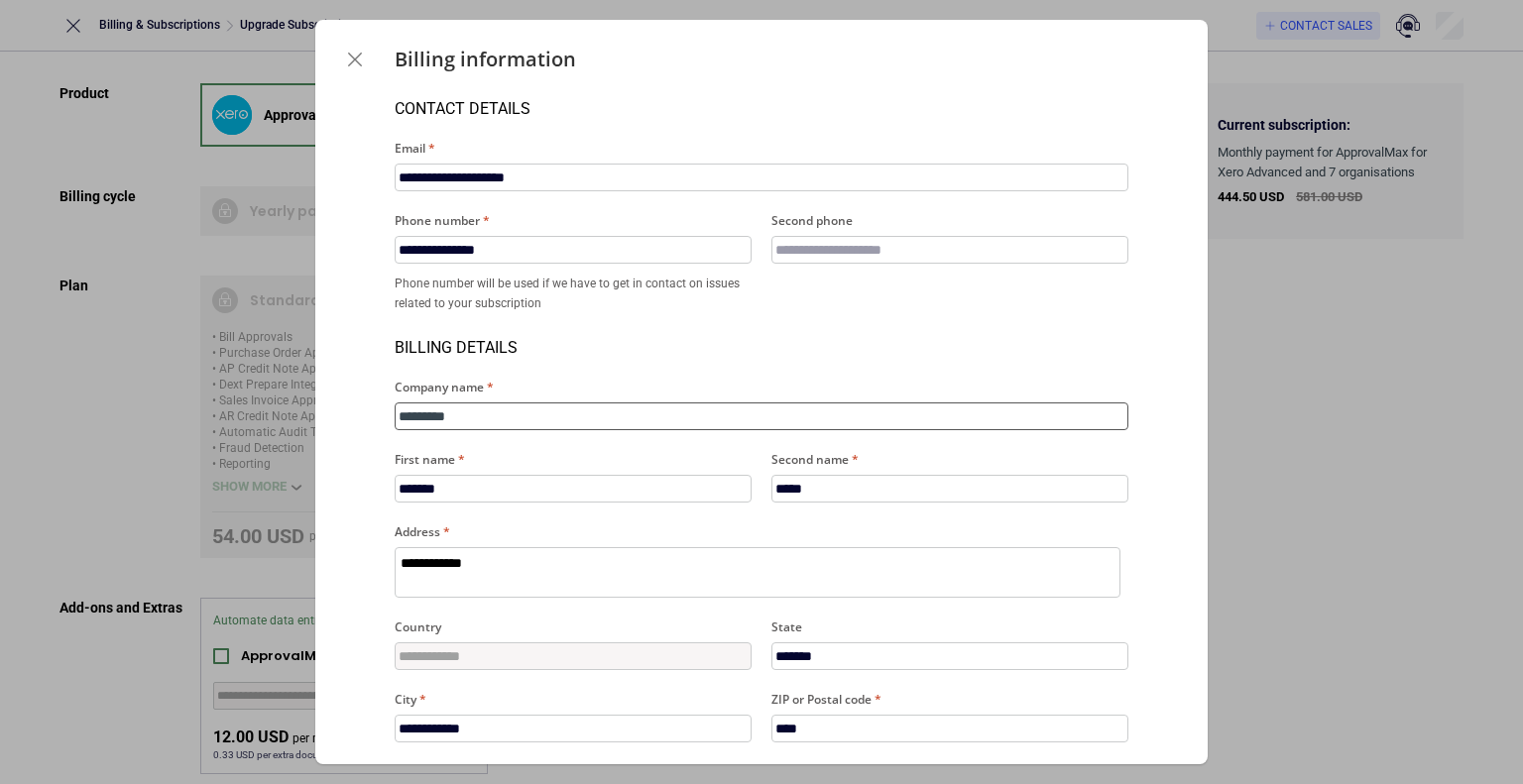 type on "*********" 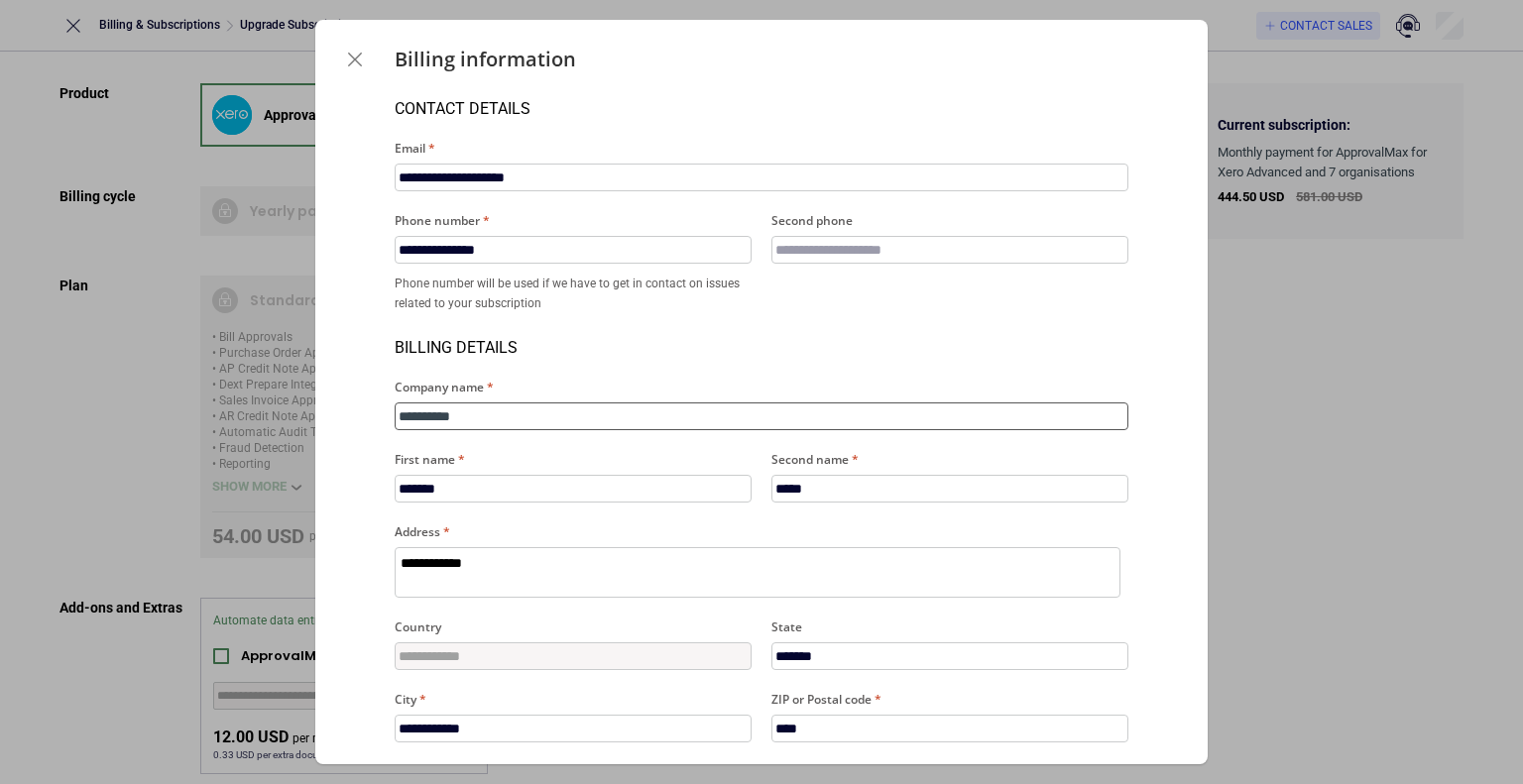 type on "**********" 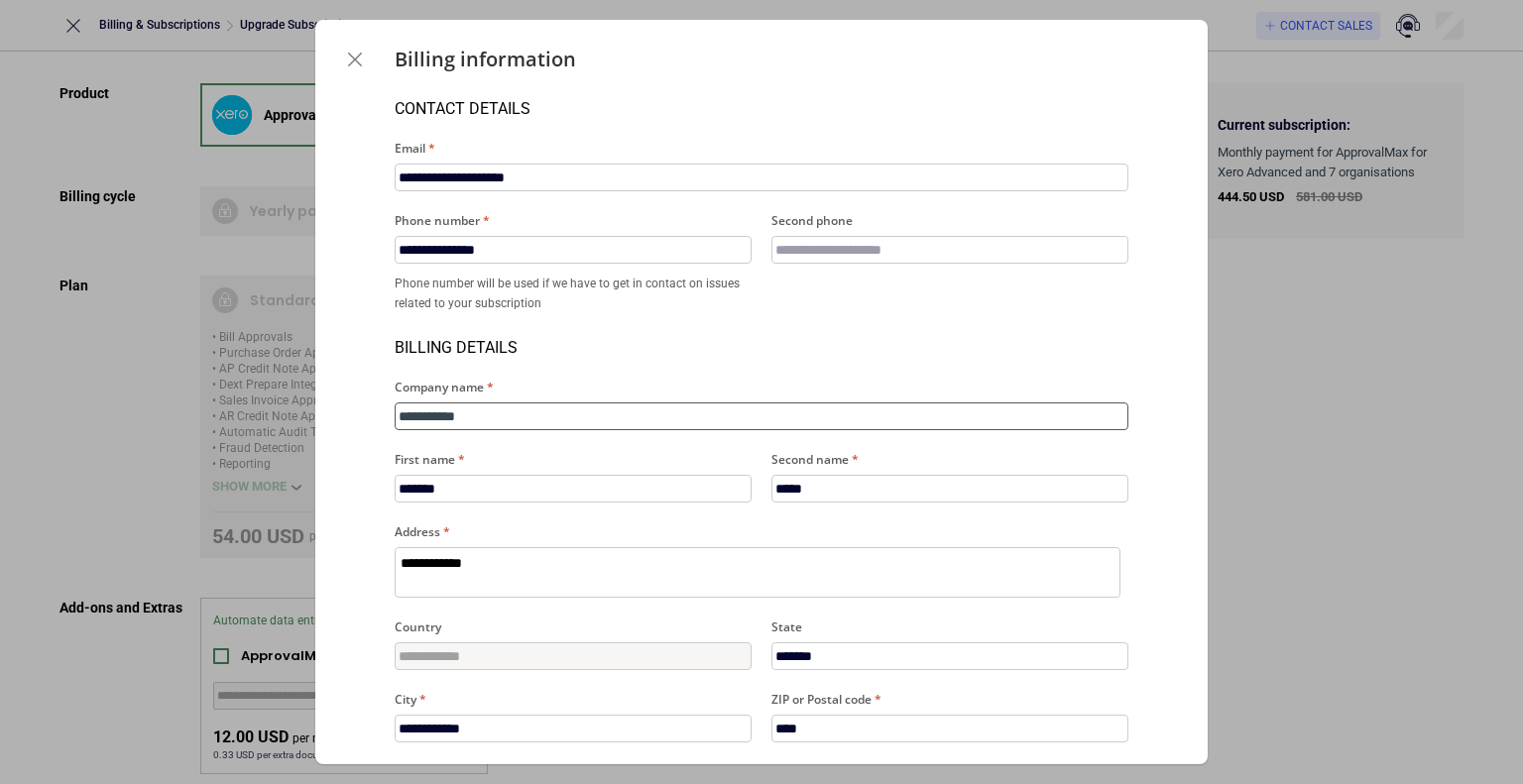 type on "**********" 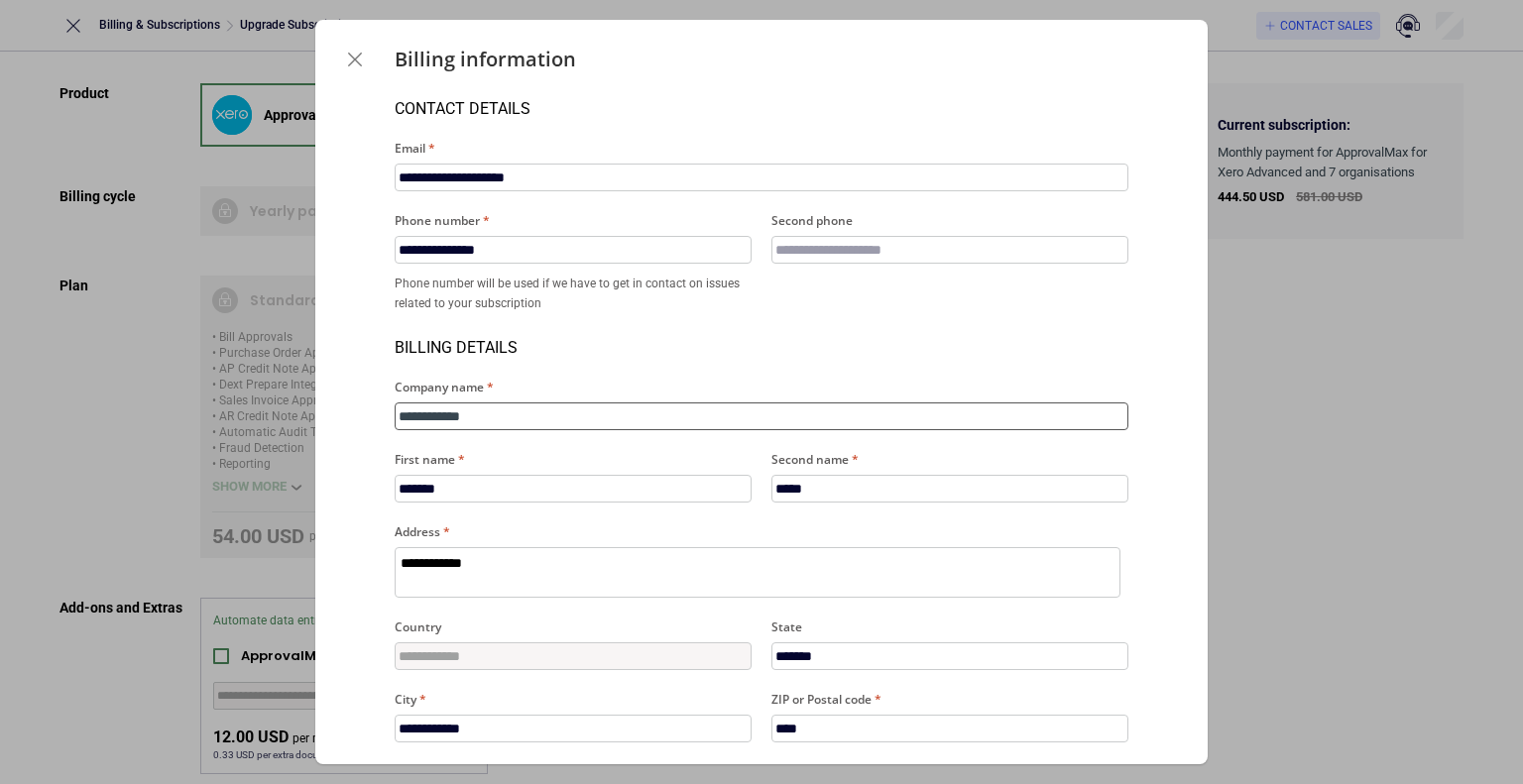 type on "**********" 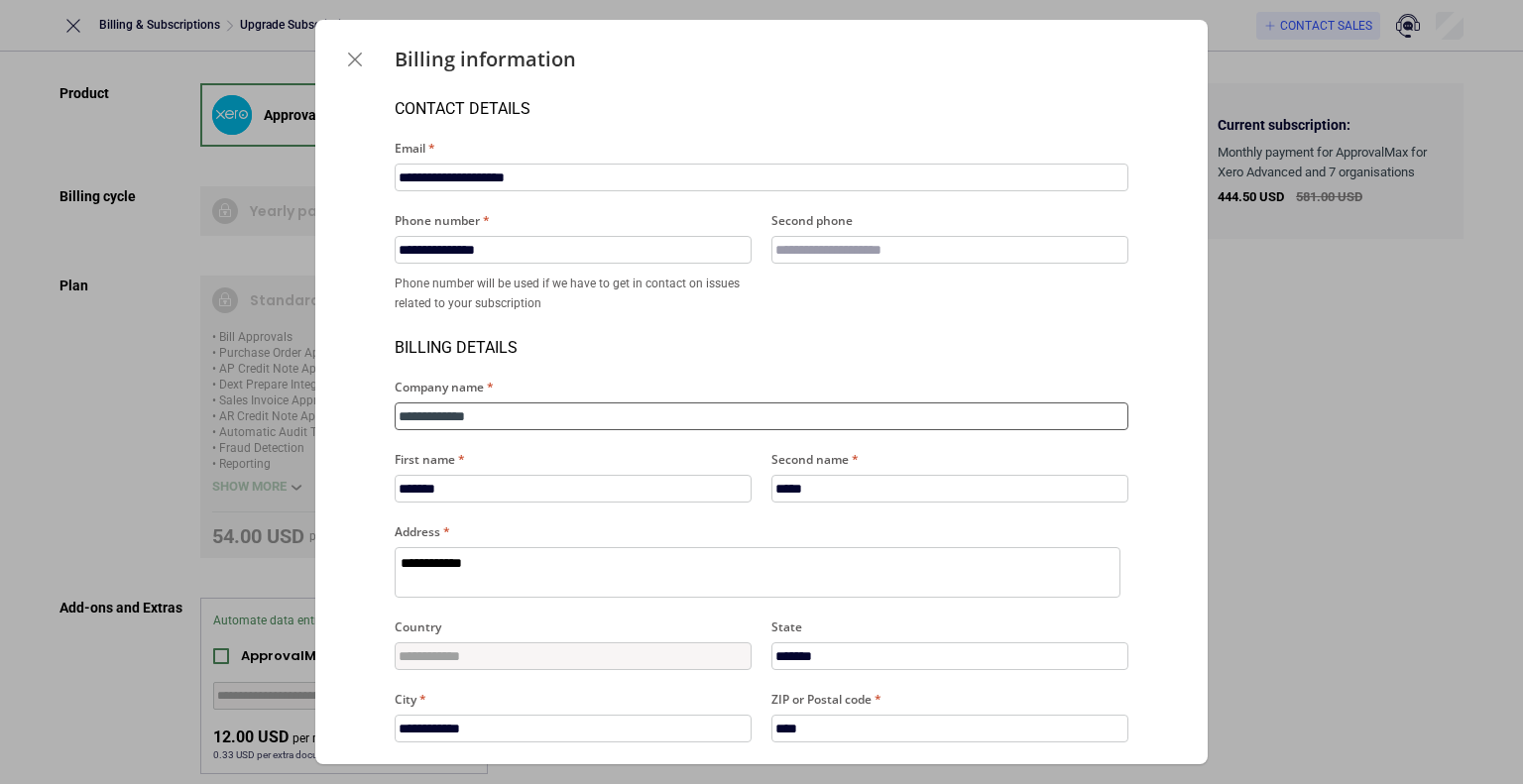 type on "**********" 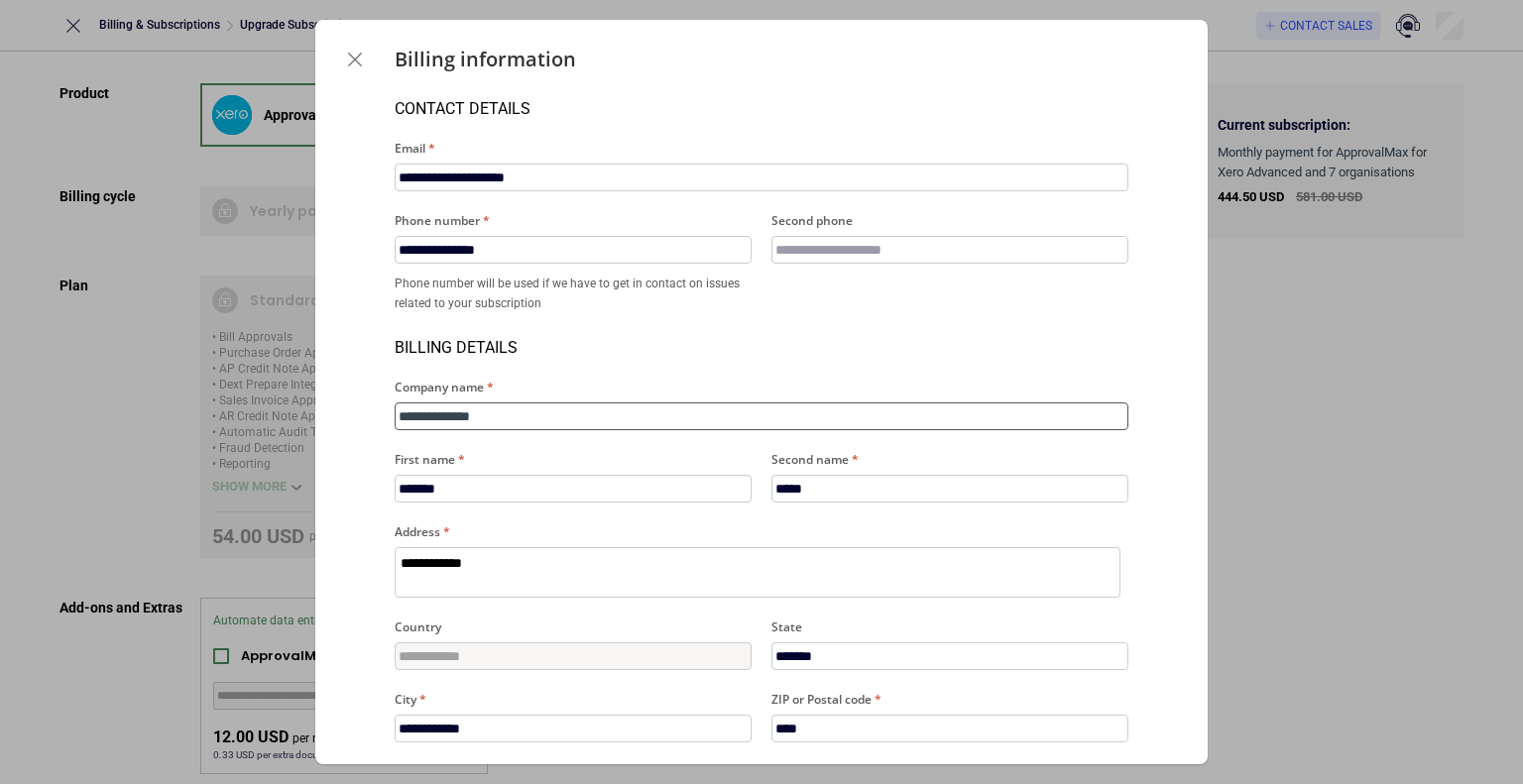type on "**********" 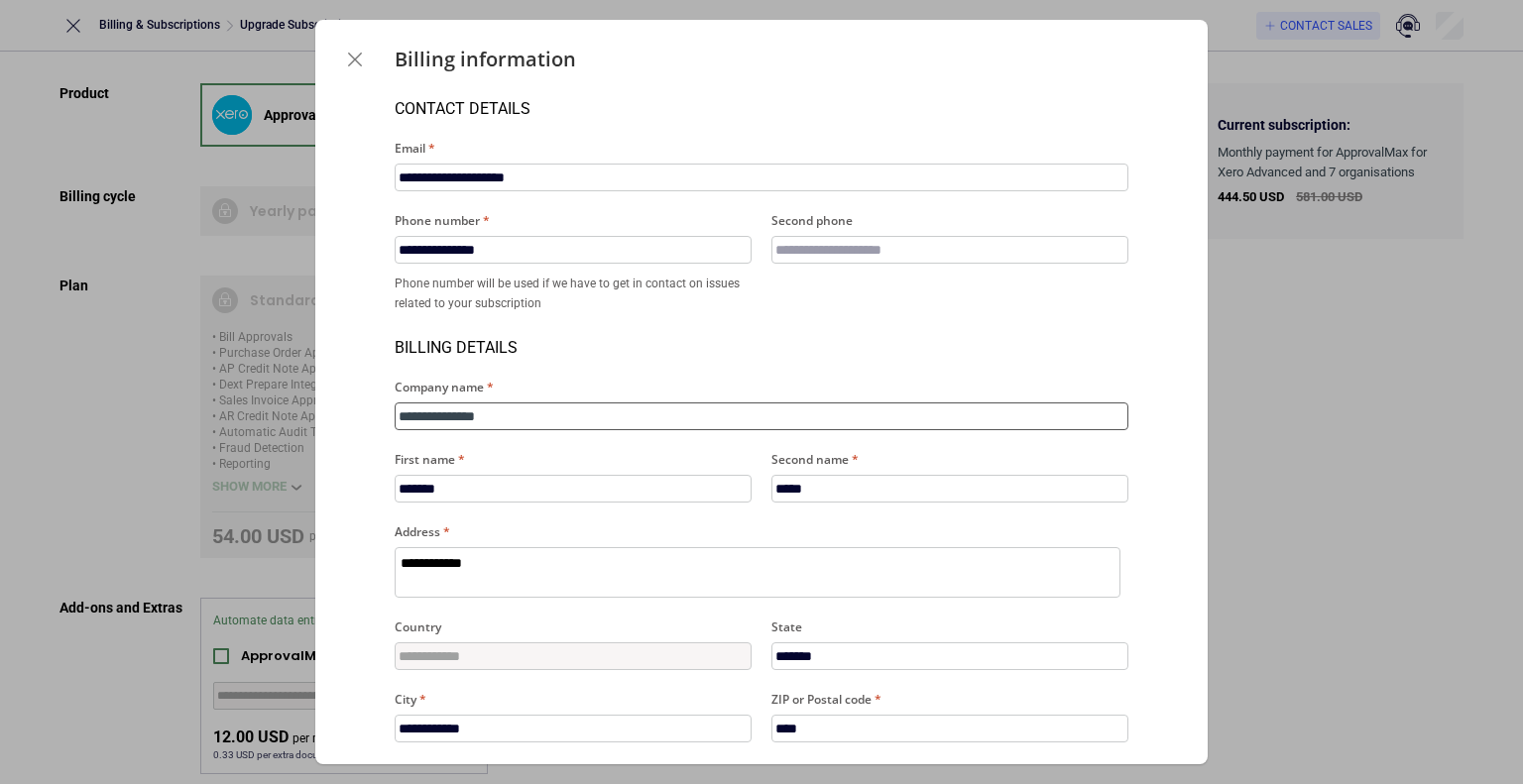 type on "**********" 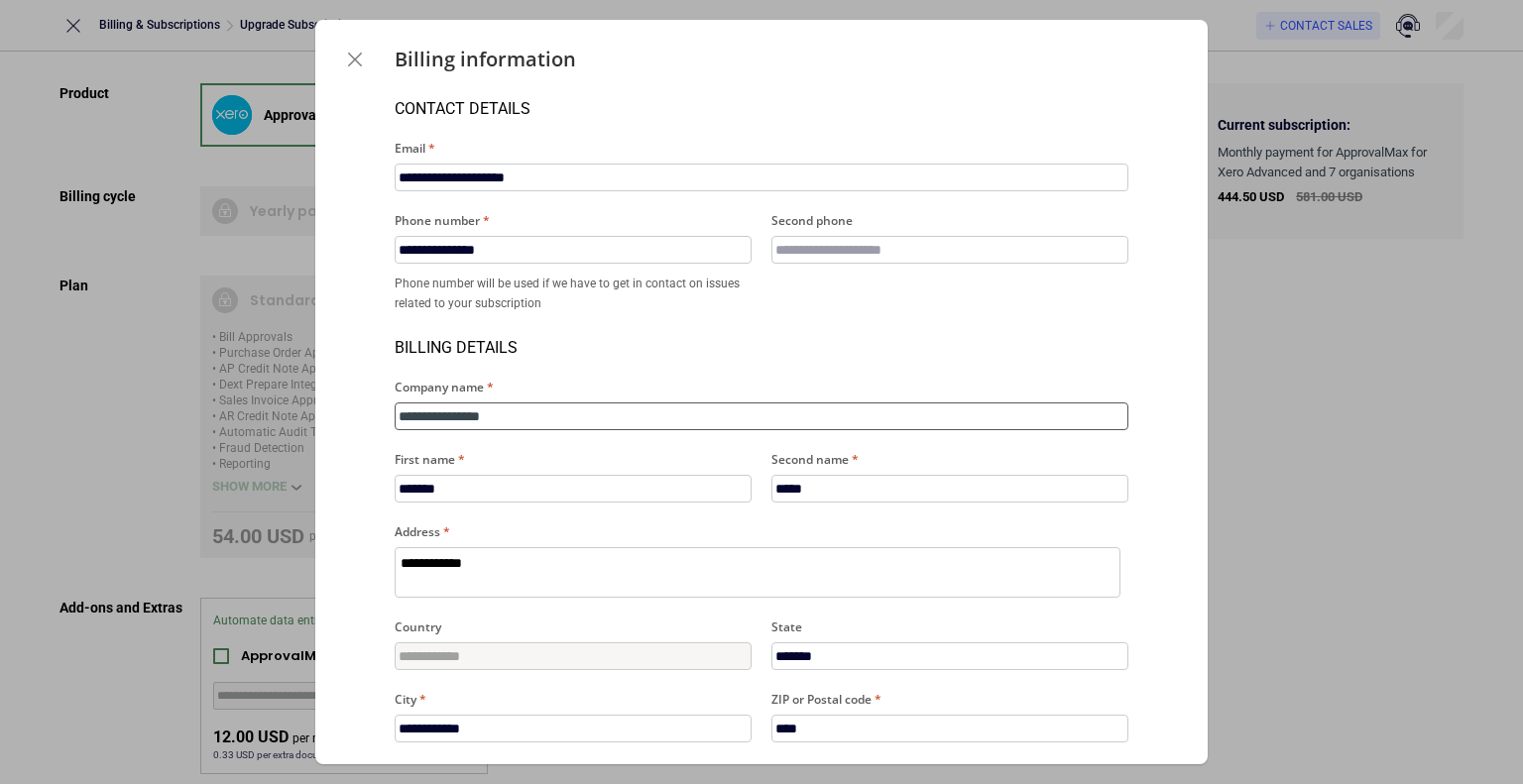 type on "**********" 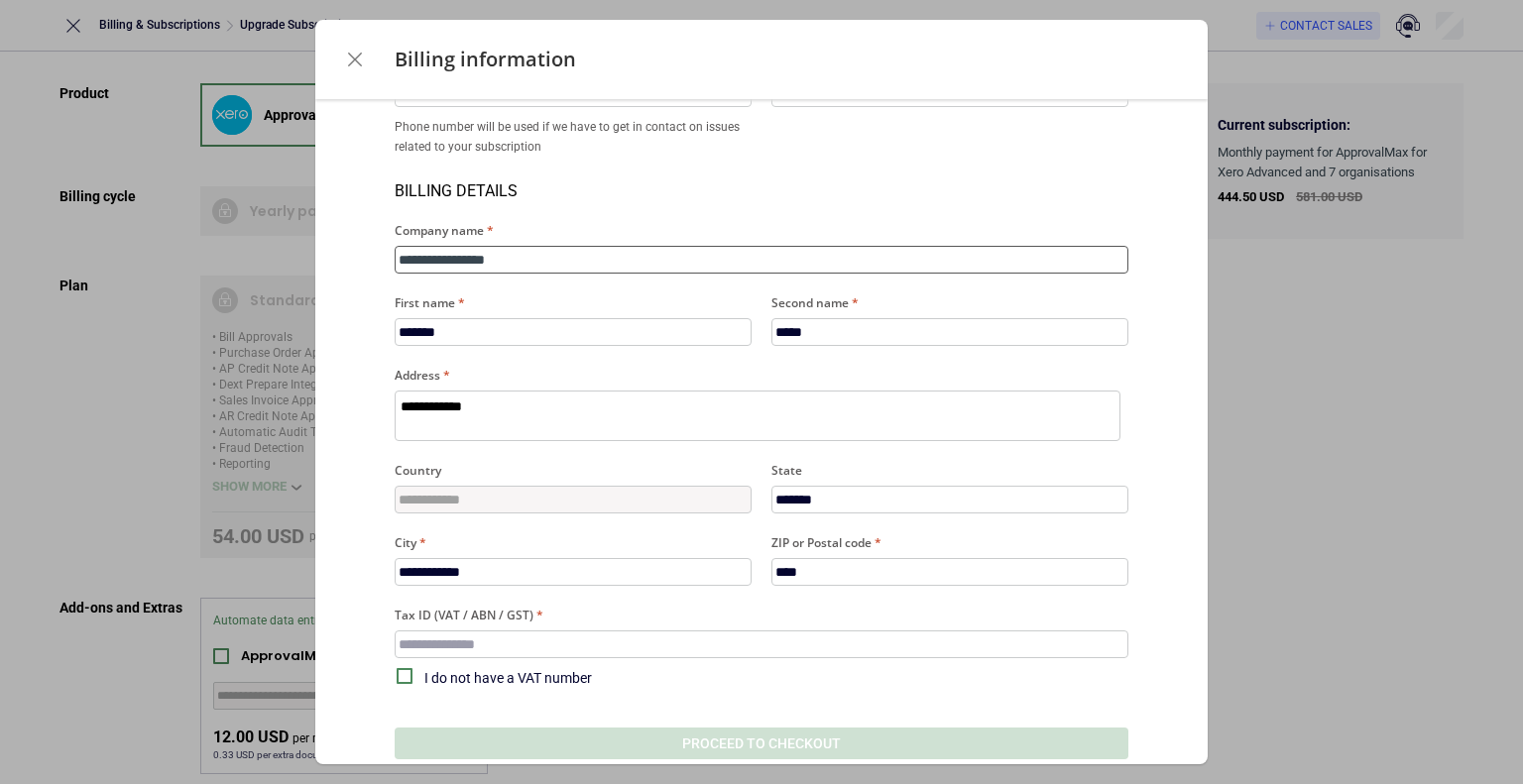 scroll, scrollTop: 187, scrollLeft: 0, axis: vertical 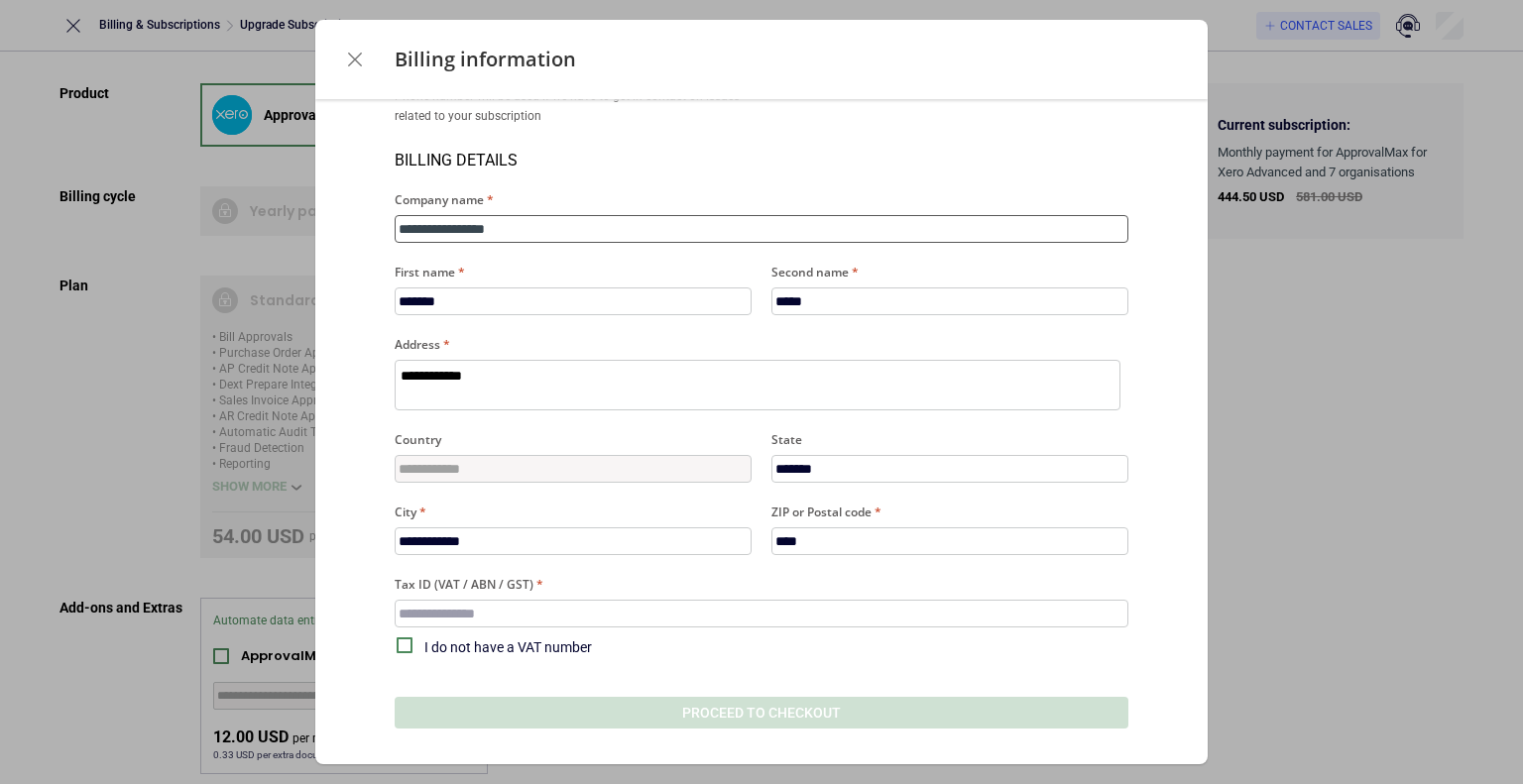 type on "**********" 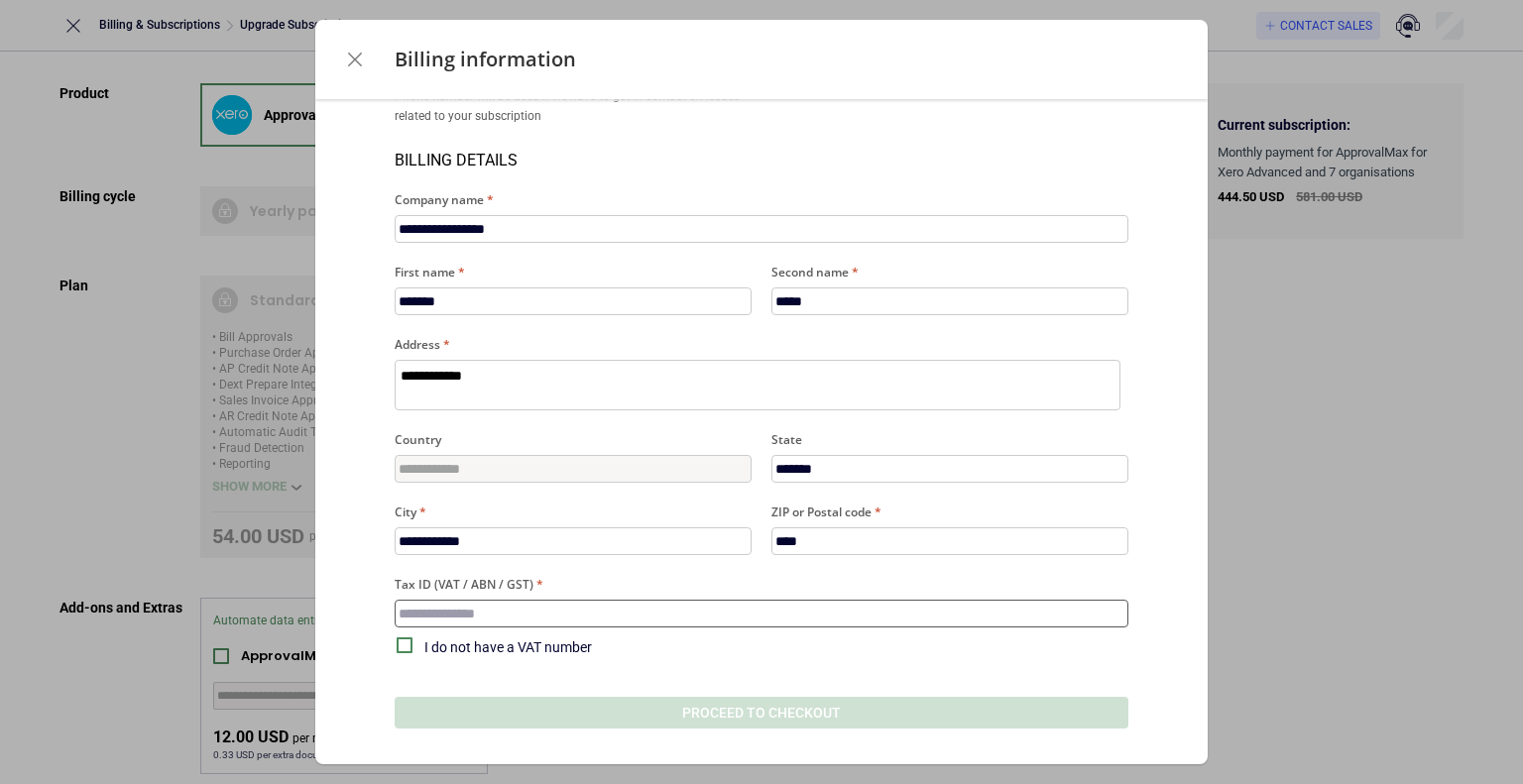 click on "Tax ID (VAT / ABN / GST)" at bounding box center (762, 614) 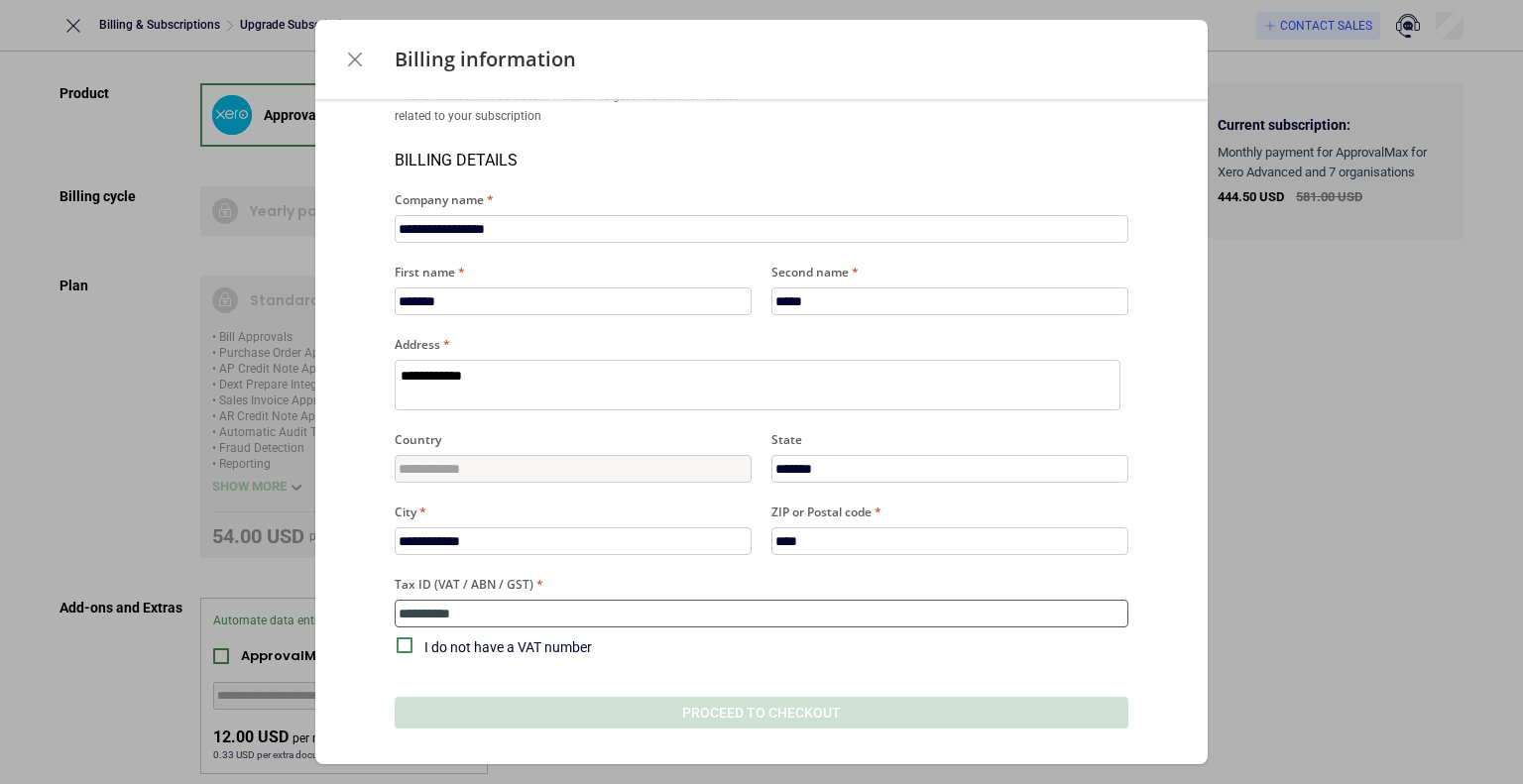 type on "*" 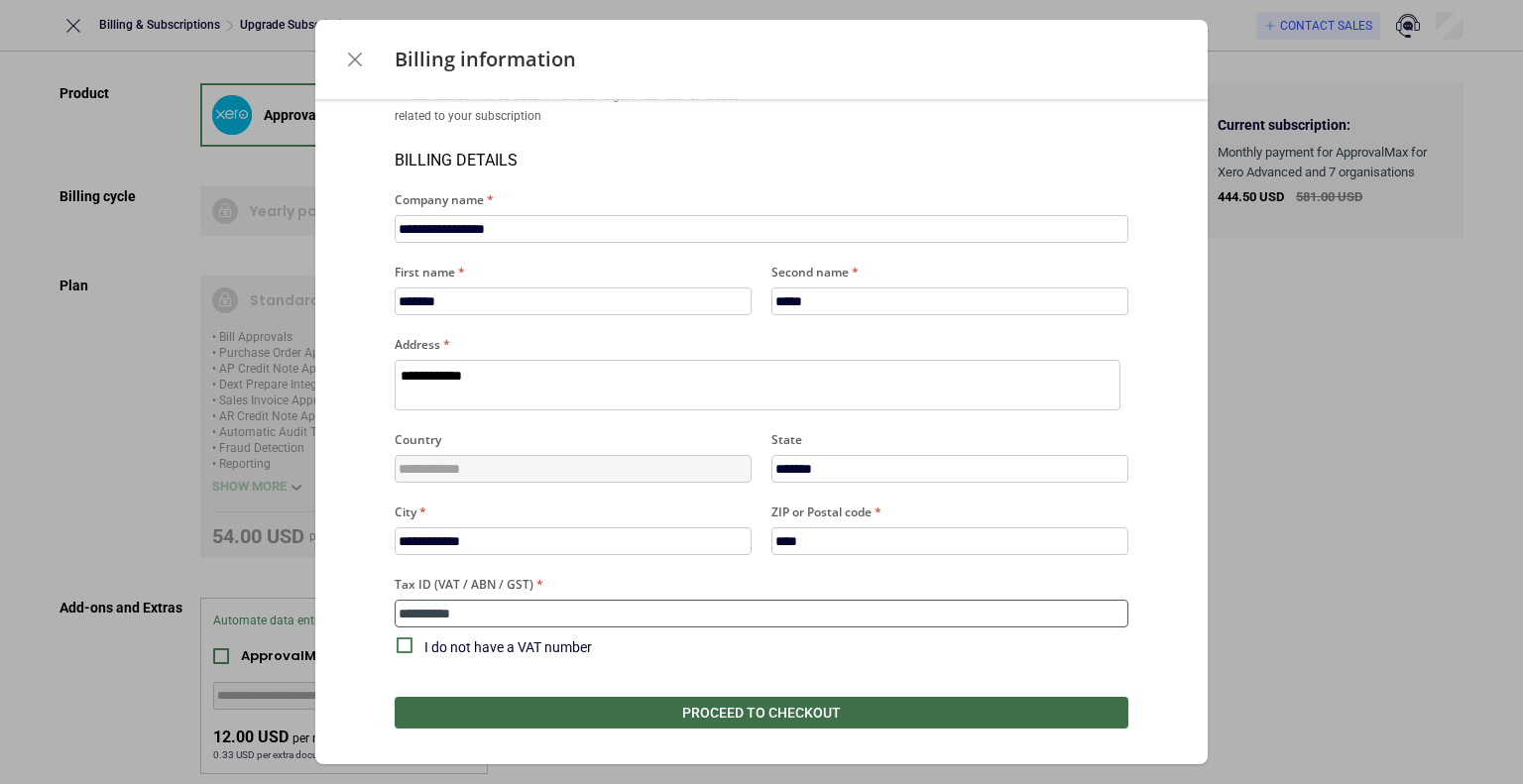 type on "**********" 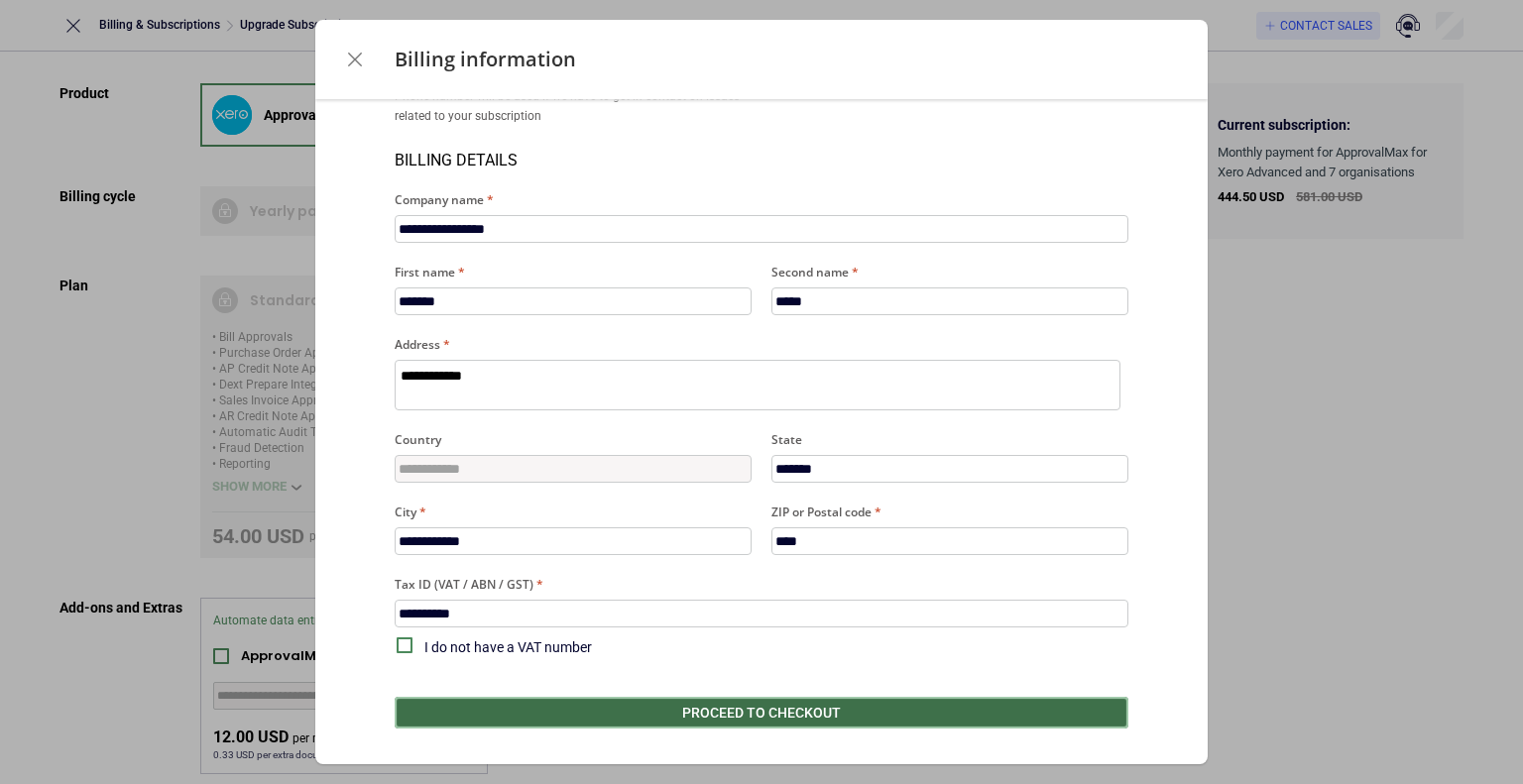 click on "Proceed to checkout" at bounding box center (762, 713) 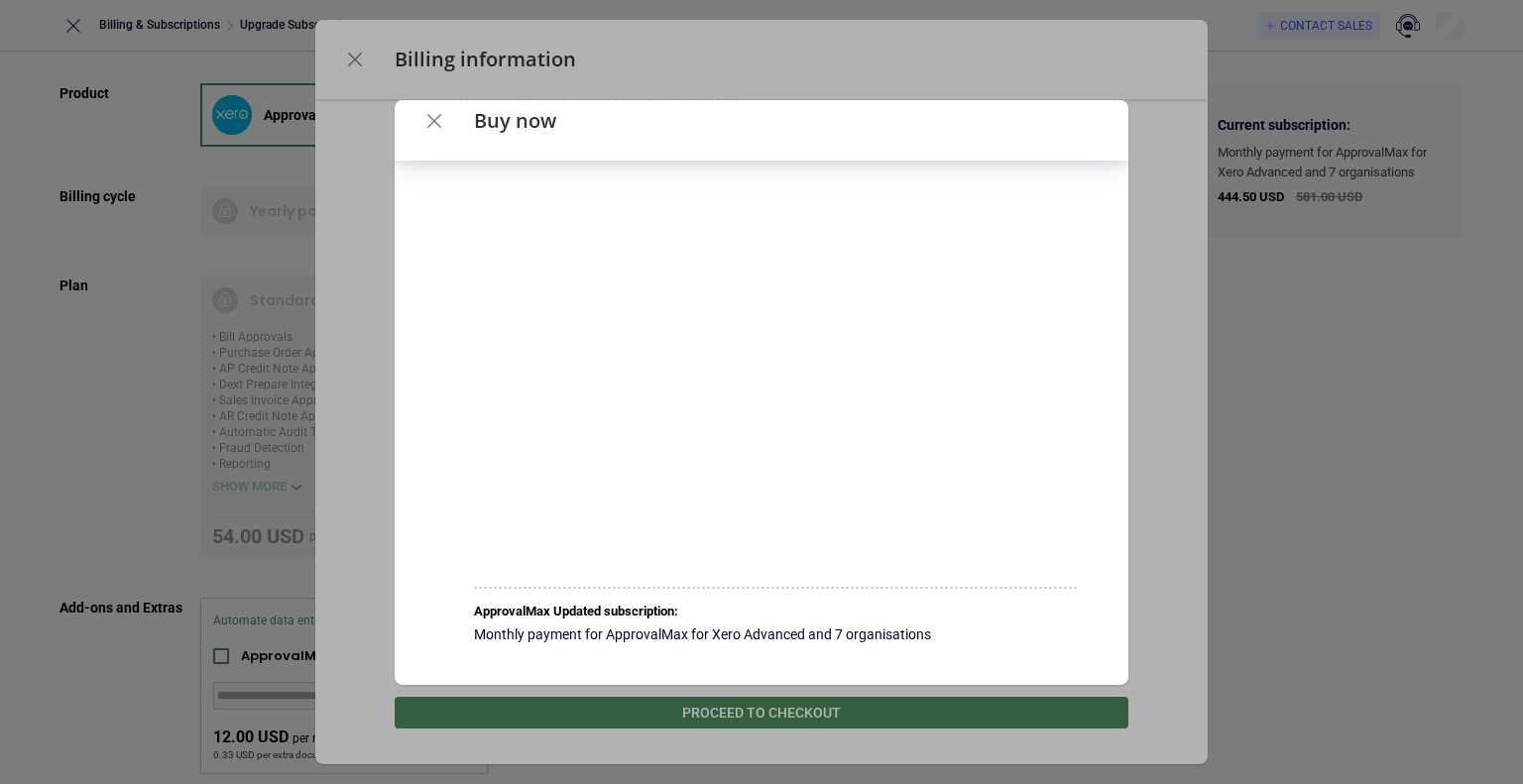 scroll, scrollTop: 0, scrollLeft: 0, axis: both 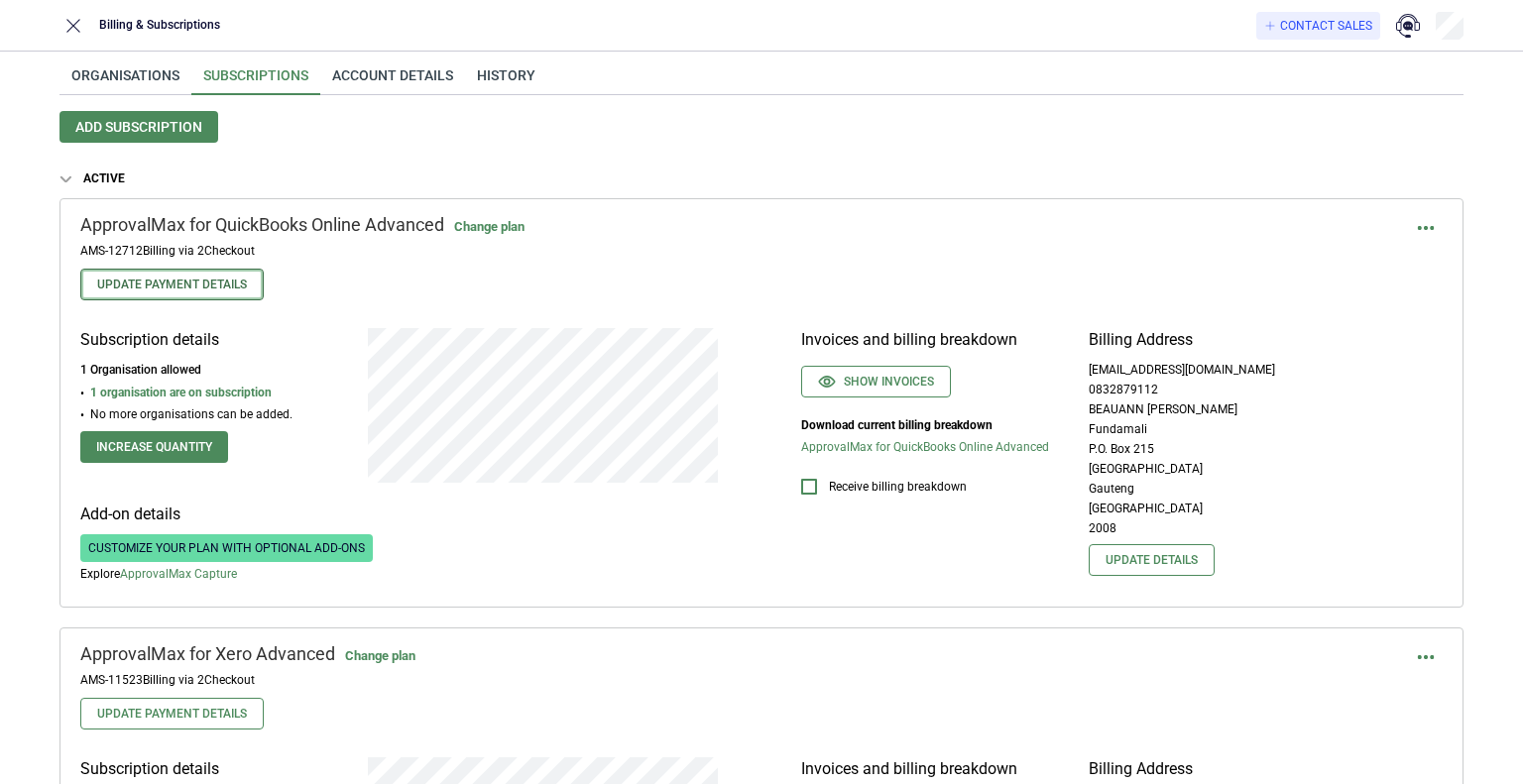 click on "Update Payment Details" at bounding box center (172, 284) 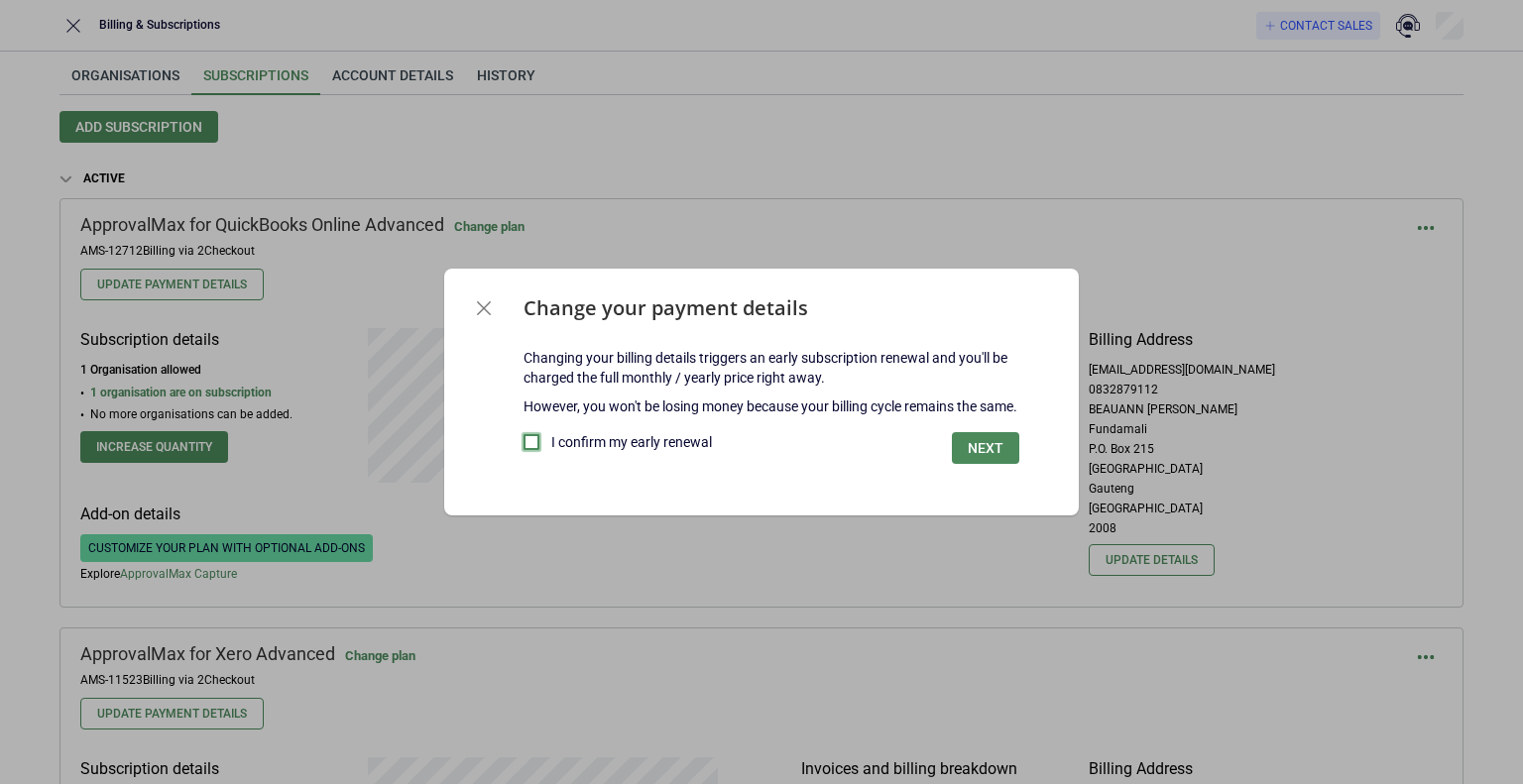 click at bounding box center (531, 442) 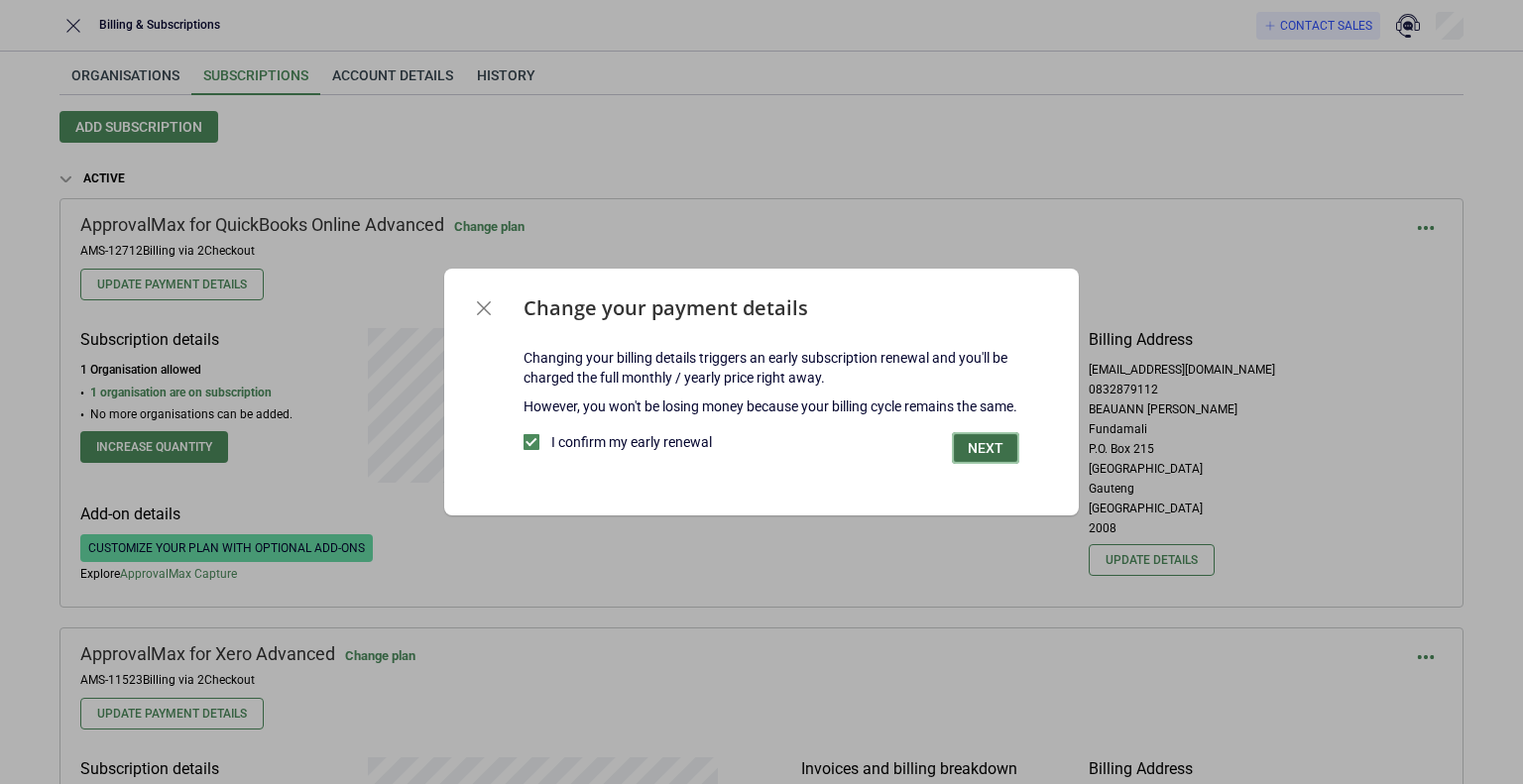 click on "Next" at bounding box center (986, 448) 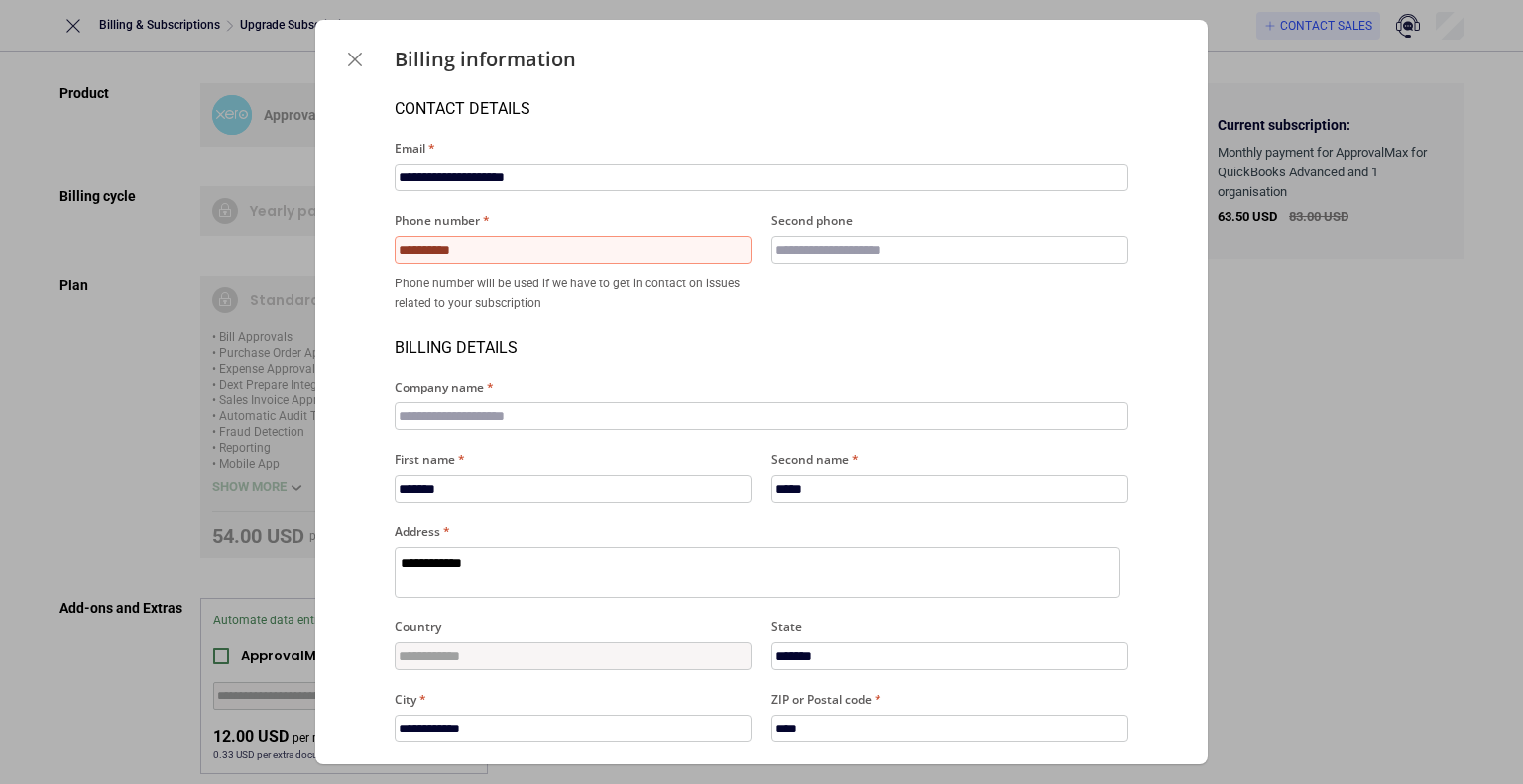 click on "**********" at bounding box center (573, 250) 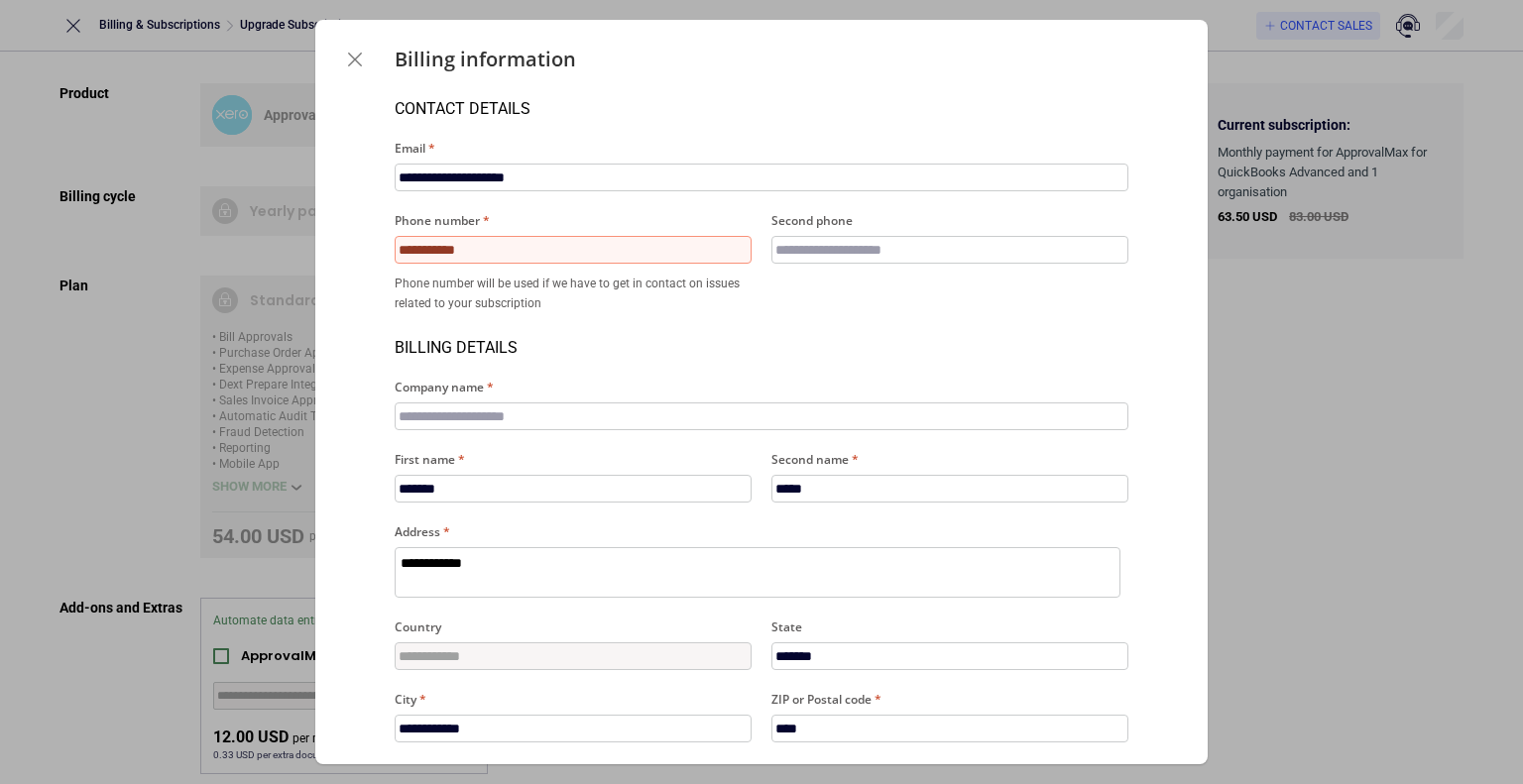 type on "*" 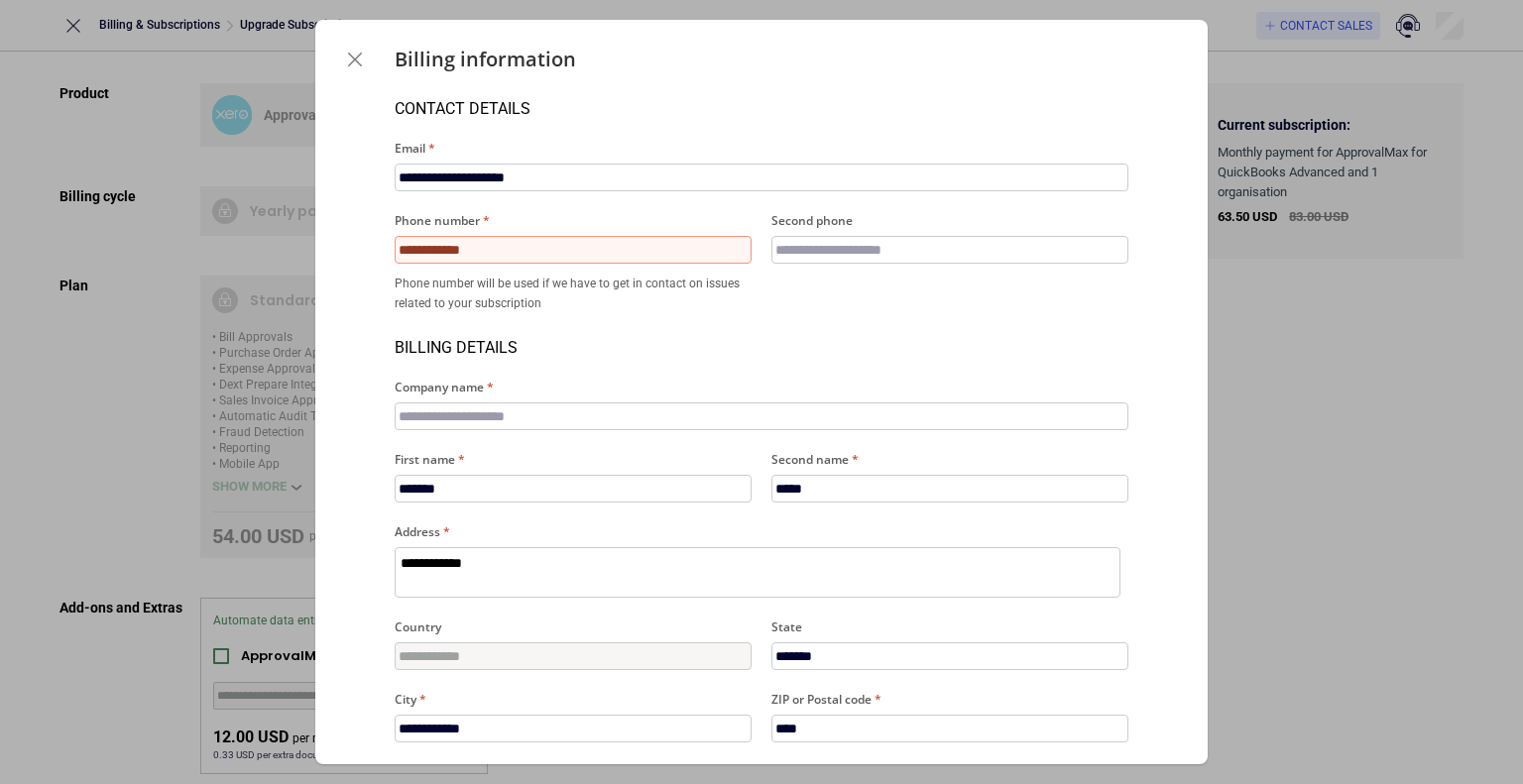 type on "*" 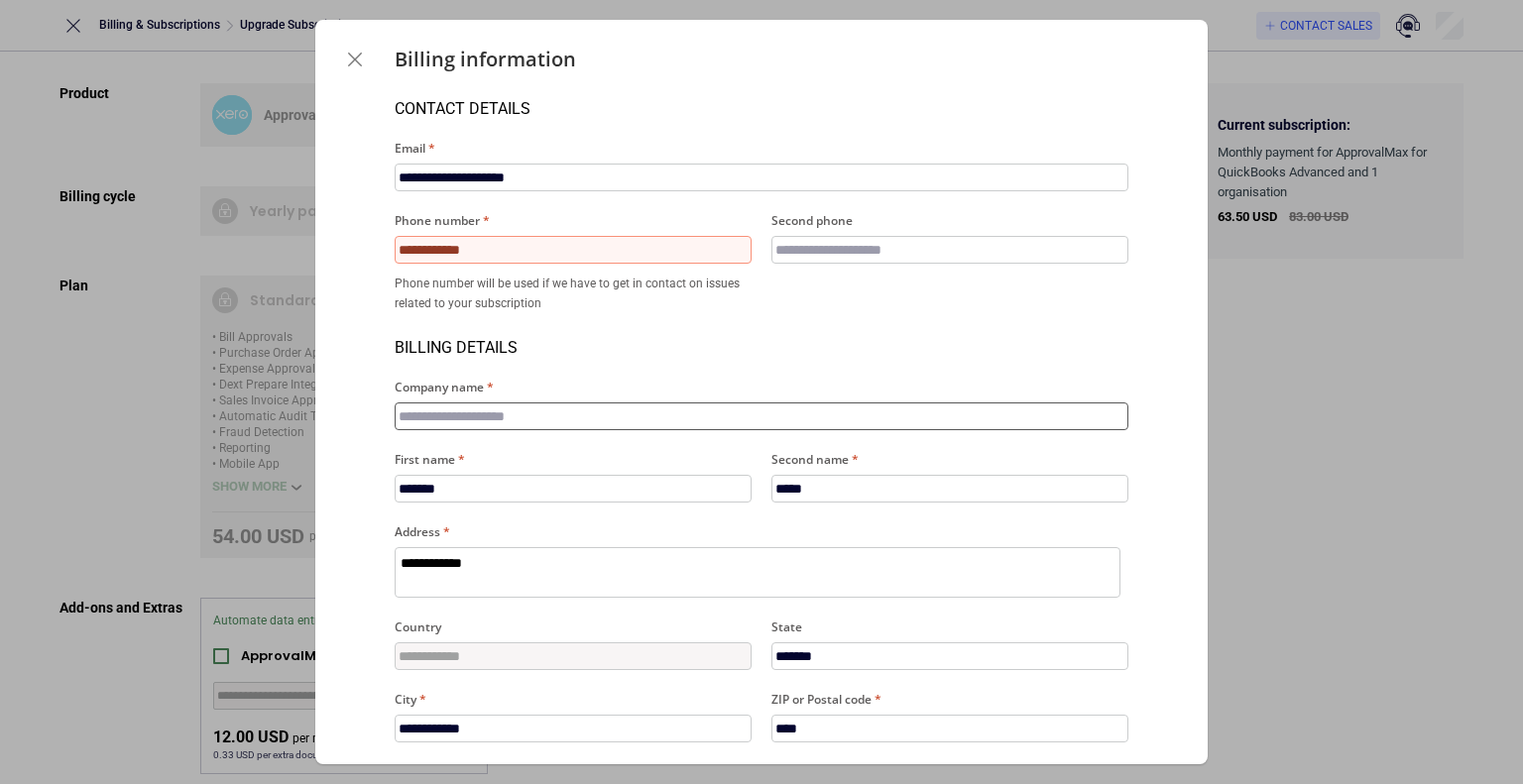 click on "Company name" at bounding box center [762, 416] 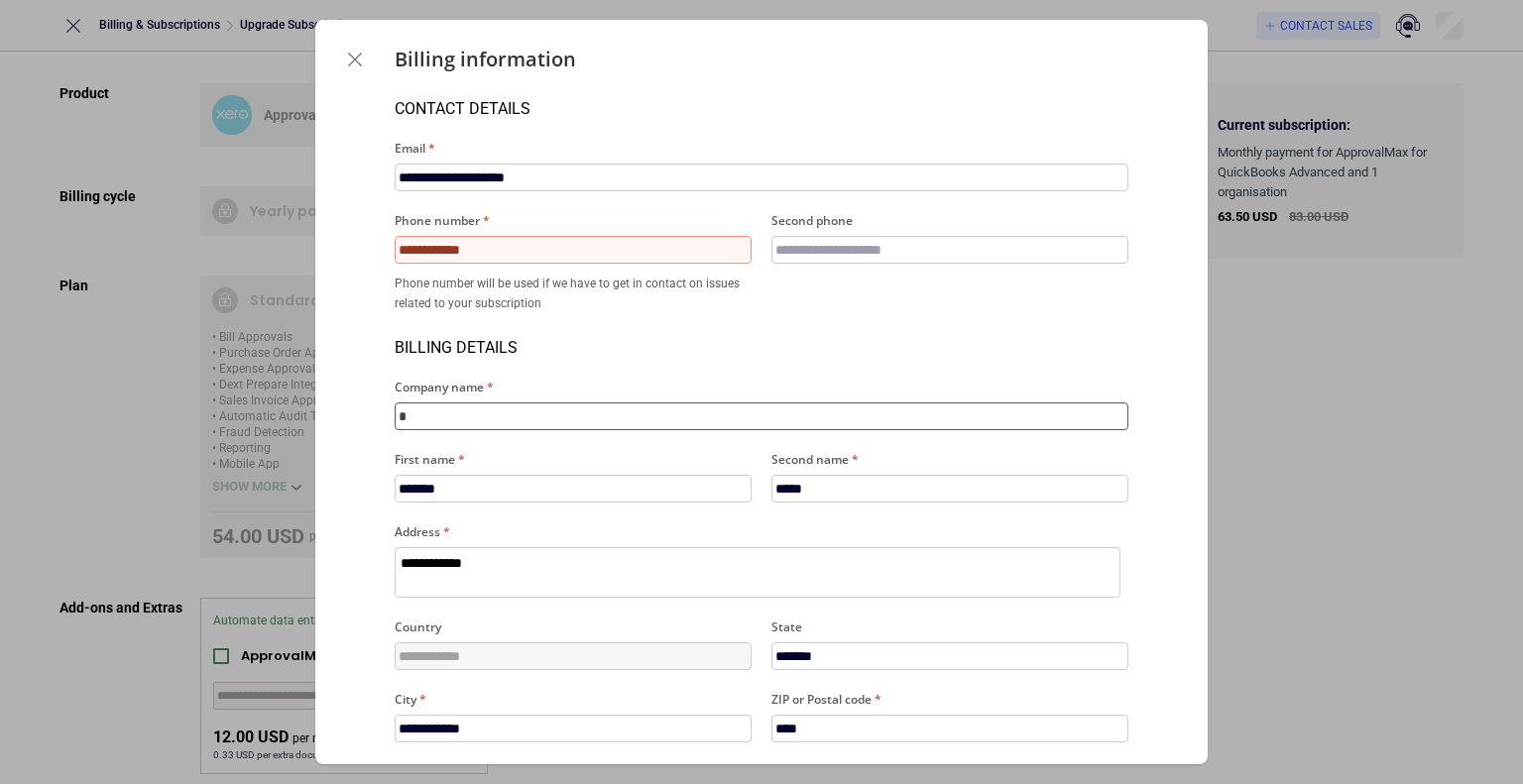 type on "**" 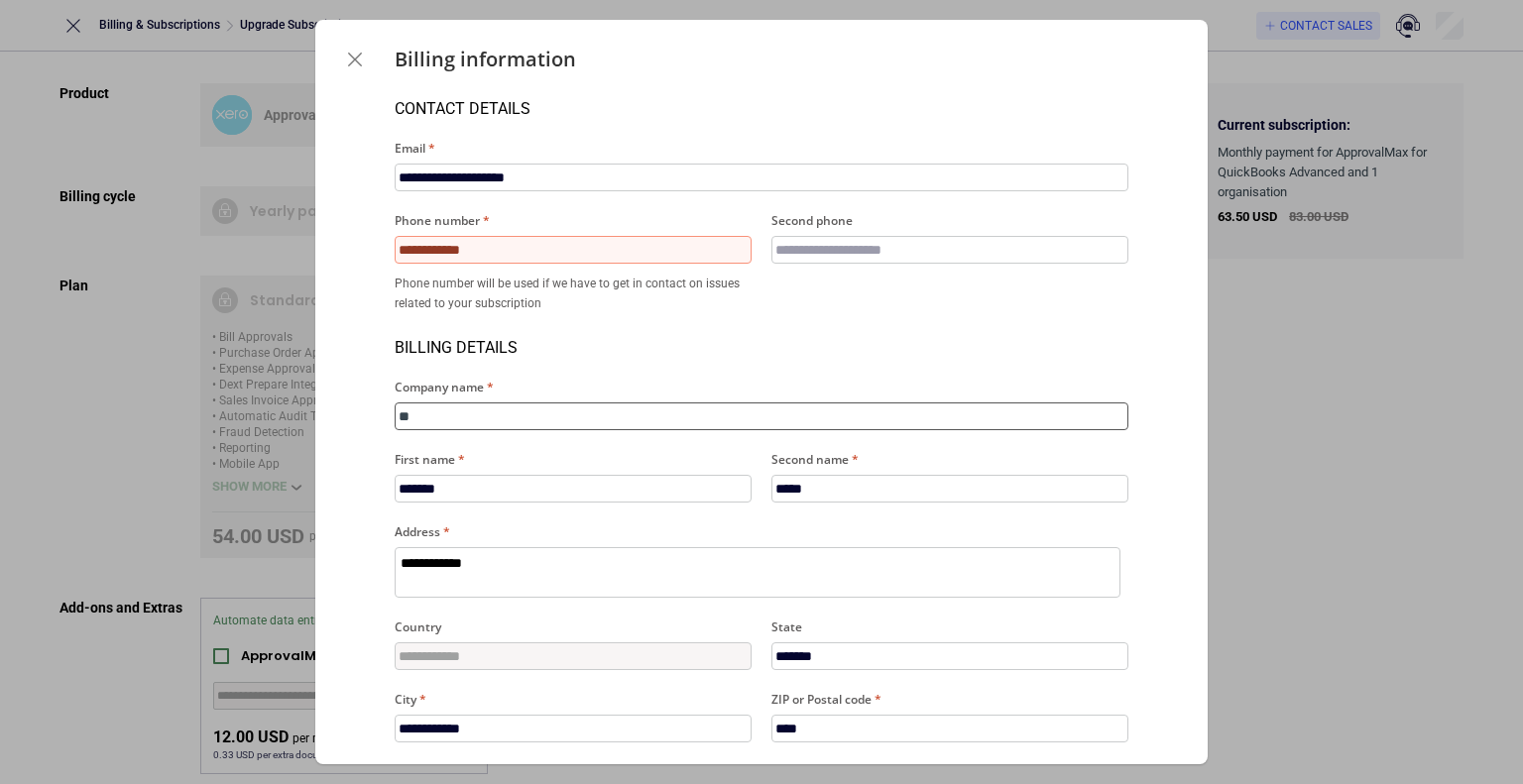 type on "***" 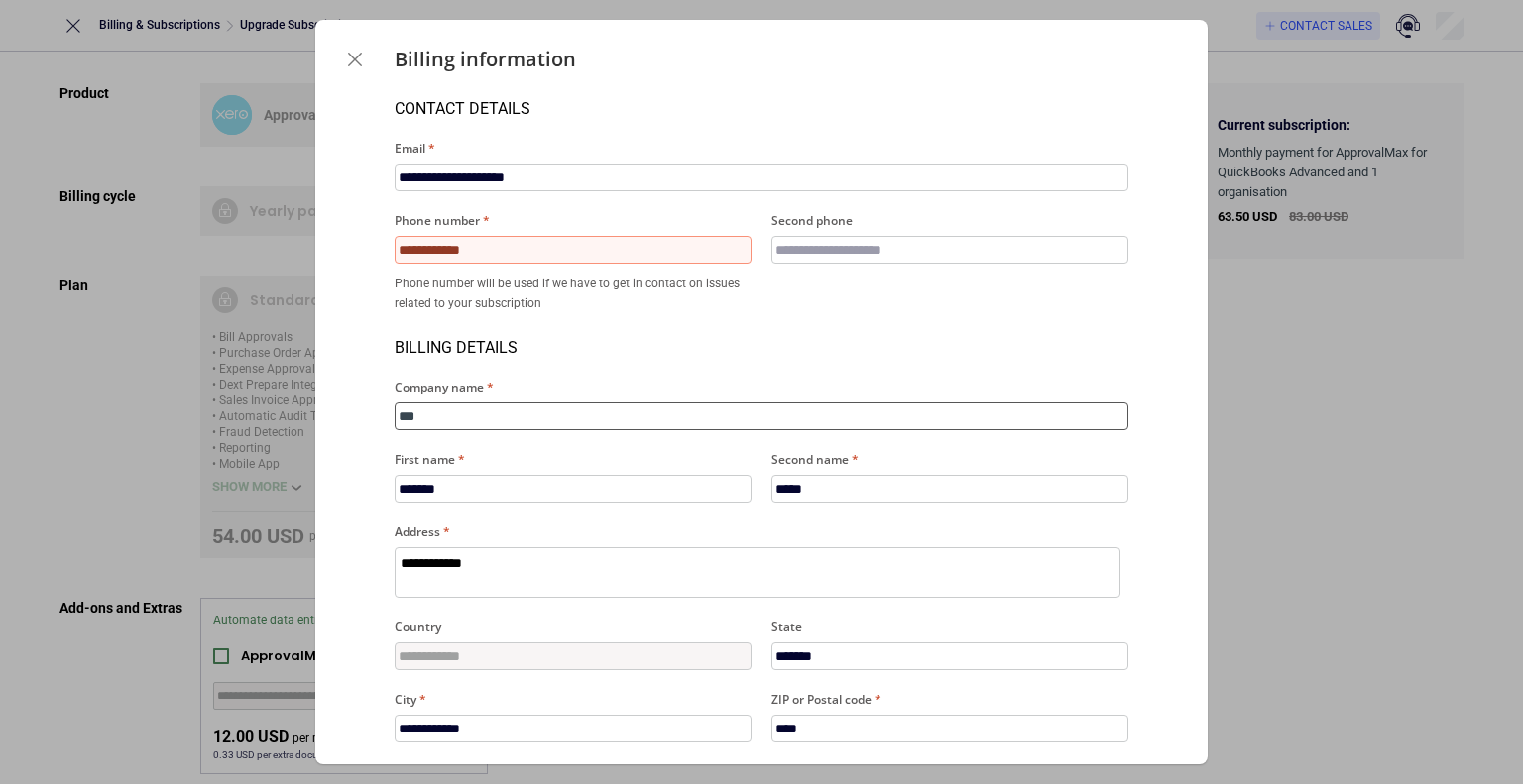 type on "****" 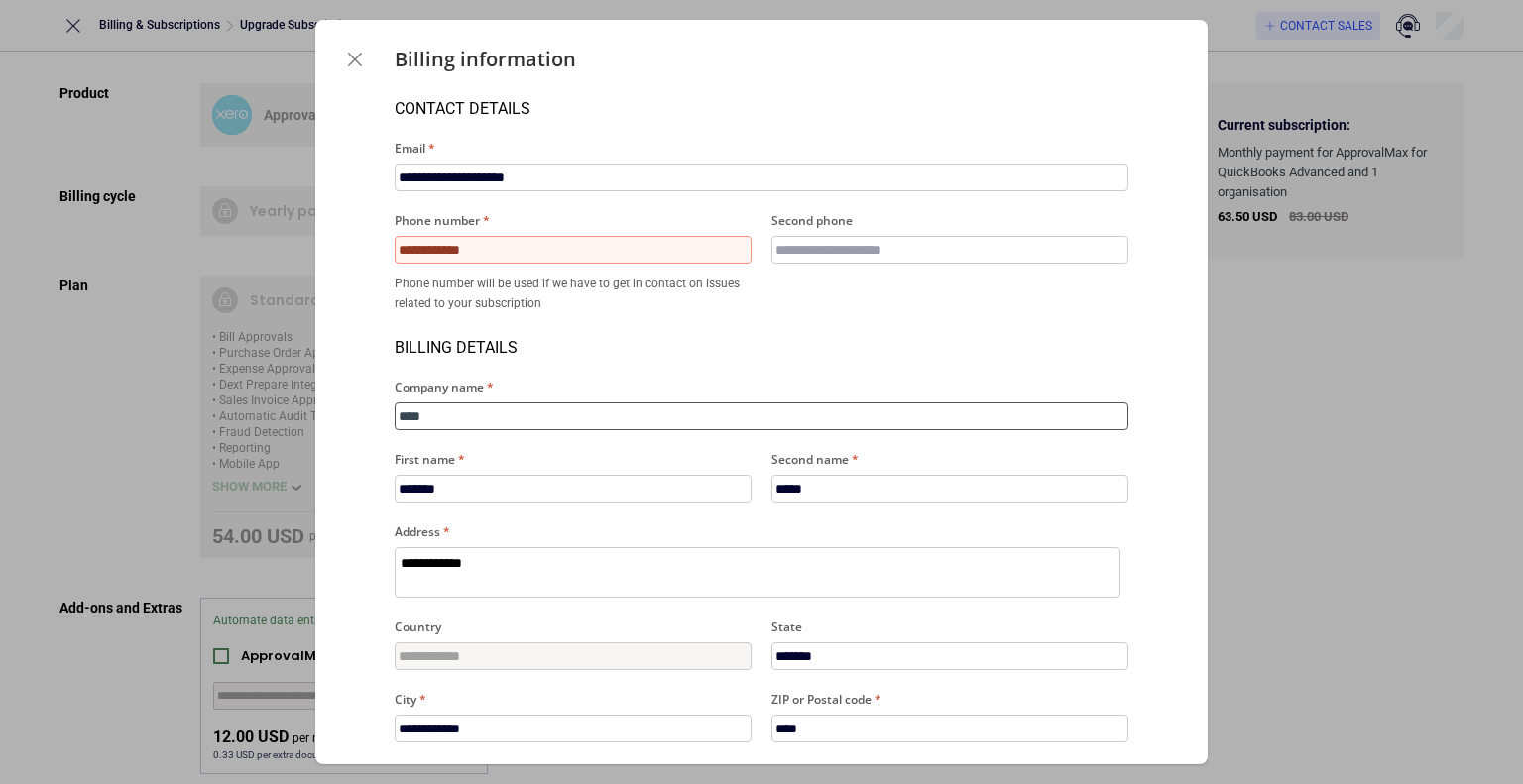 type on "*****" 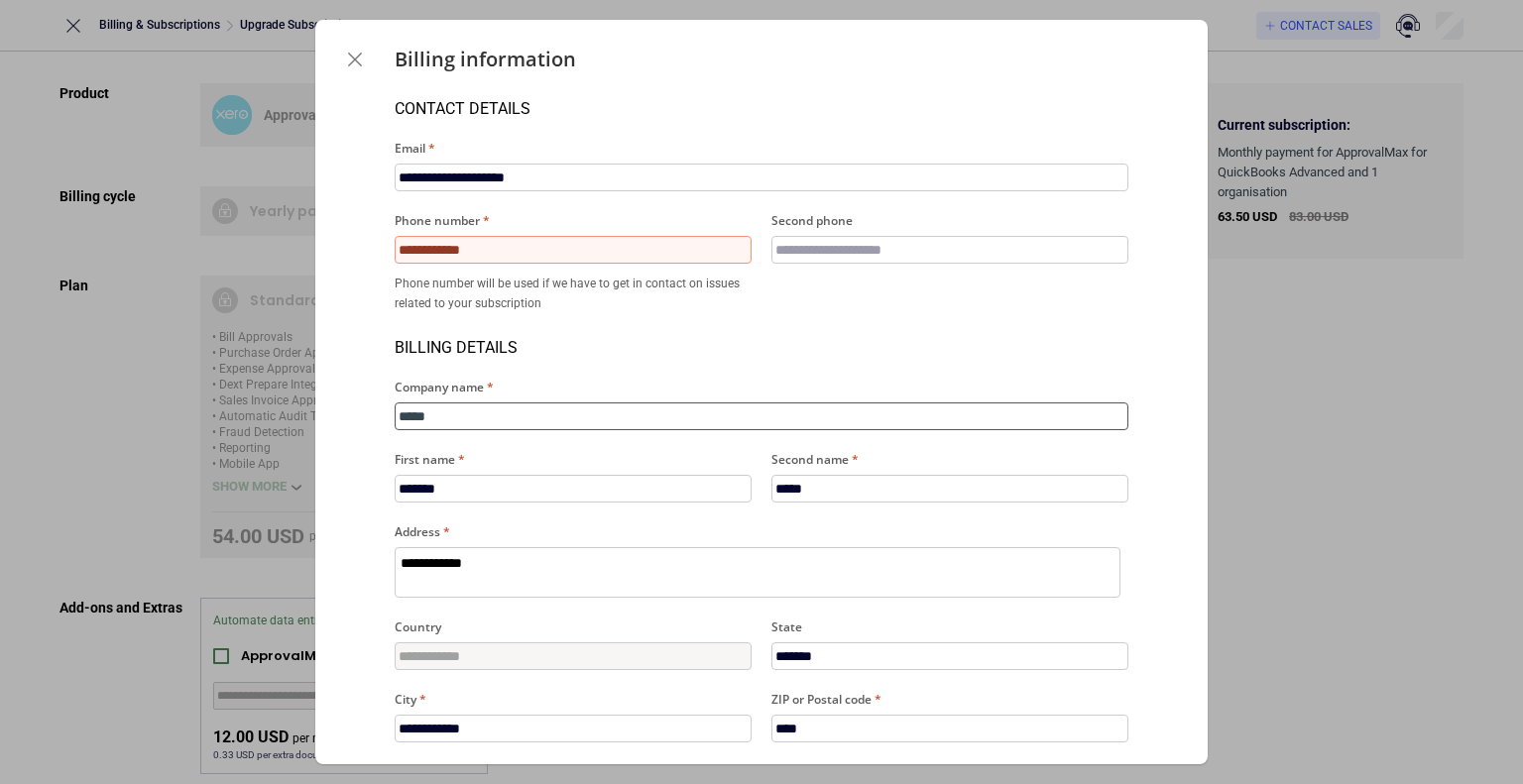type on "******" 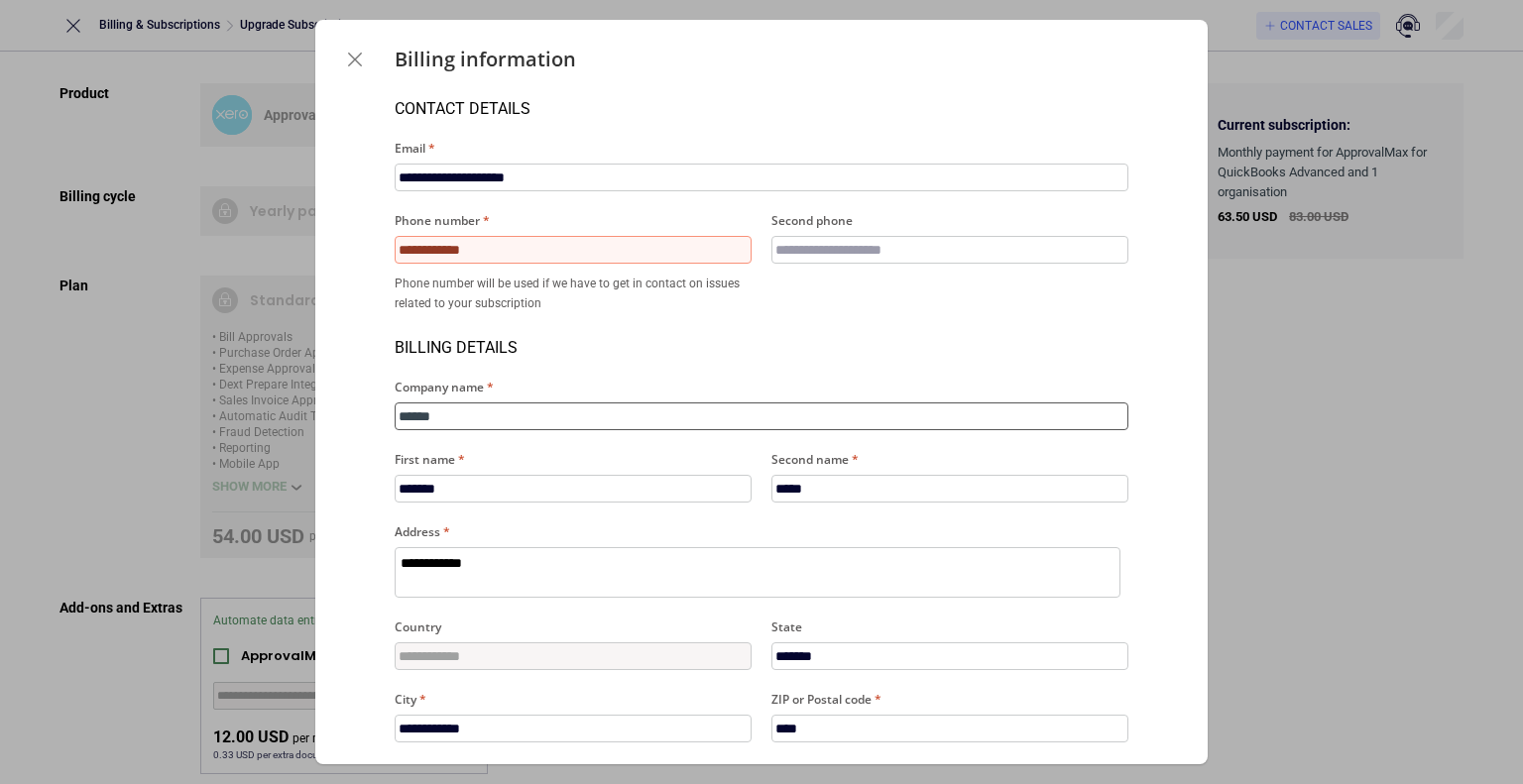 type on "*******" 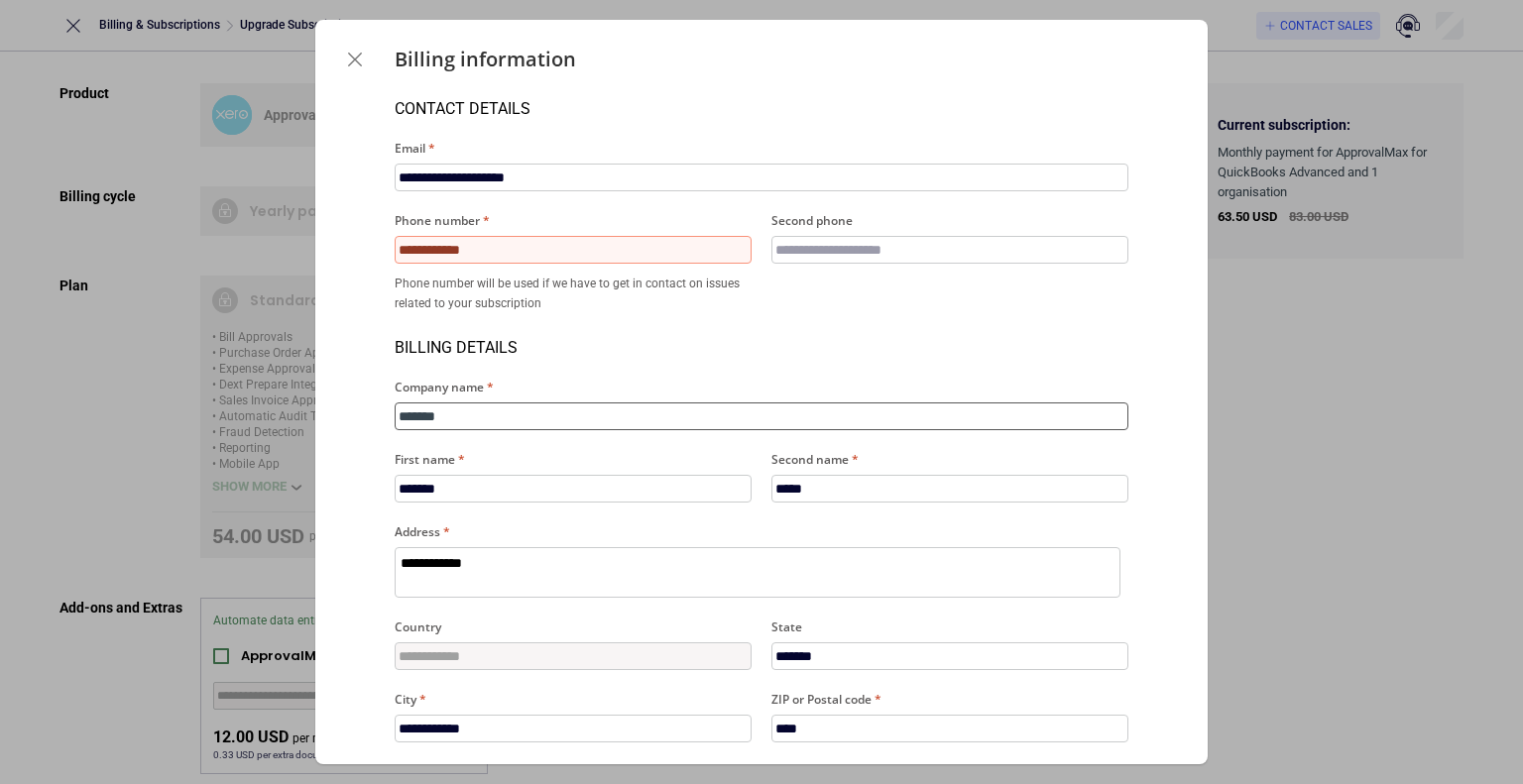 type on "********" 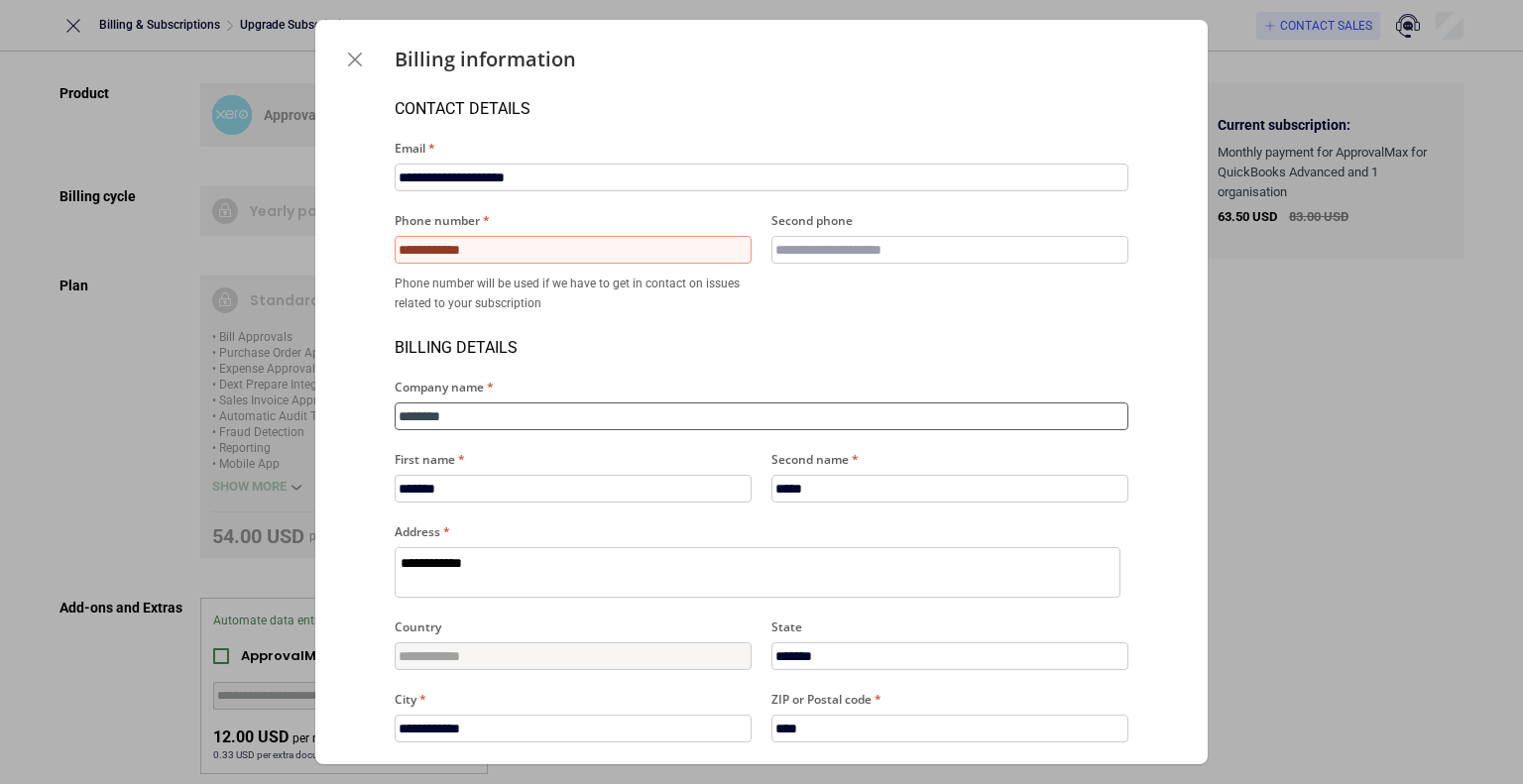 type on "*********" 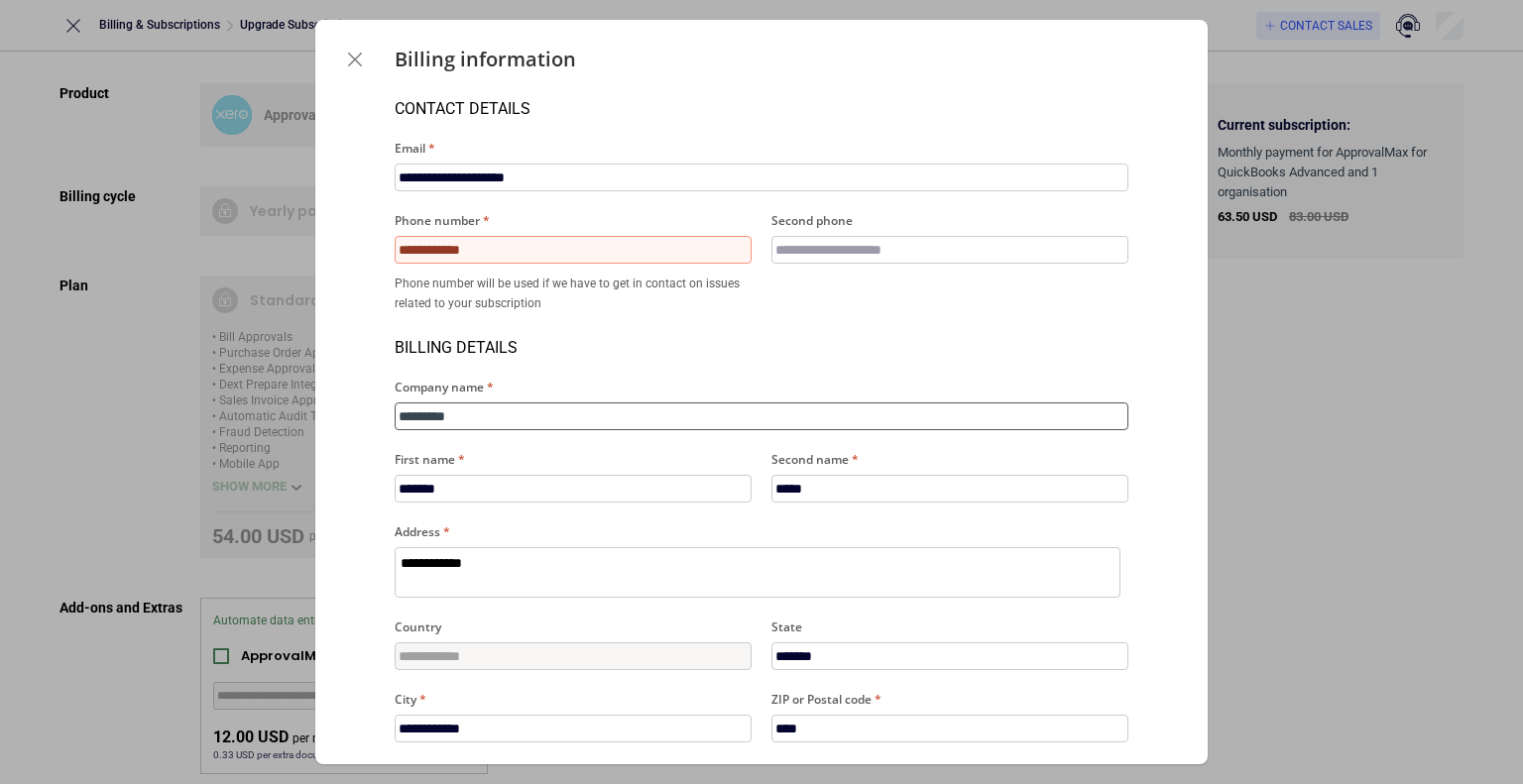 scroll, scrollTop: 187, scrollLeft: 0, axis: vertical 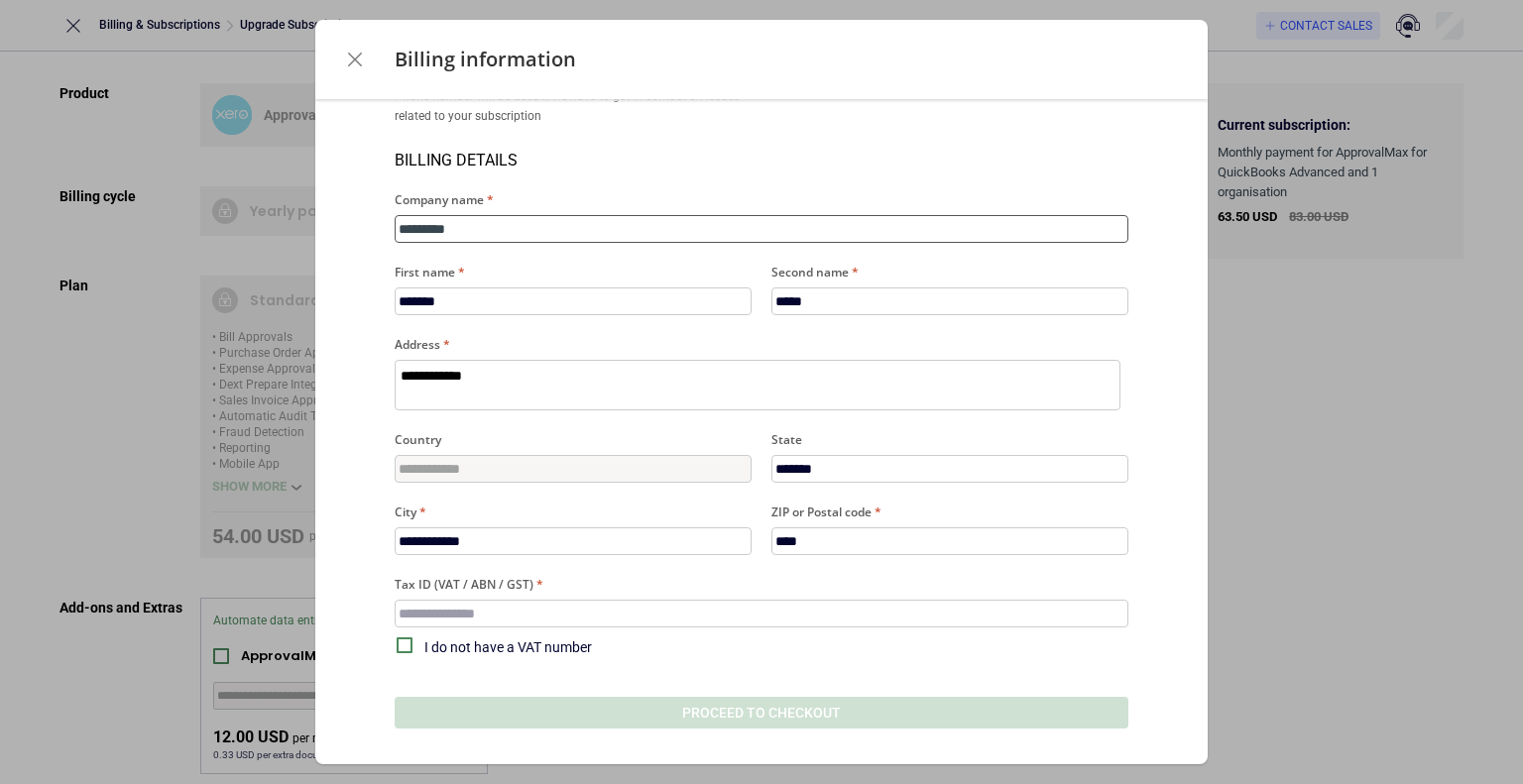 type on "*********" 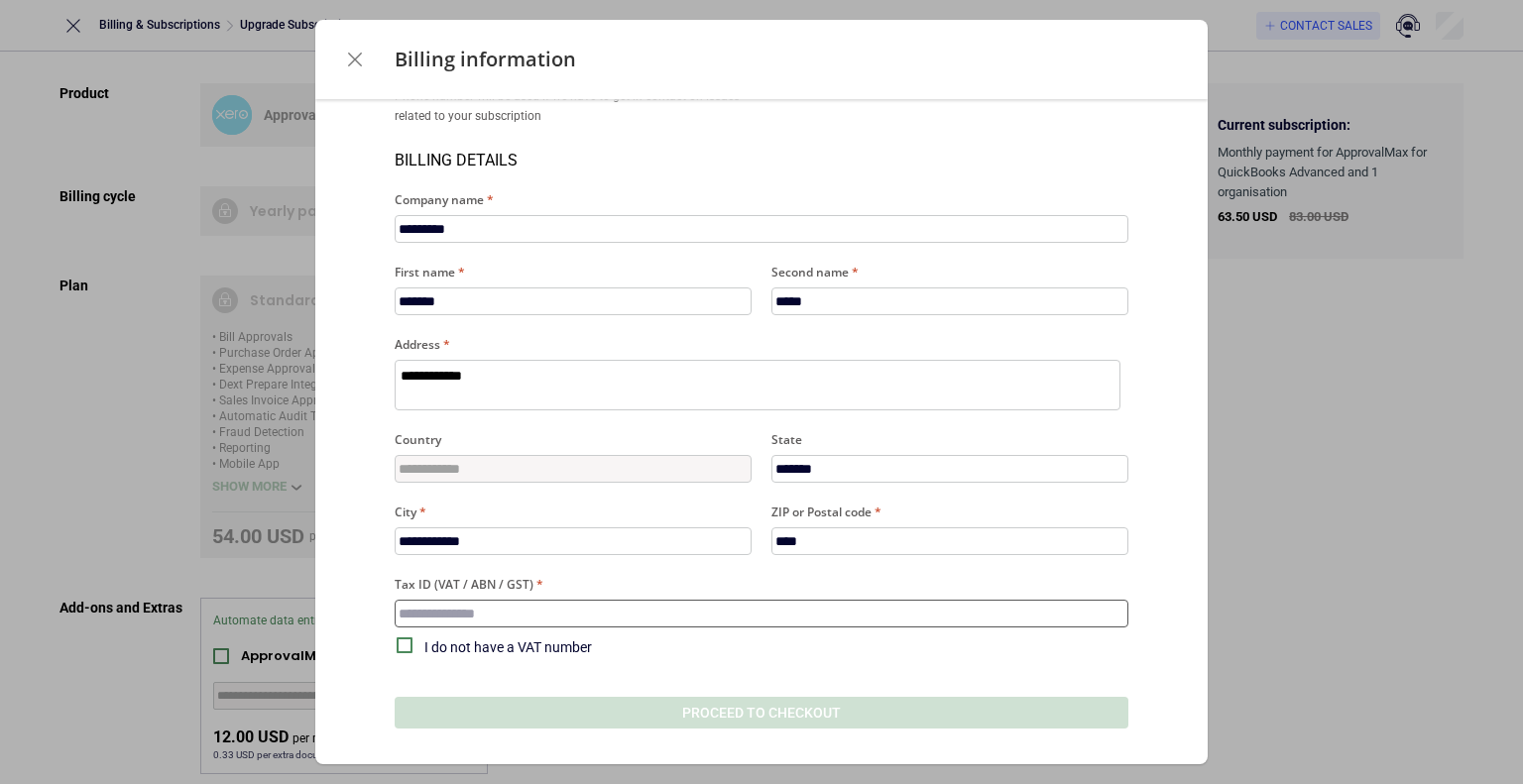 click on "Tax ID (VAT / ABN / GST)" at bounding box center (762, 614) 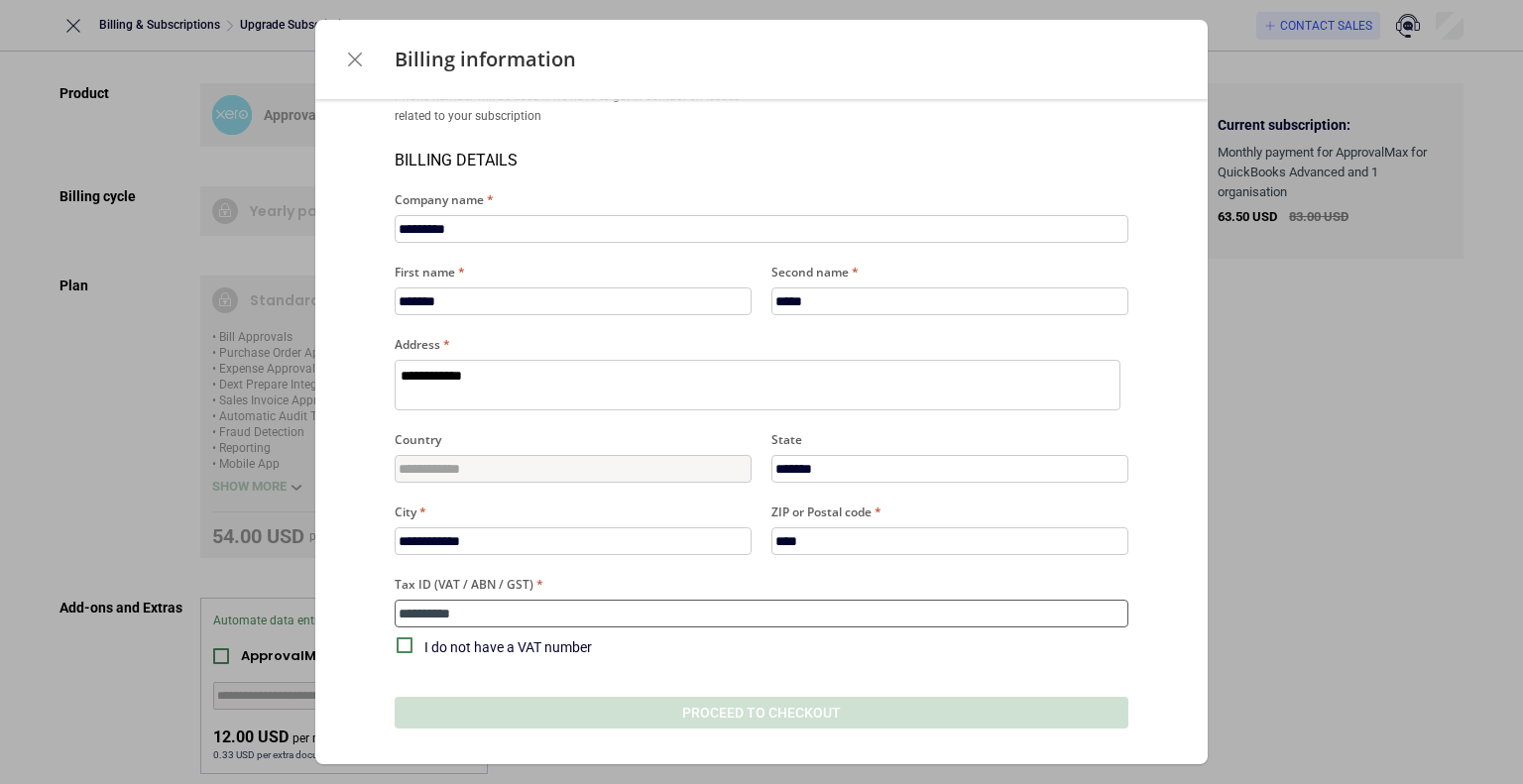 type on "*" 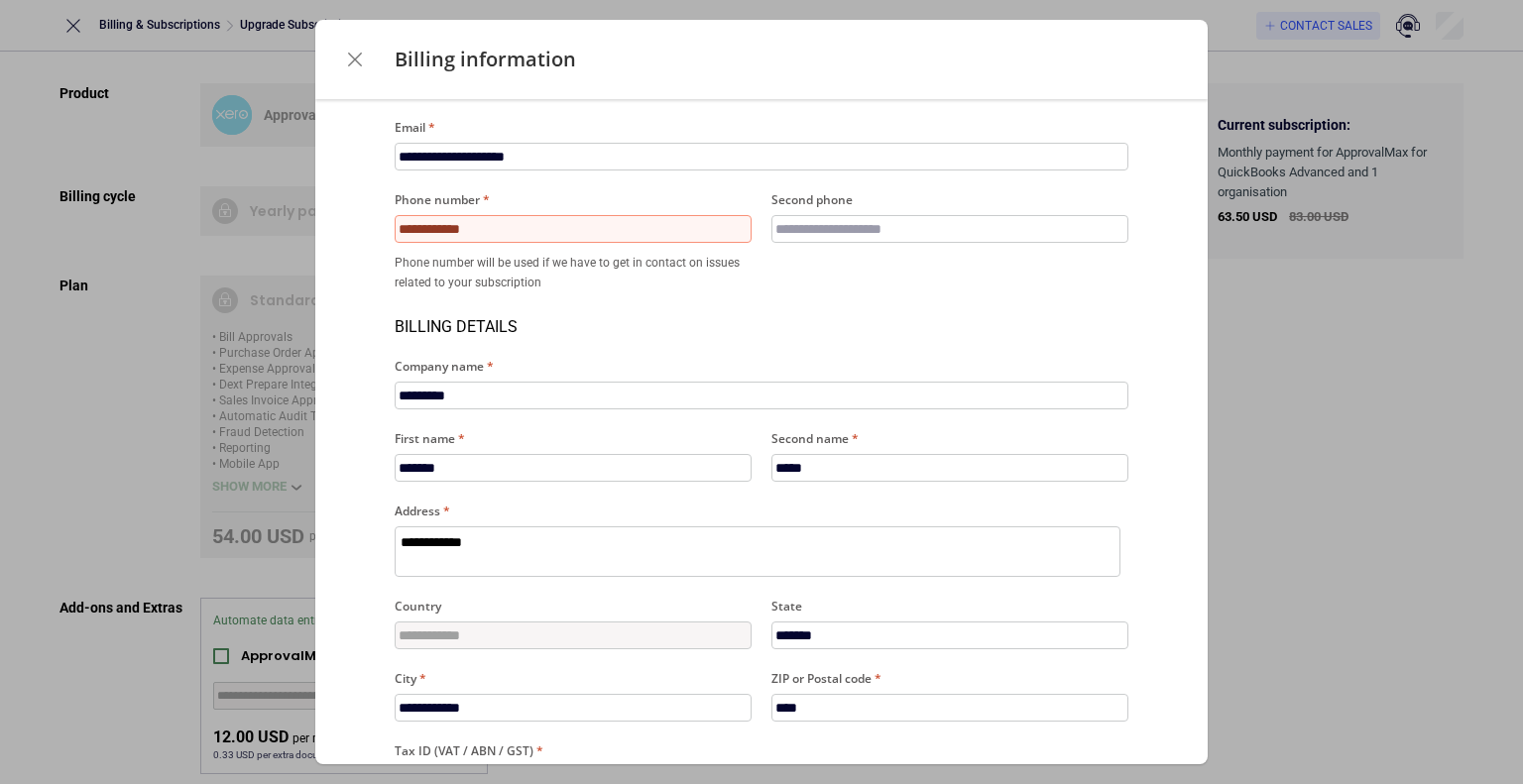 scroll, scrollTop: 0, scrollLeft: 0, axis: both 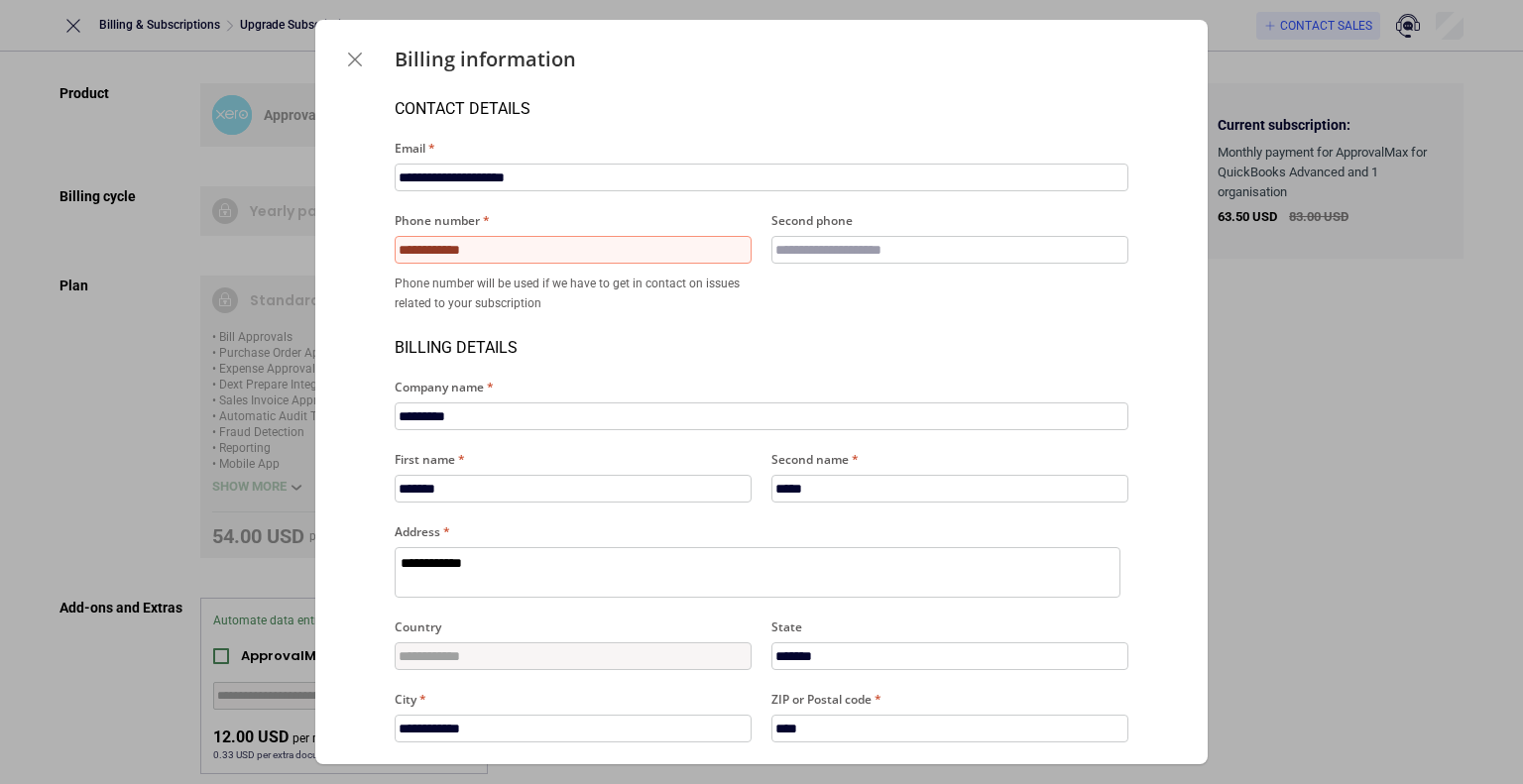 type on "**********" 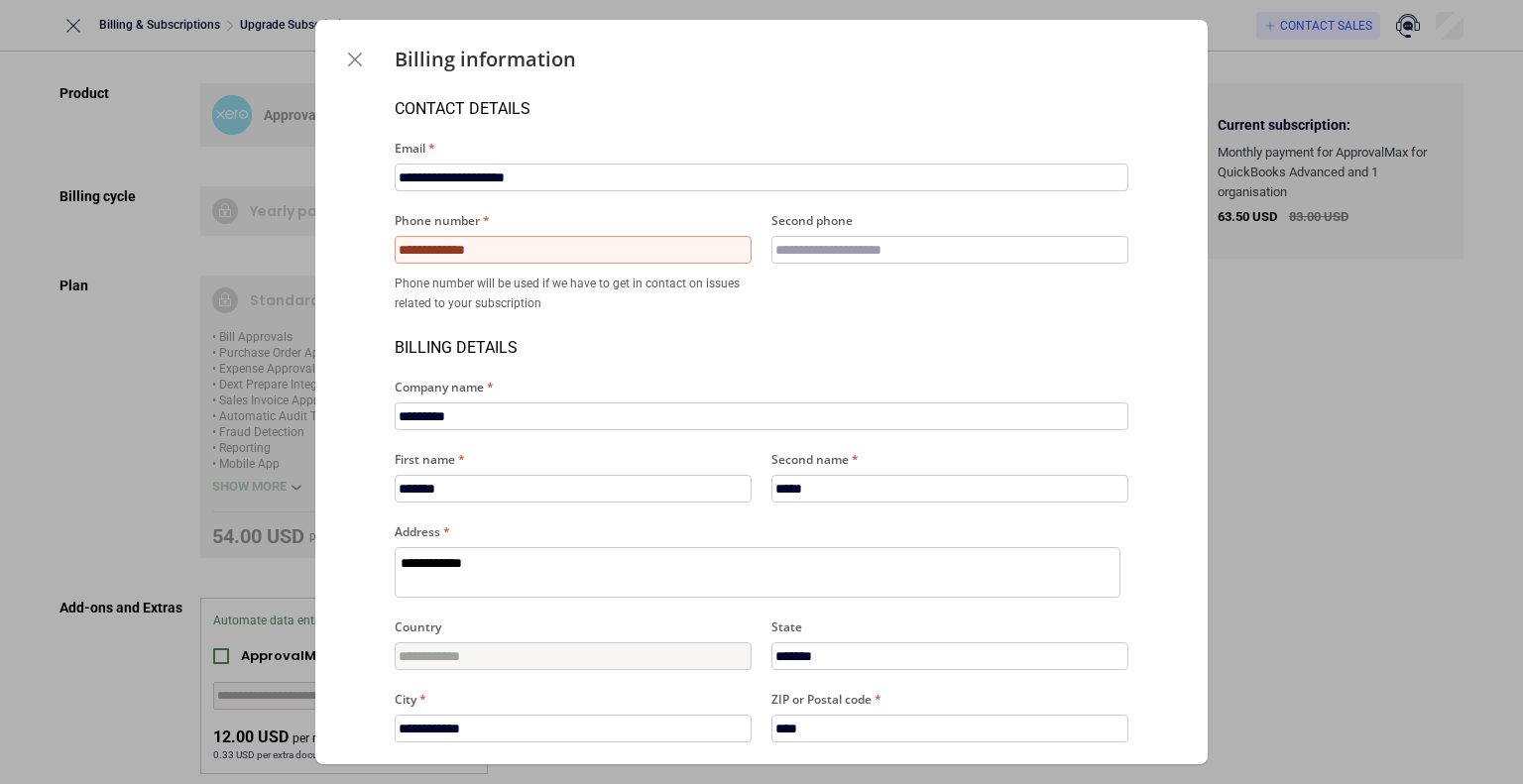 type on "*" 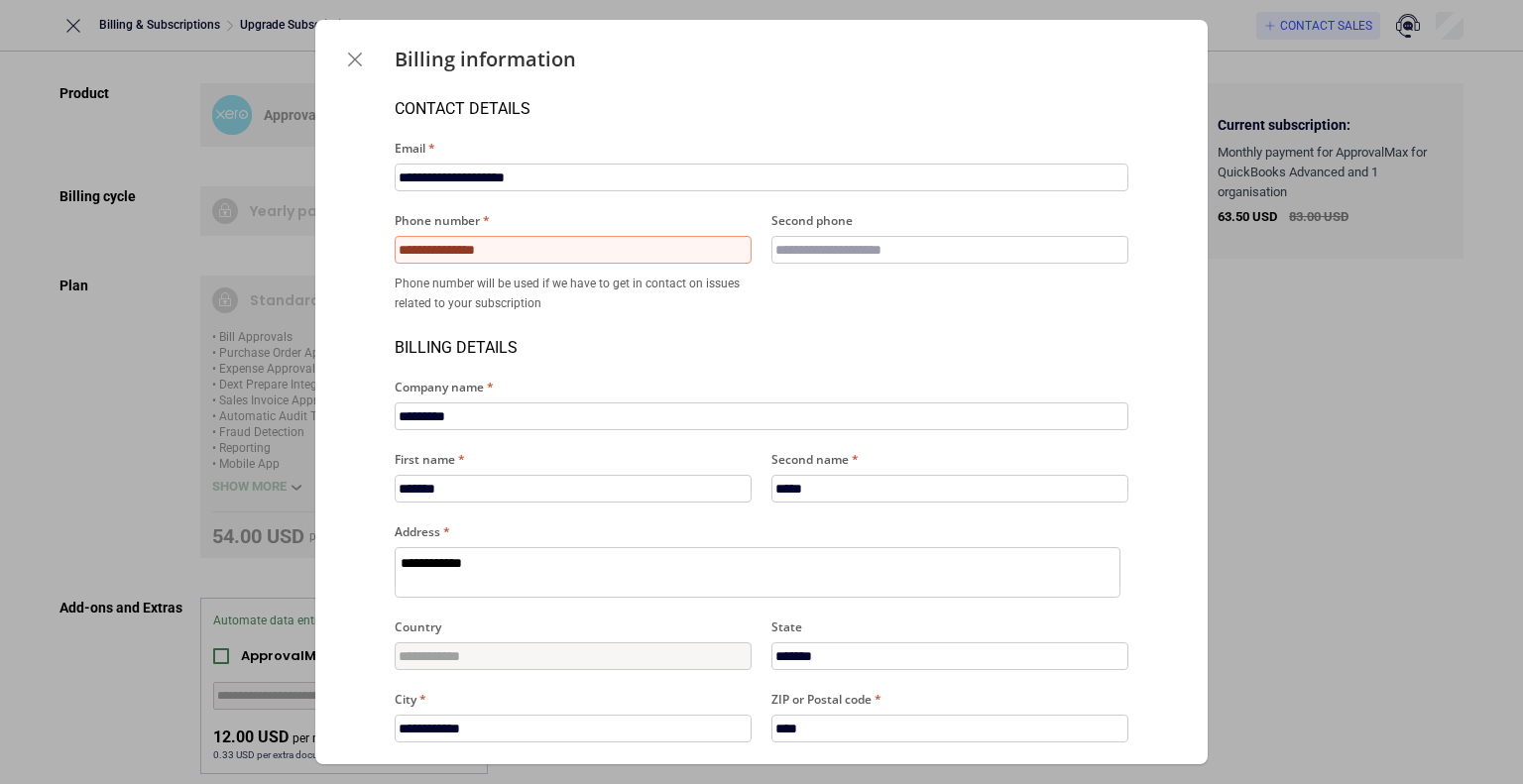 type on "*" 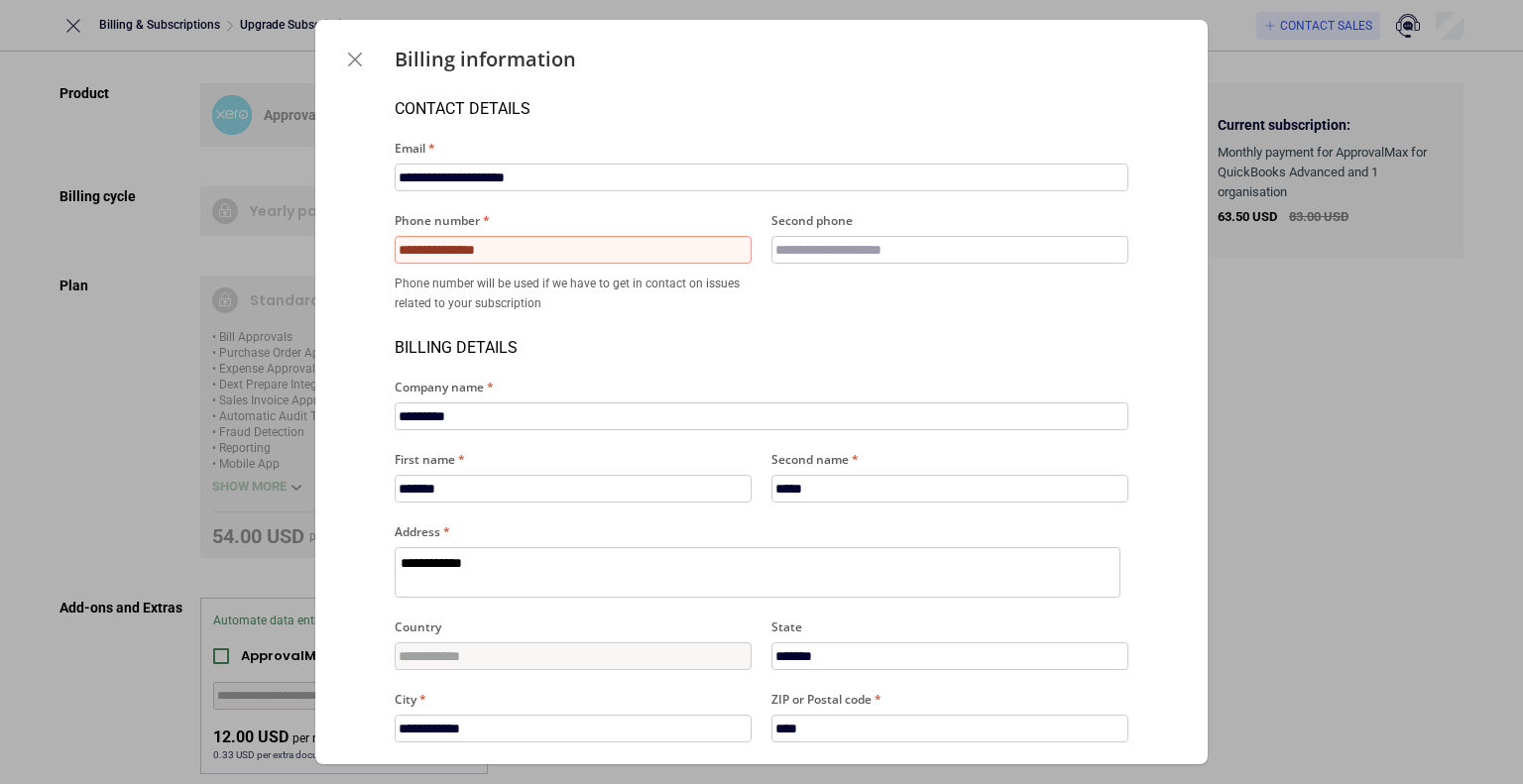 click on "**********" at bounding box center [573, 250] 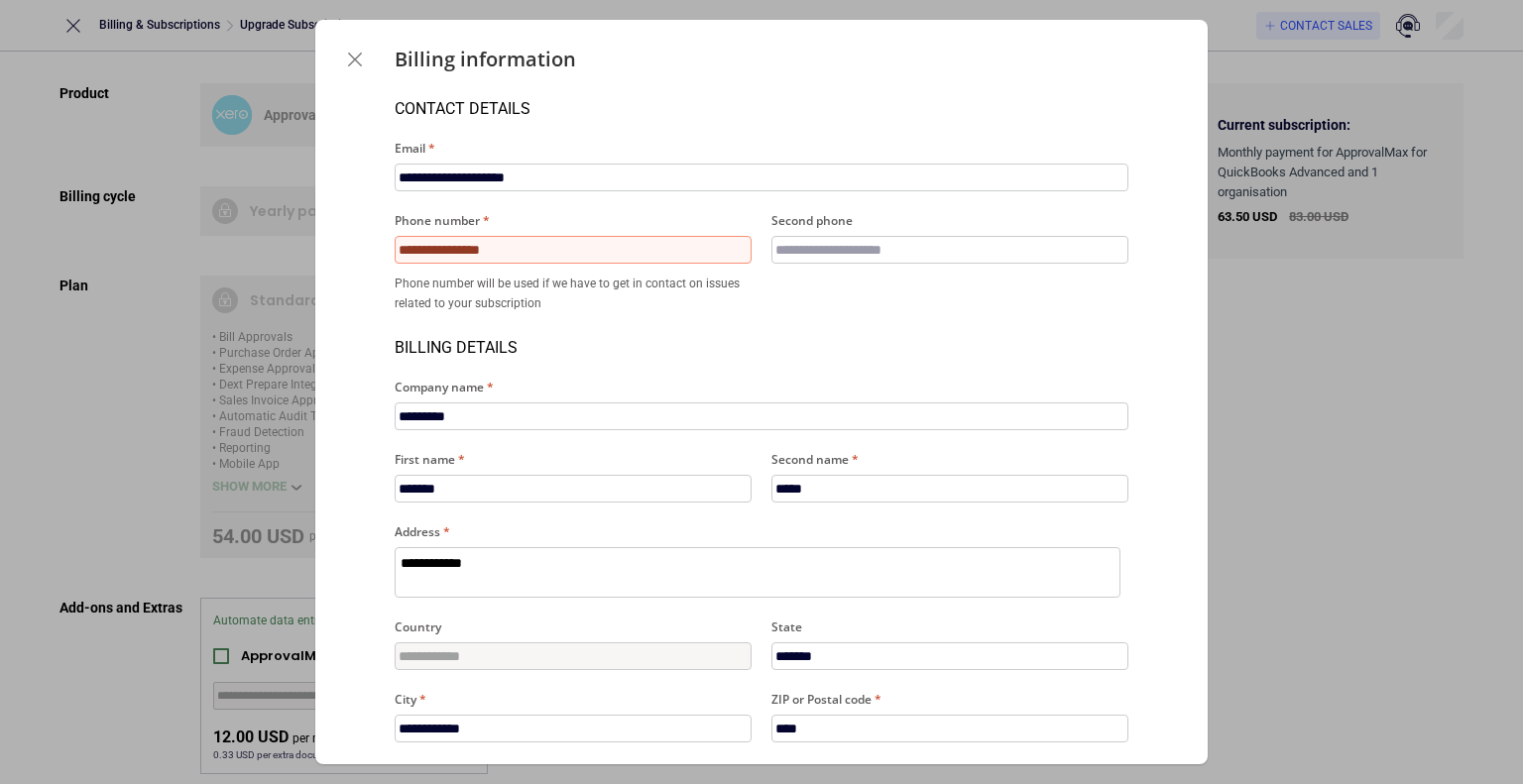 type on "*" 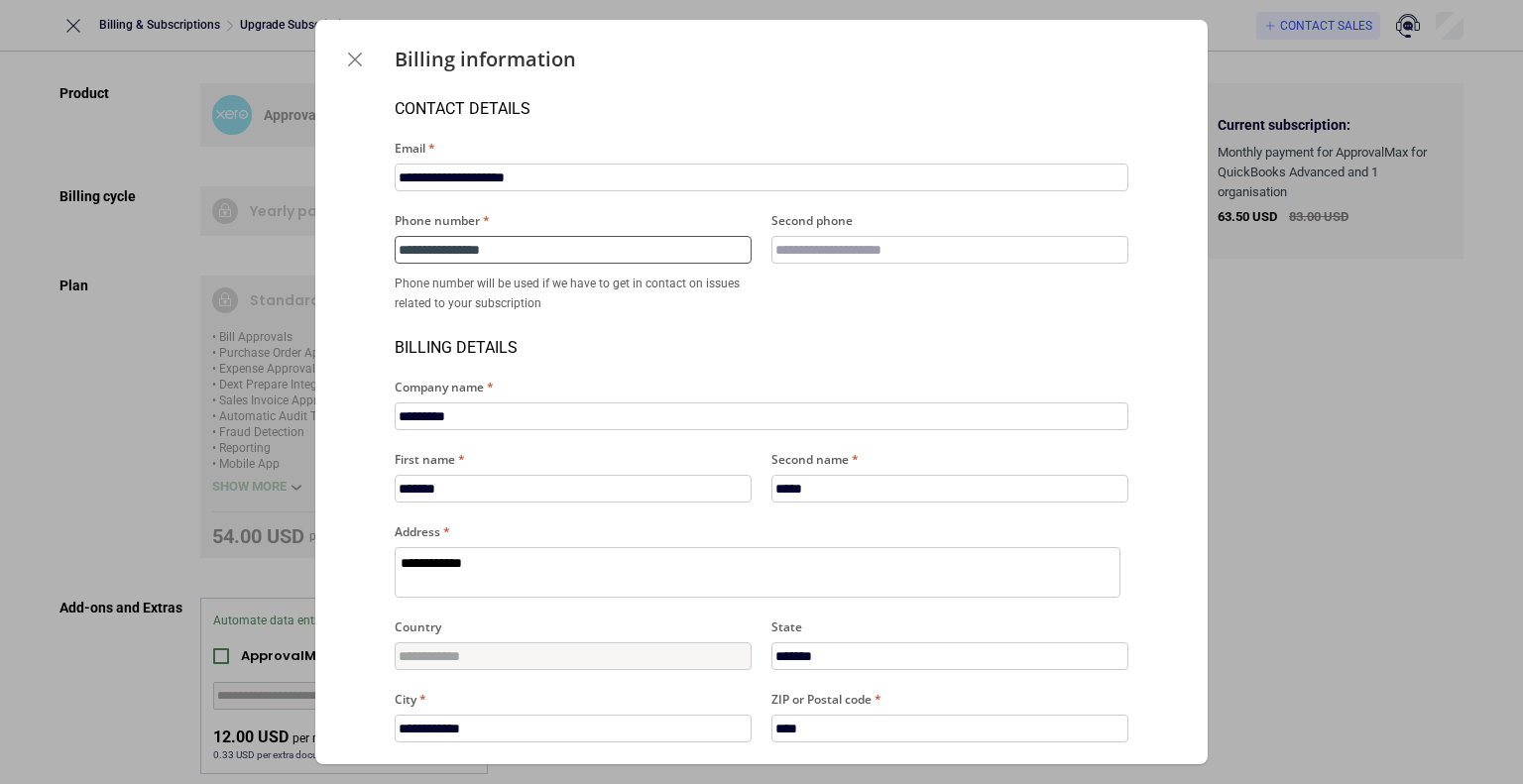 type on "**********" 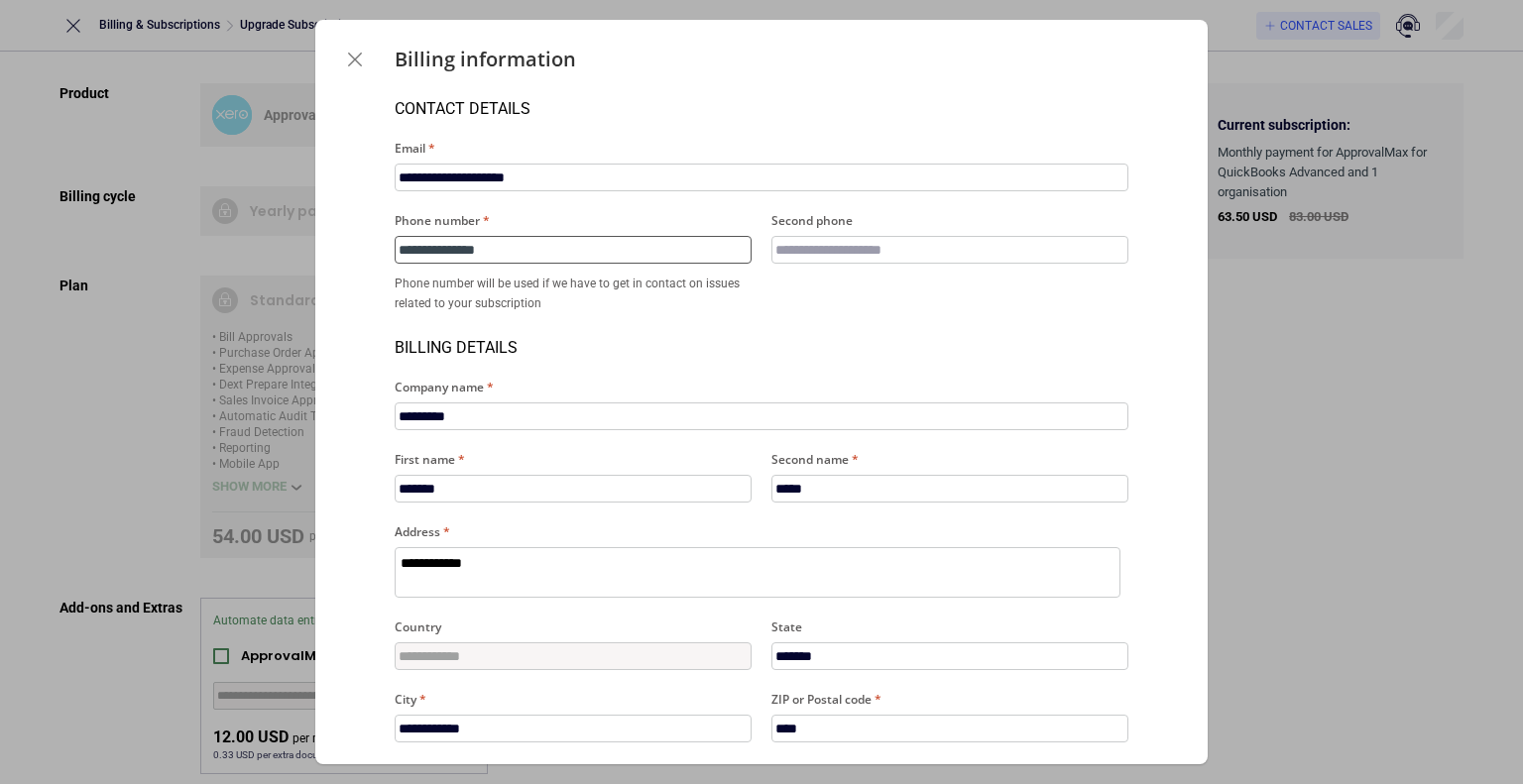 type on "*" 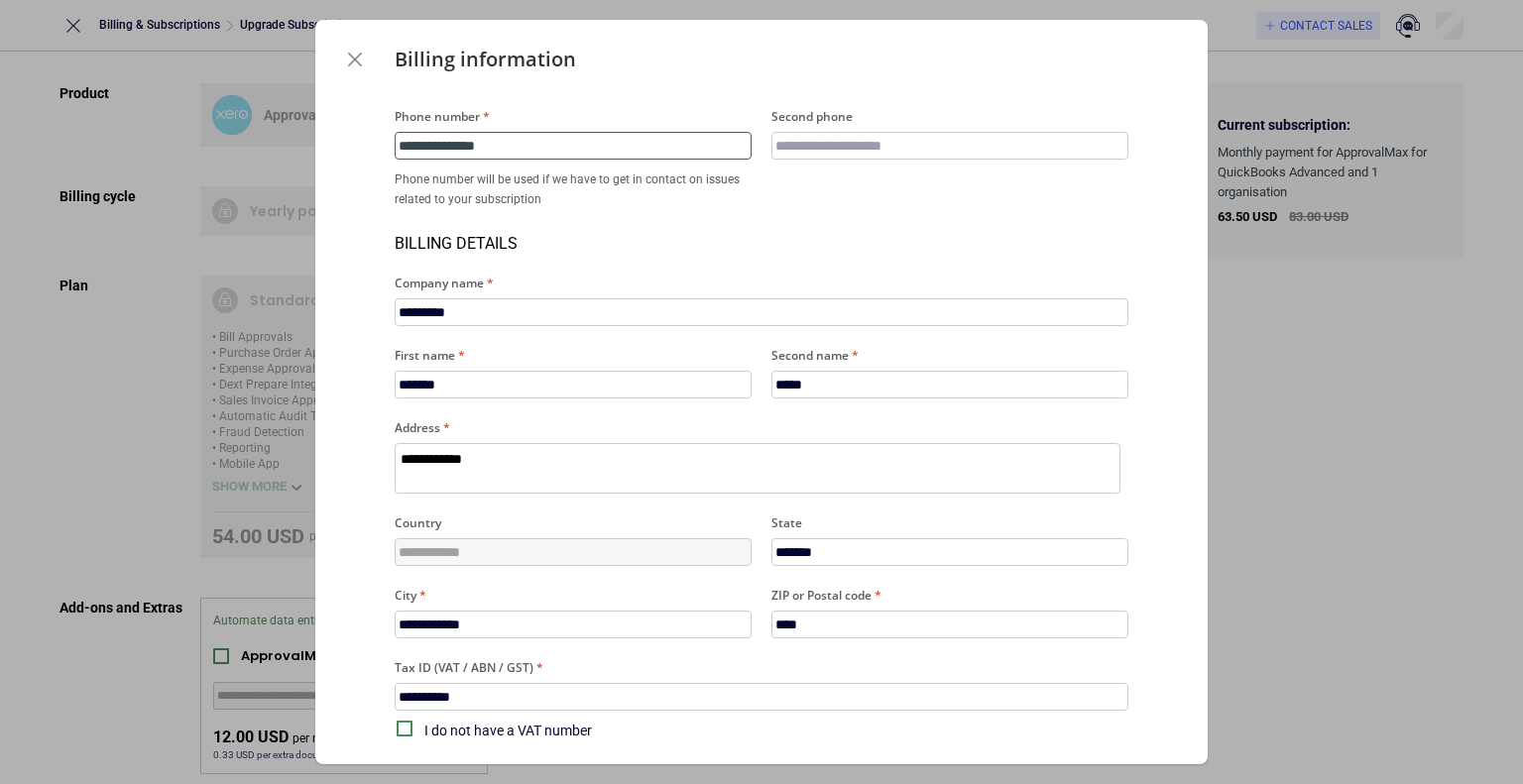 scroll, scrollTop: 187, scrollLeft: 0, axis: vertical 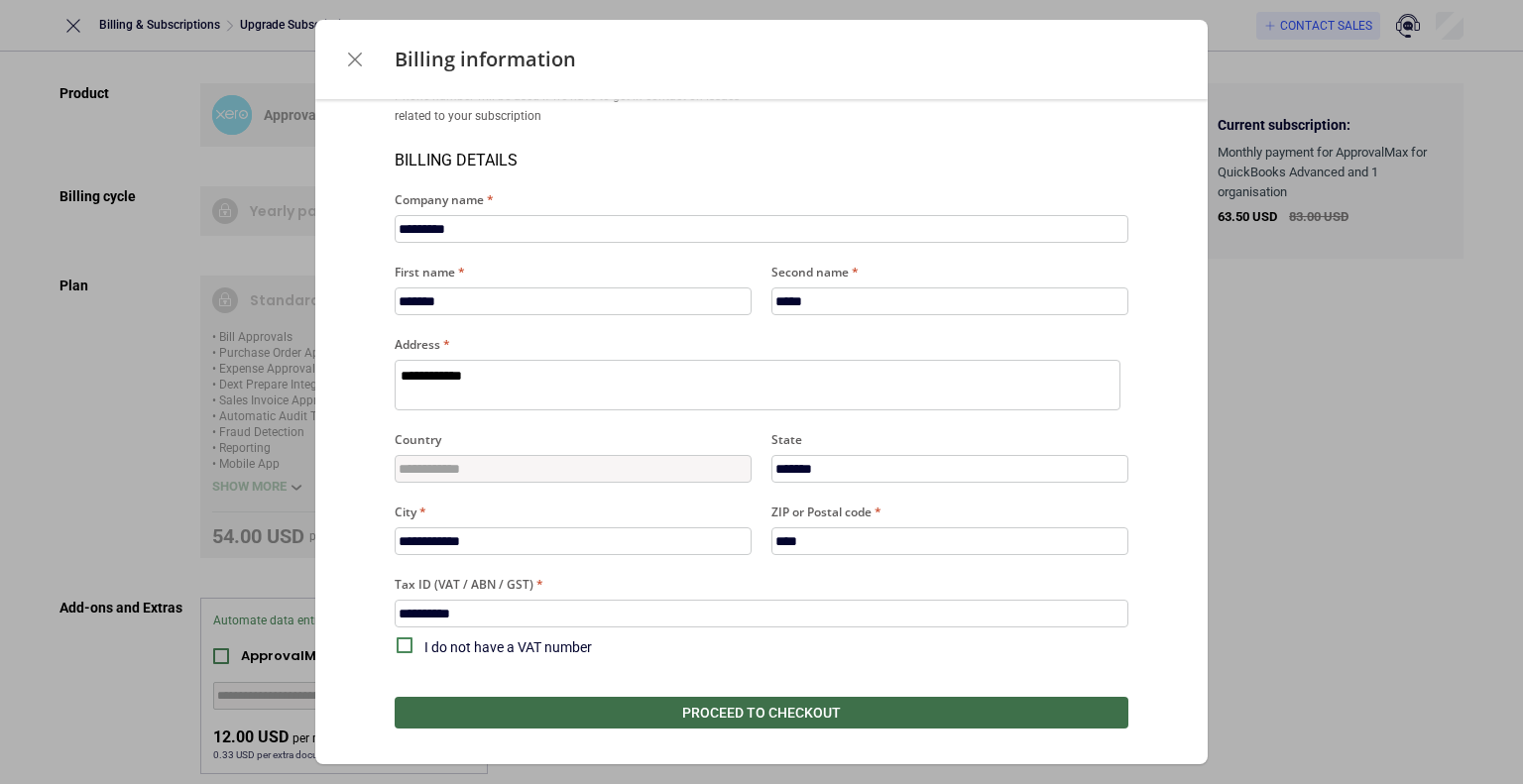 type on "**********" 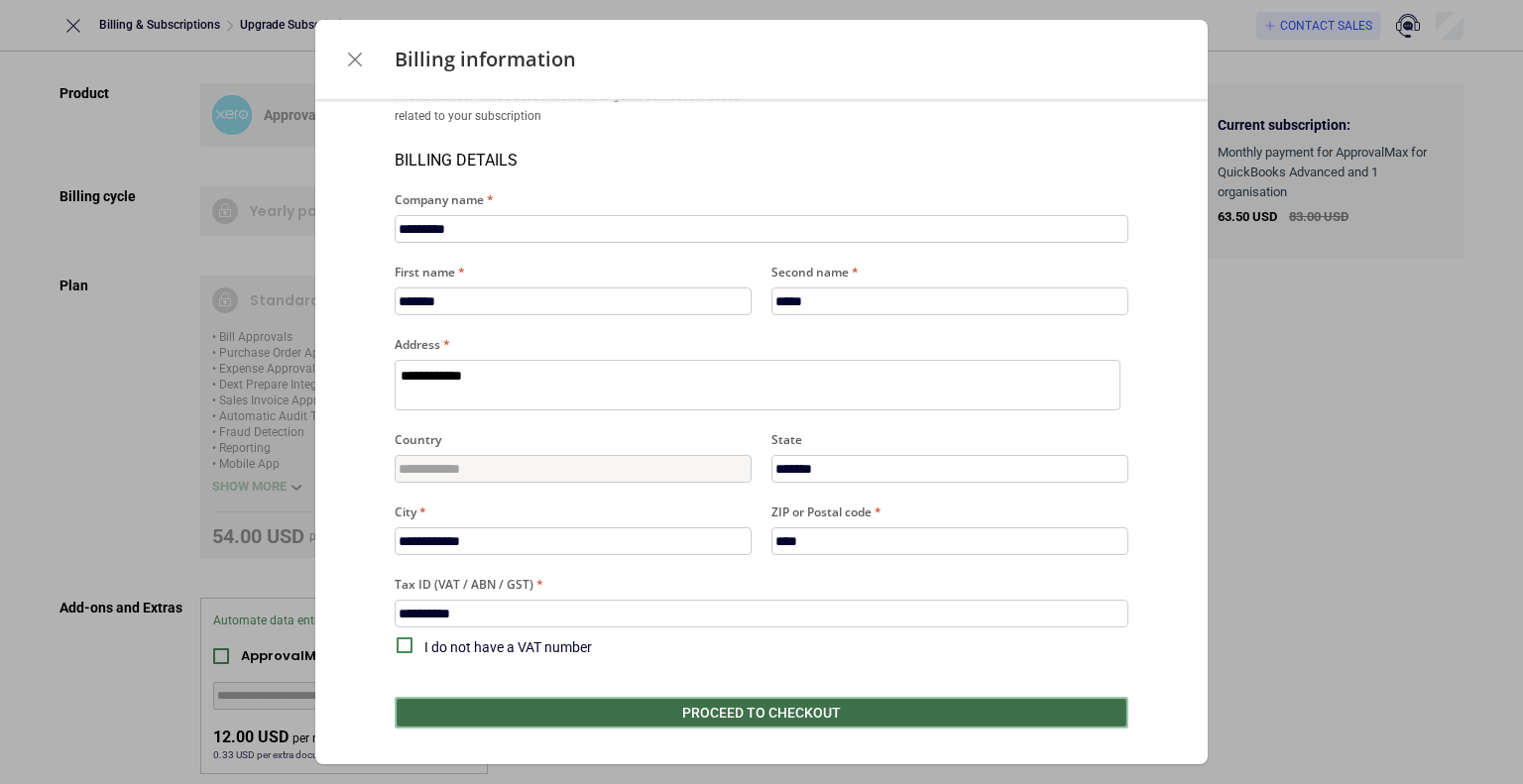 click on "Proceed to checkout" at bounding box center (762, 713) 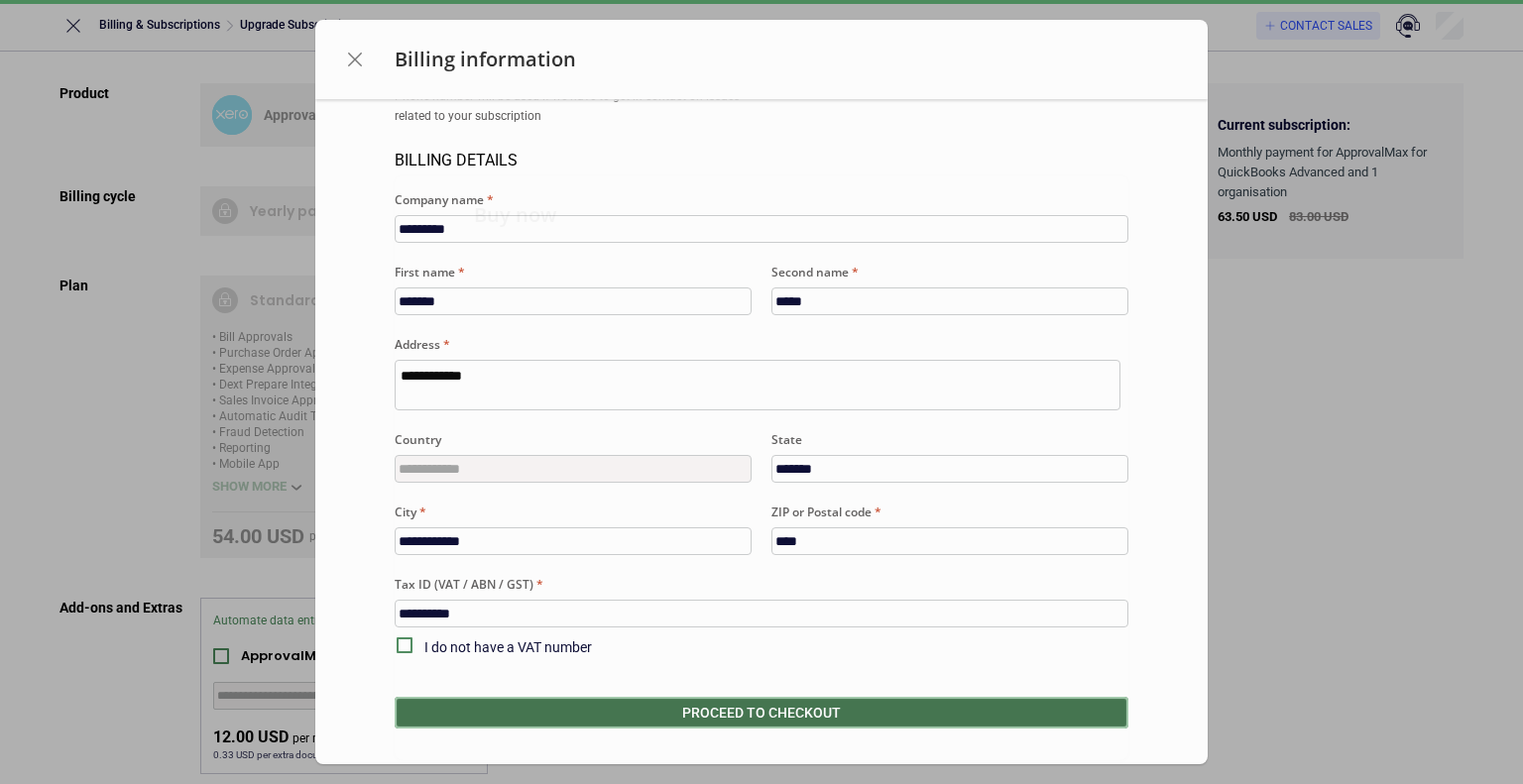 type on "*" 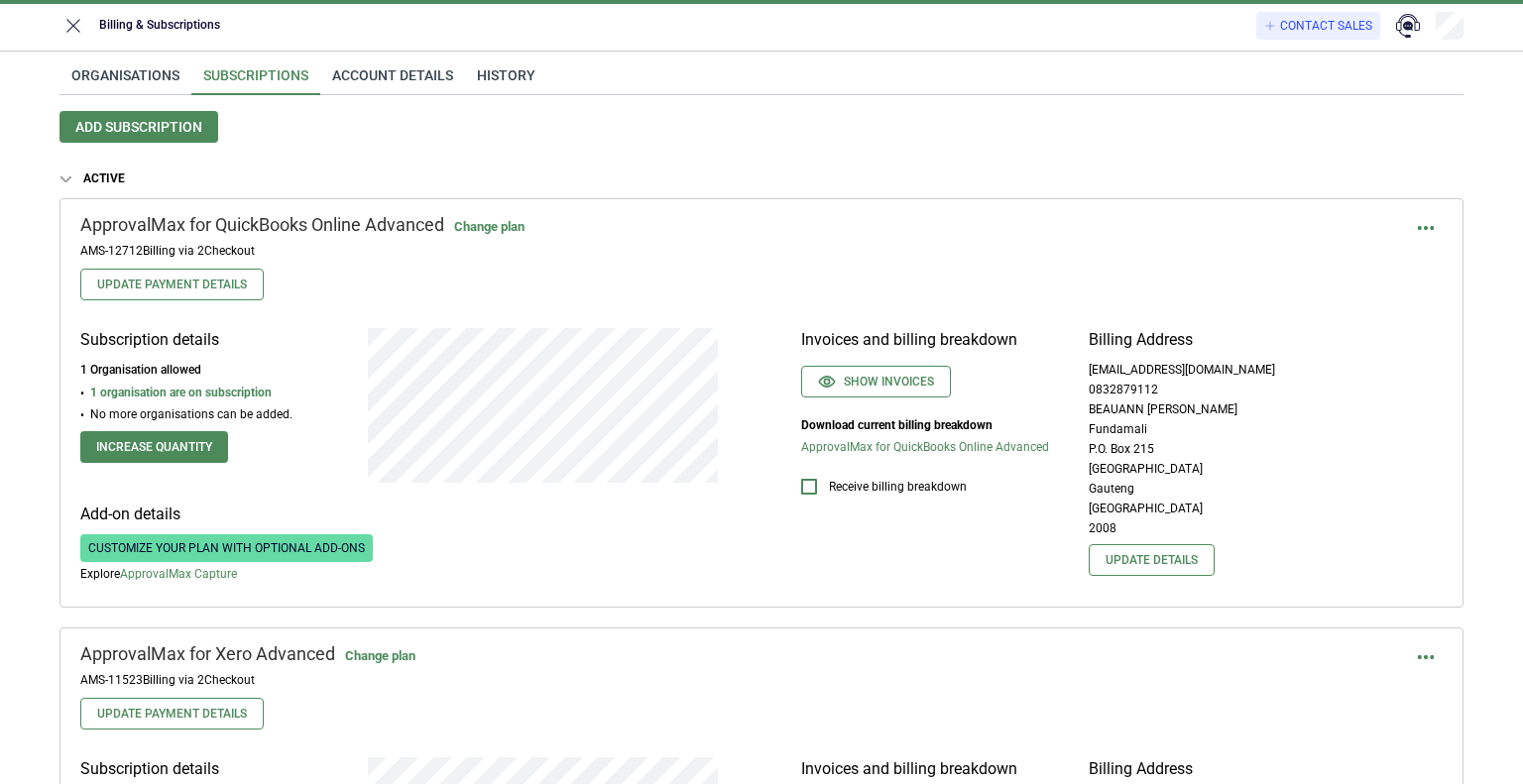 scroll, scrollTop: 0, scrollLeft: 0, axis: both 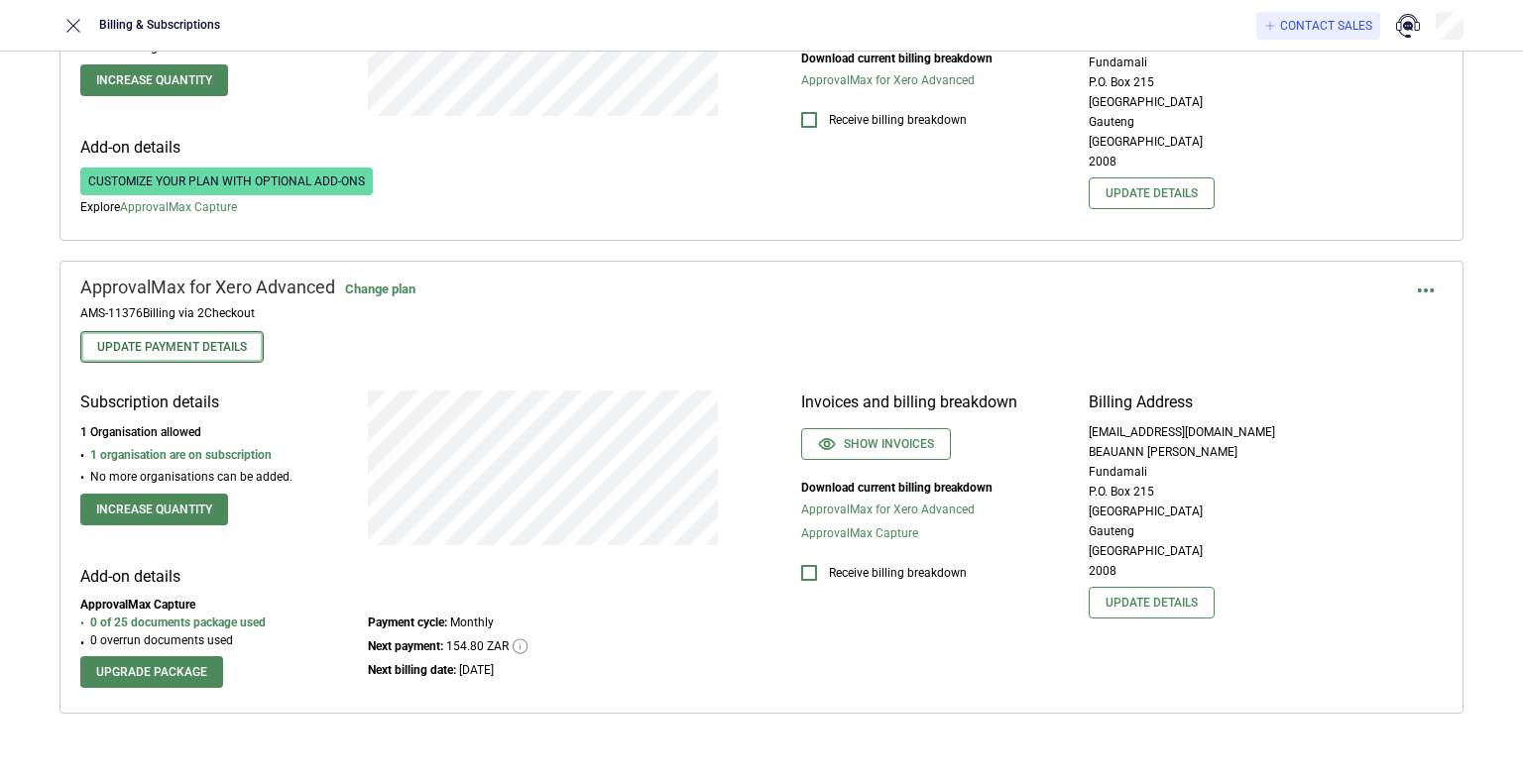 click on "Update Payment Details" at bounding box center (172, 347) 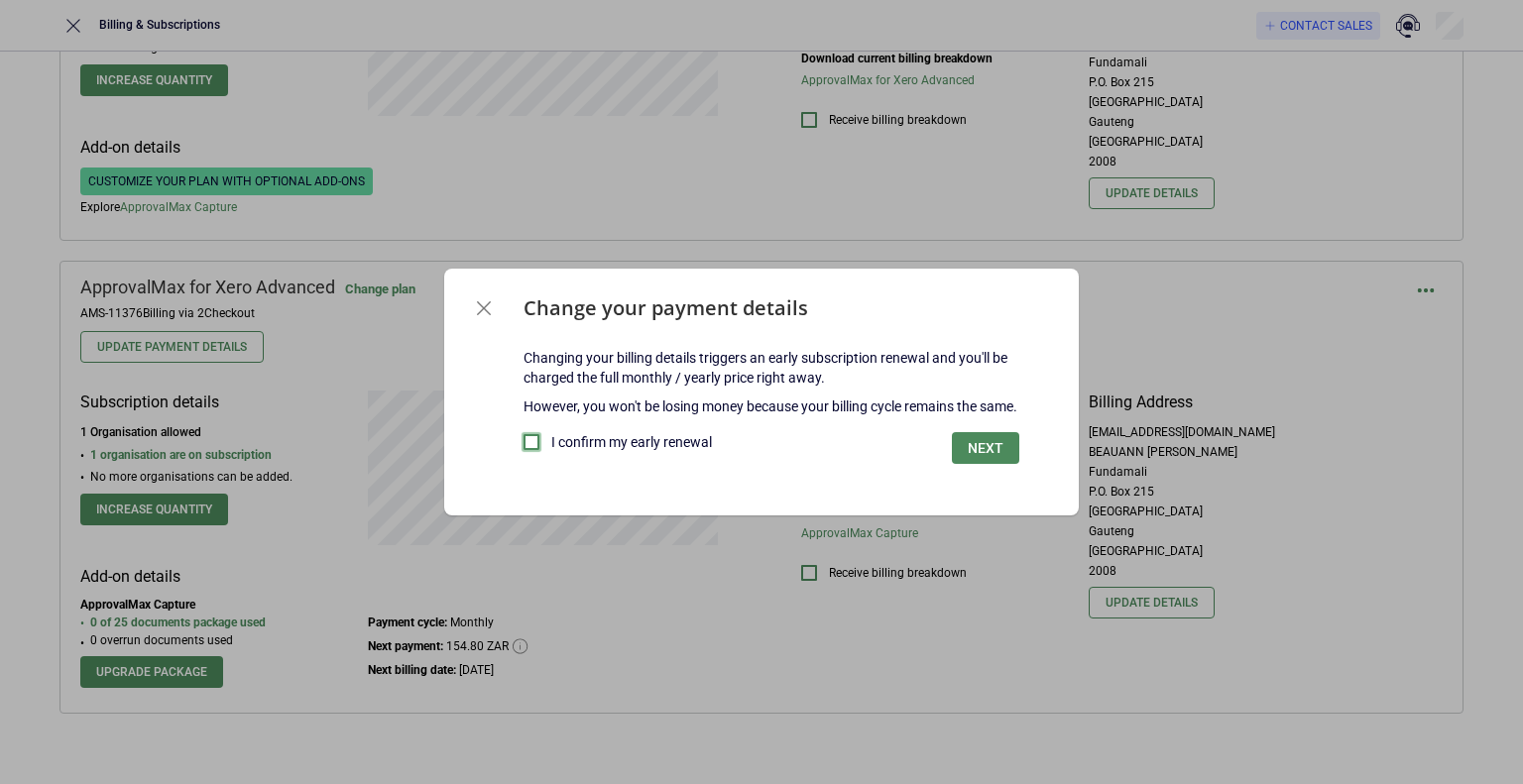 click at bounding box center (531, 442) 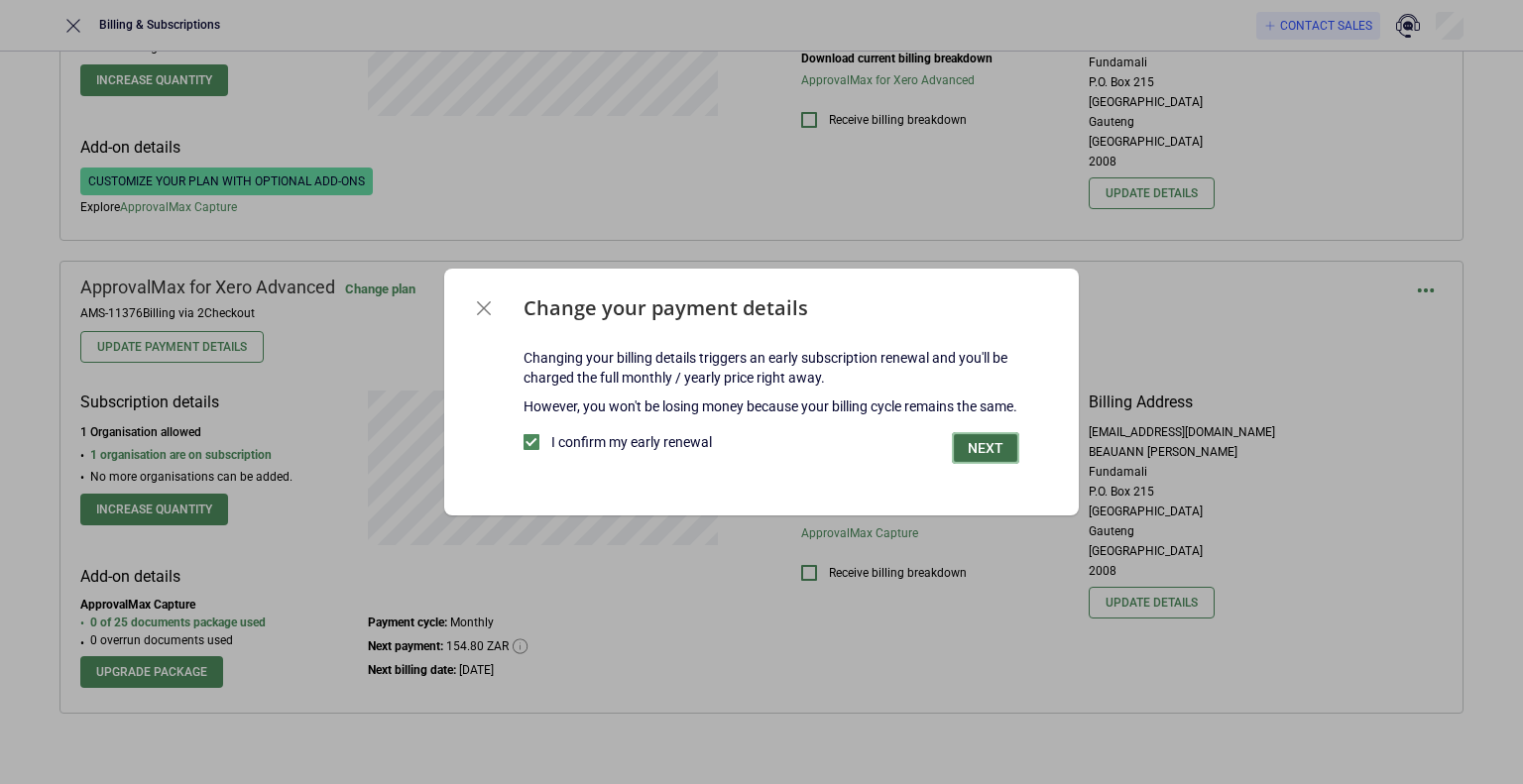click on "Next" at bounding box center [986, 448] 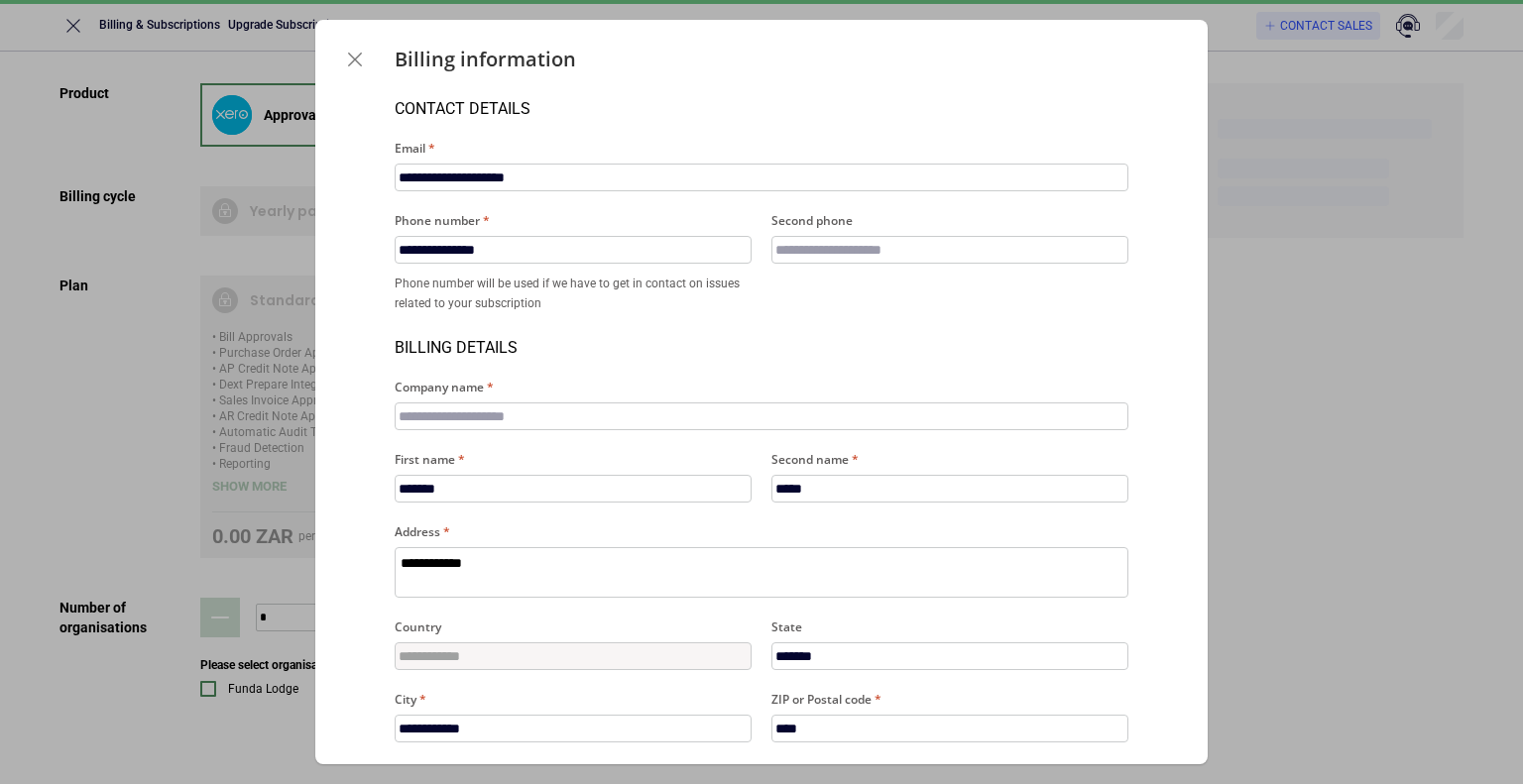 type on "*" 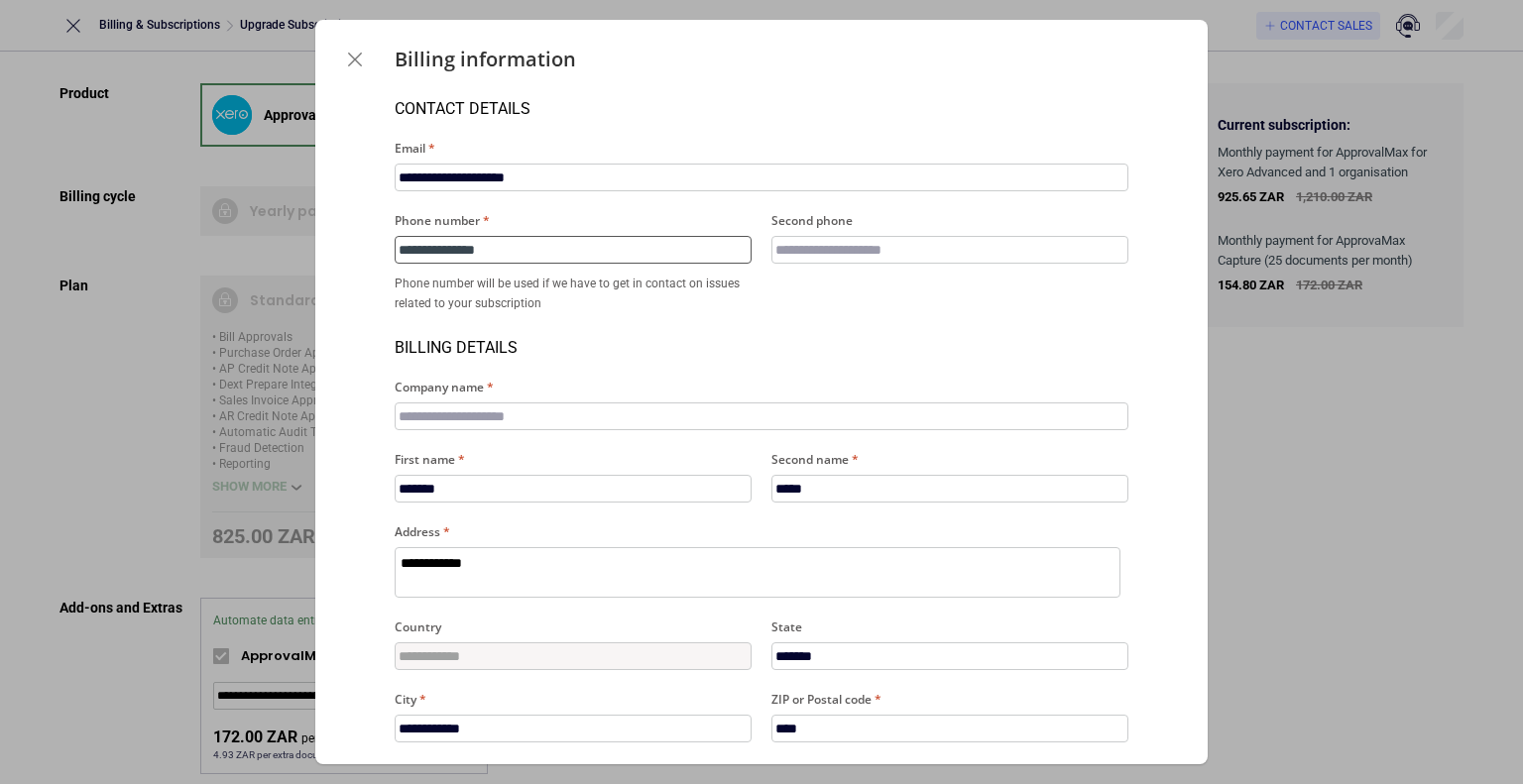 click on "**********" at bounding box center (573, 250) 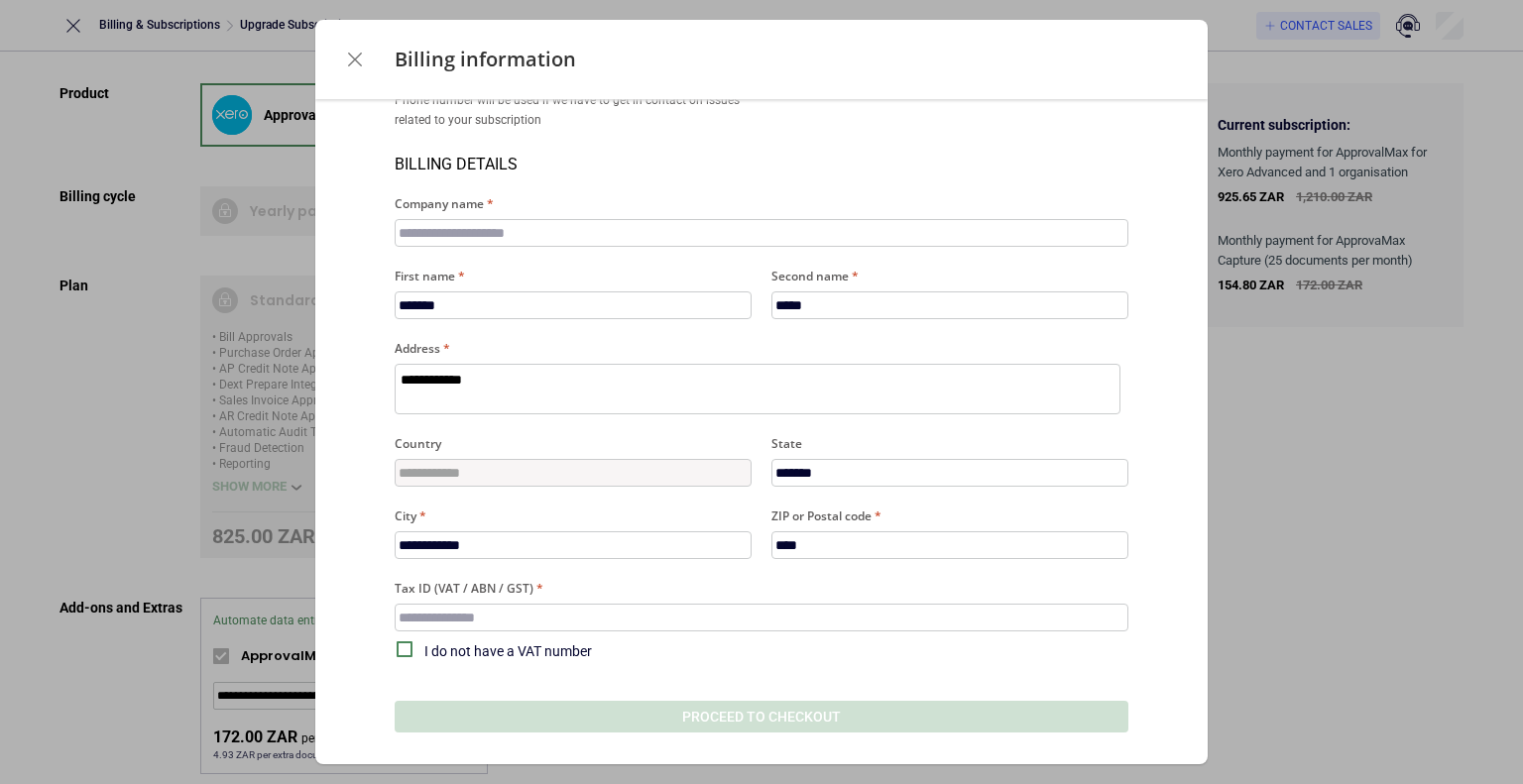 scroll, scrollTop: 187, scrollLeft: 0, axis: vertical 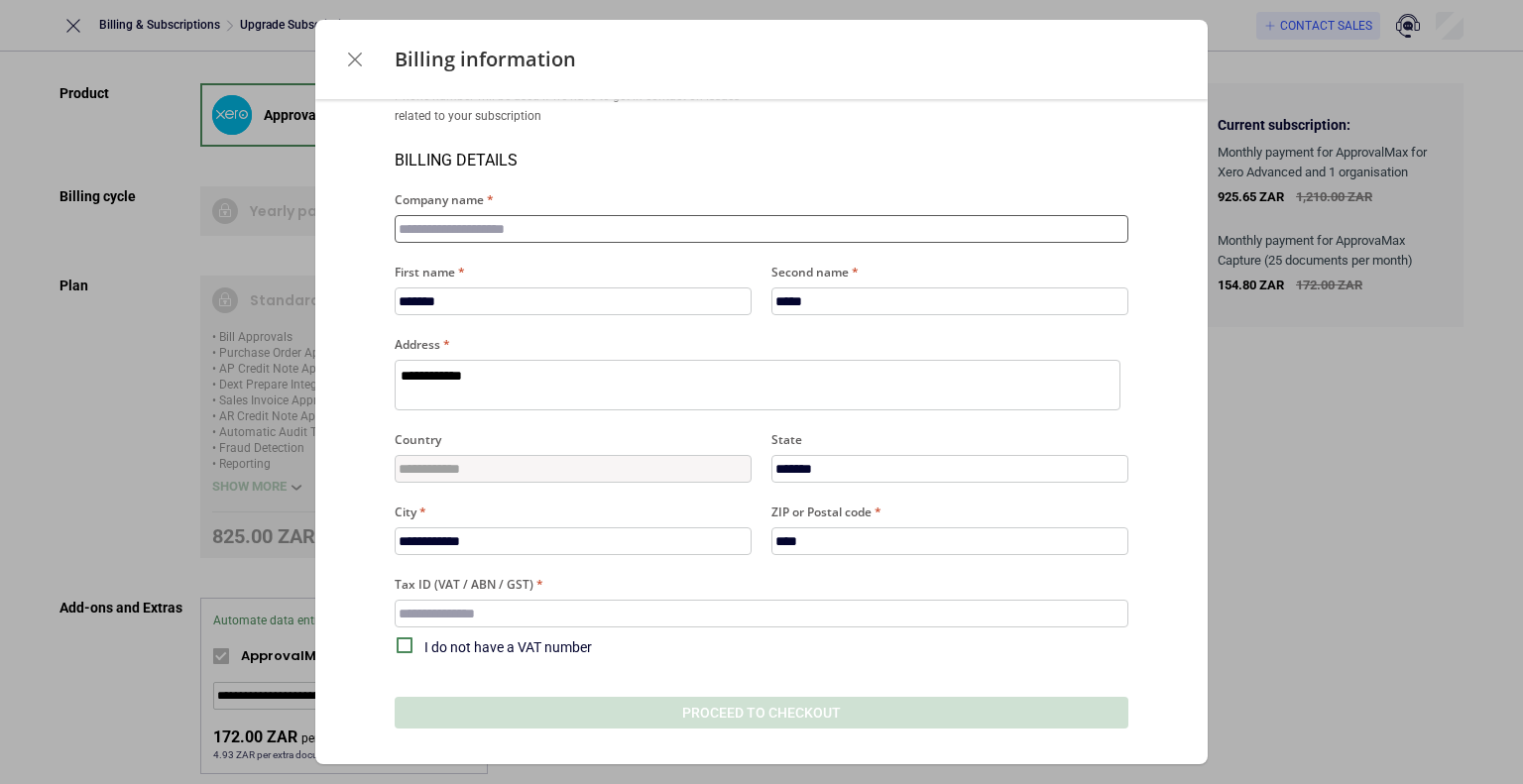 click on "Company name" at bounding box center [762, 229] 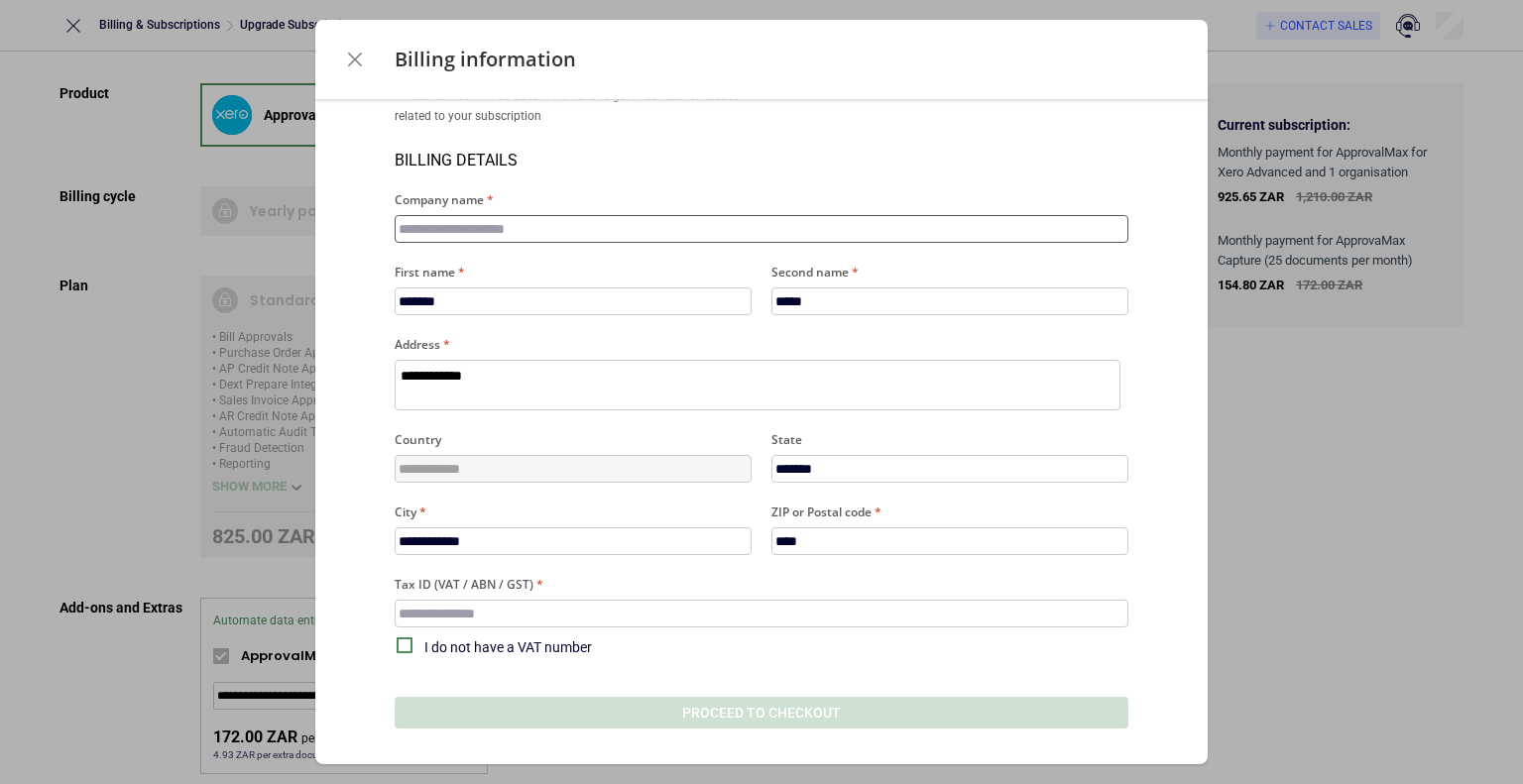 type on "*********" 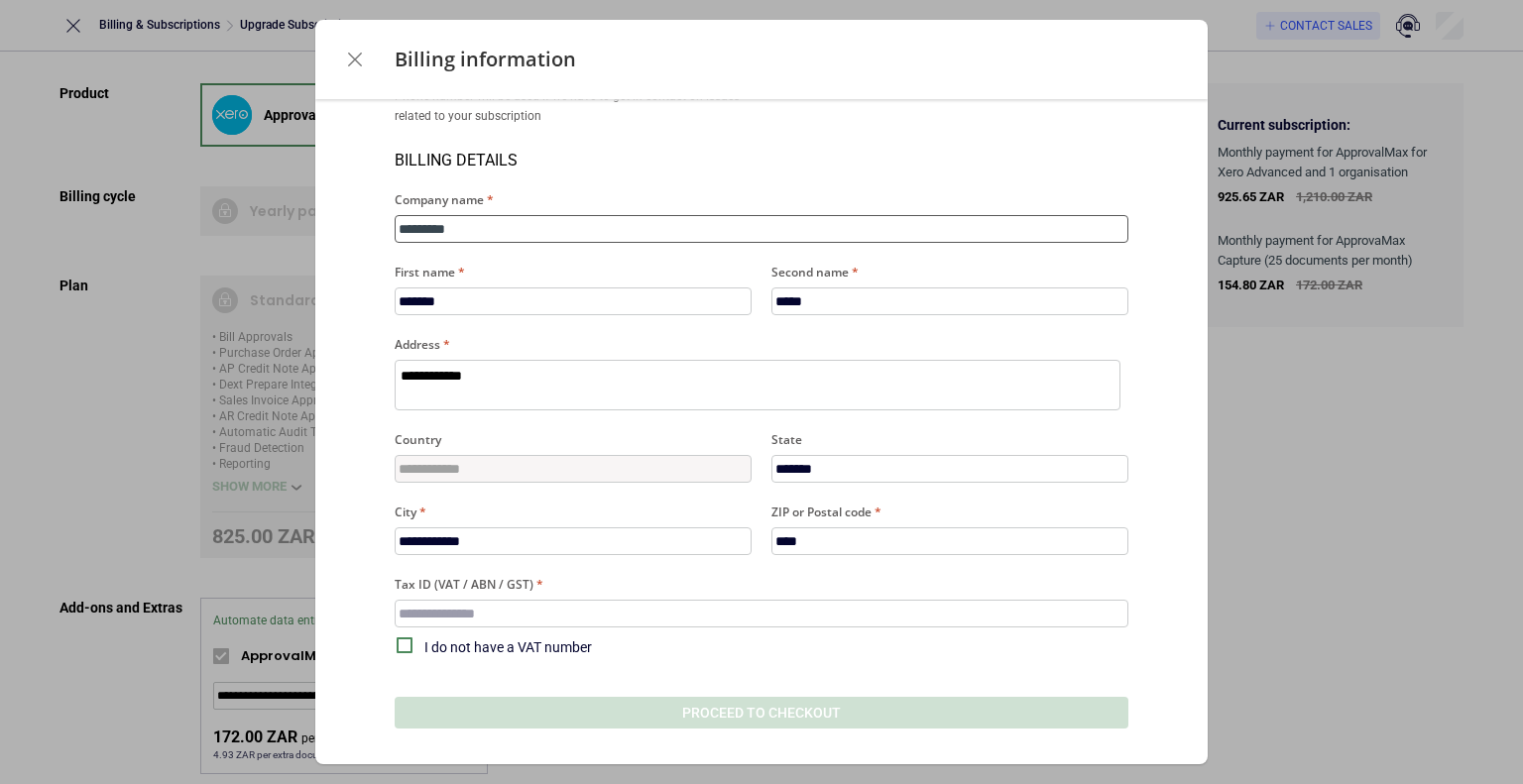 type on "*" 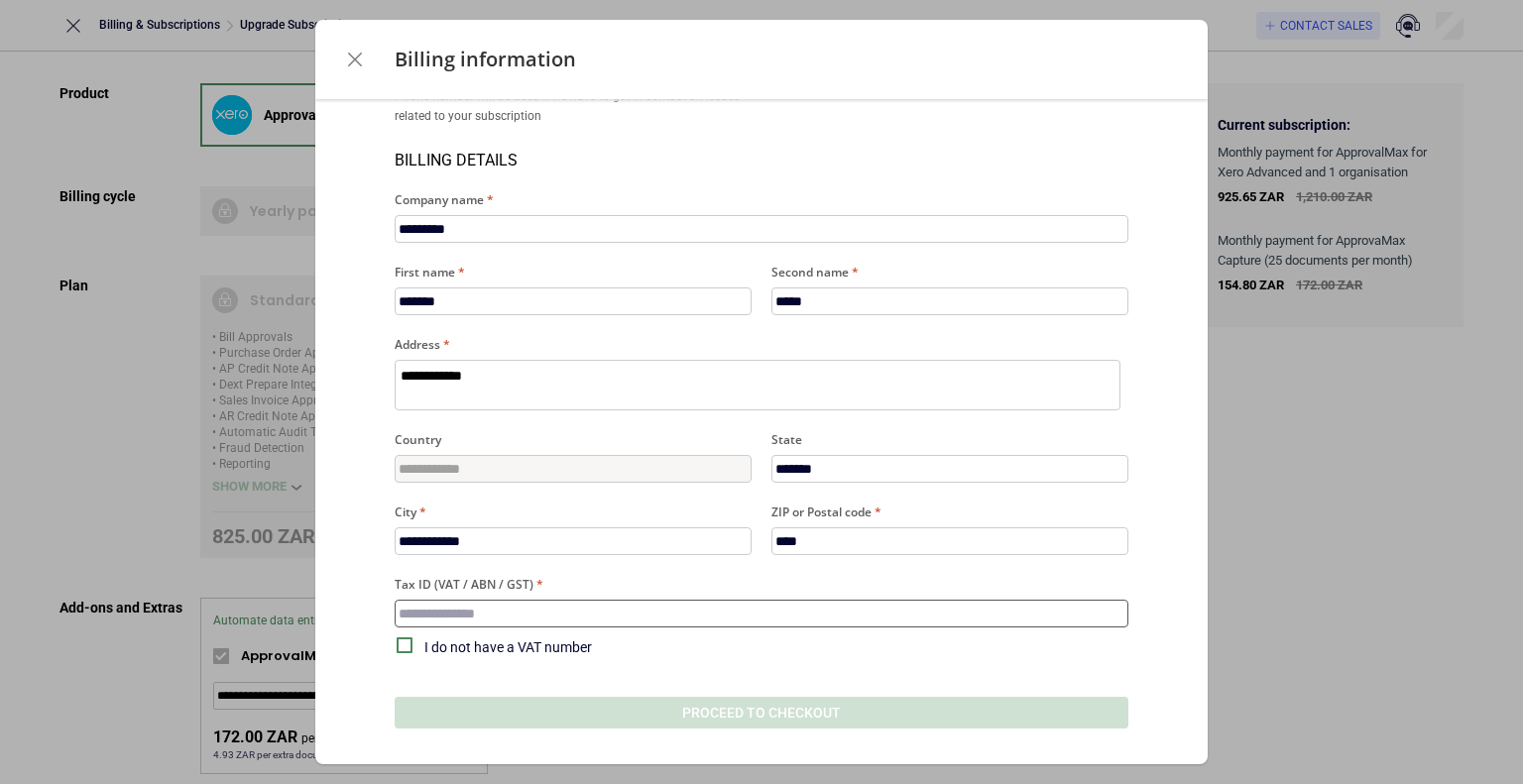 click on "Tax ID (VAT / ABN / GST)" at bounding box center (762, 614) 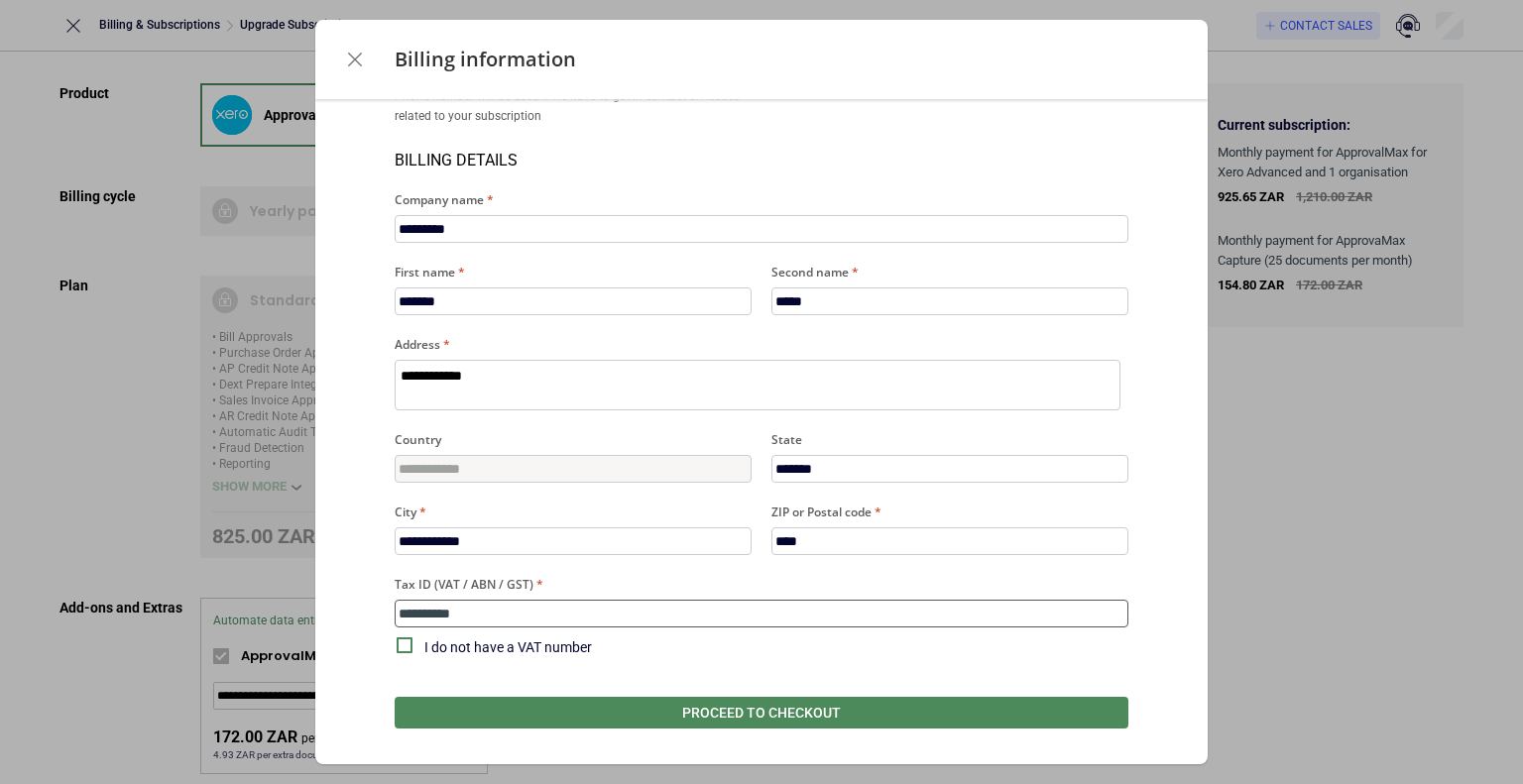 type on "*" 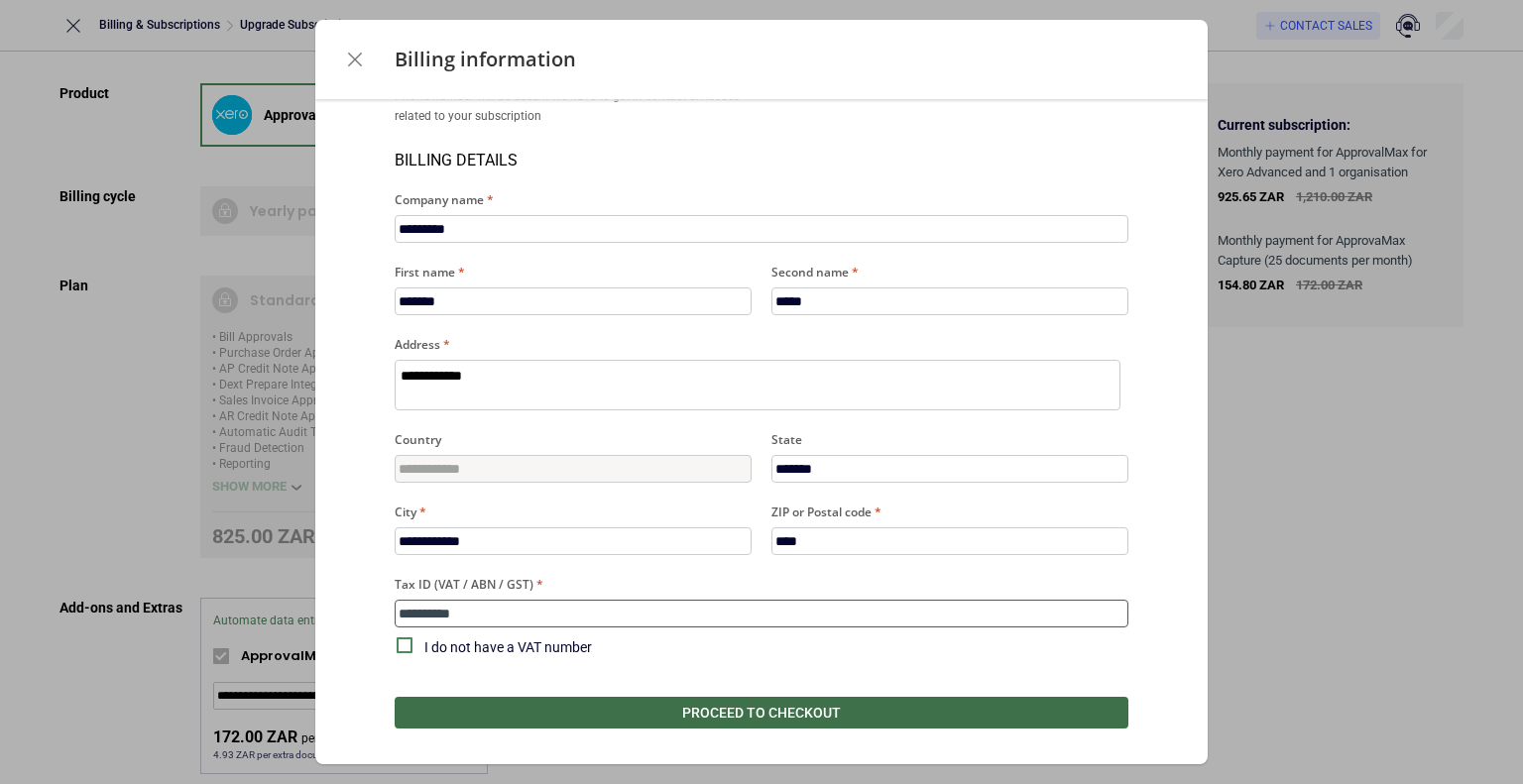 type on "**********" 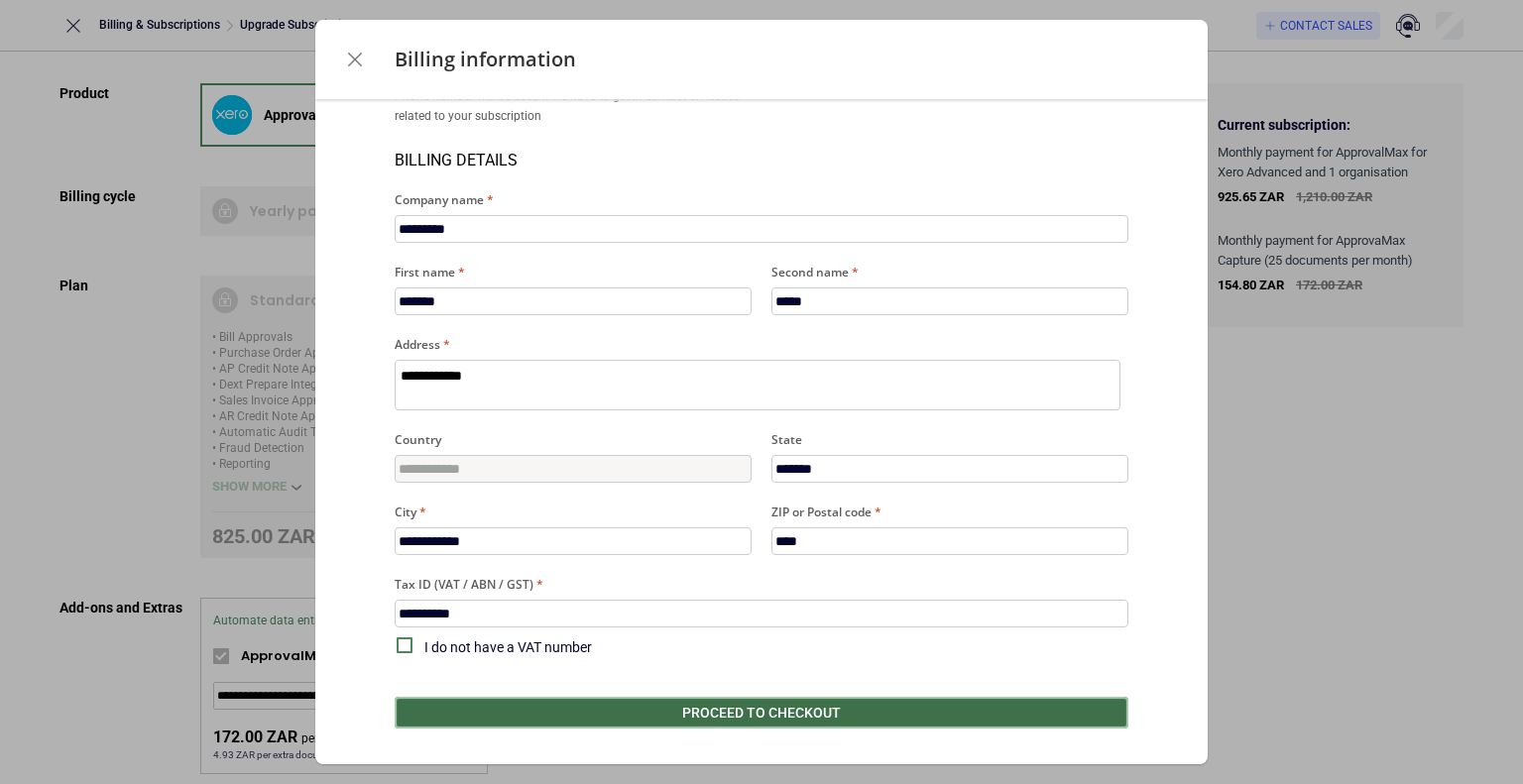click on "Proceed to checkout" at bounding box center (762, 713) 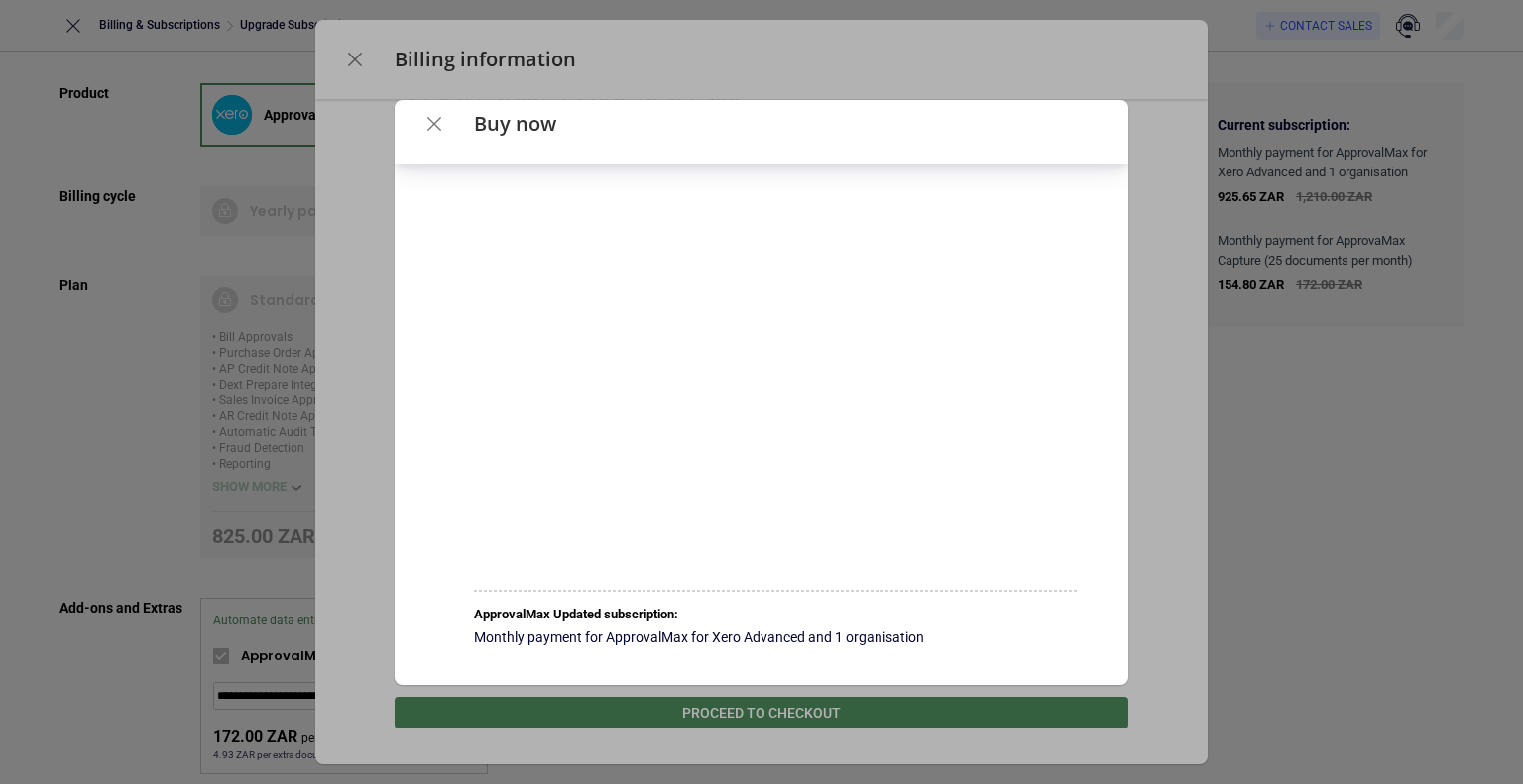 scroll, scrollTop: 19, scrollLeft: 0, axis: vertical 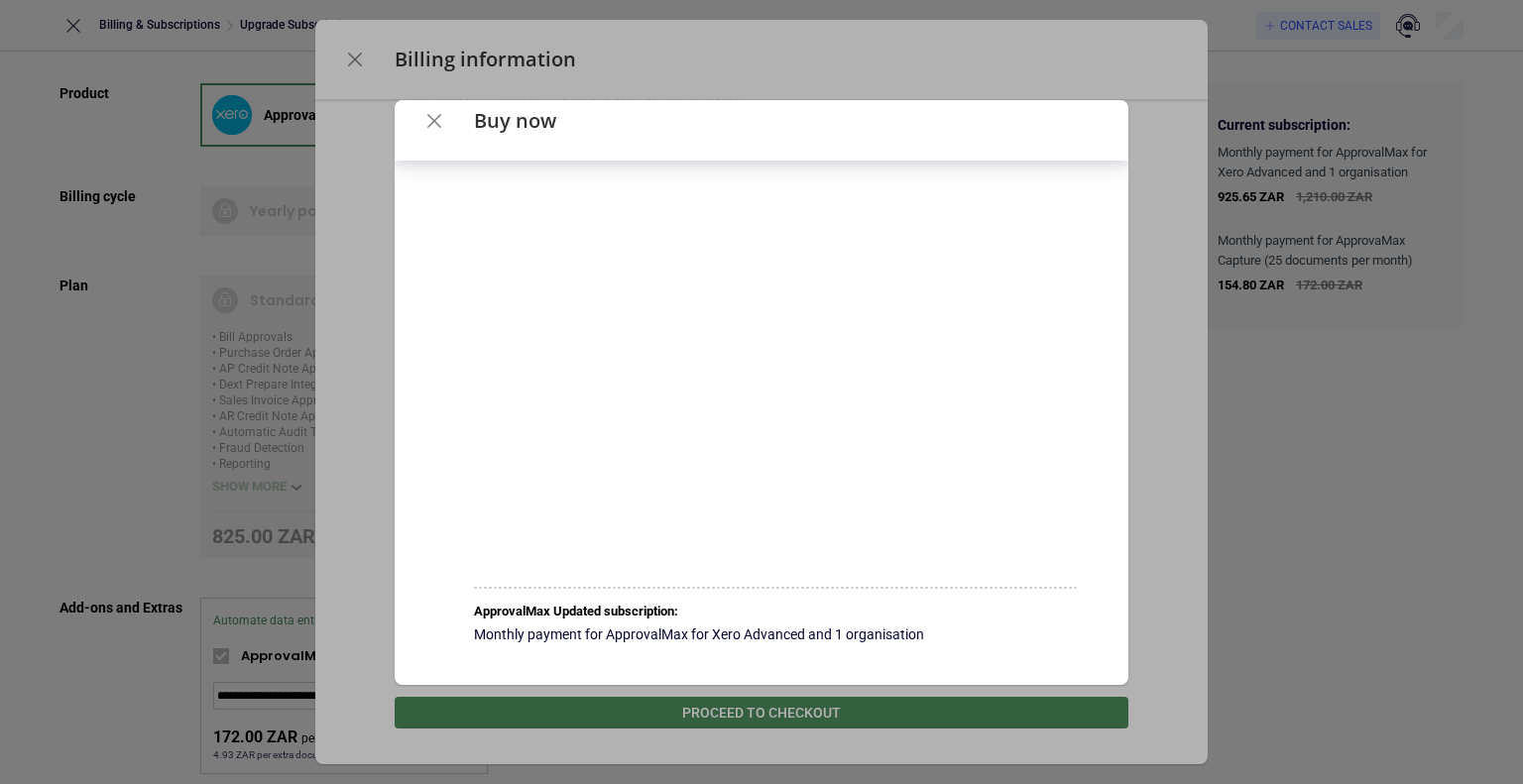 click on "ApprovalMax Updated subscription: Monthly payment for ApprovalMax for Xero Advanced  and 1 organisation" at bounding box center [775, 636] 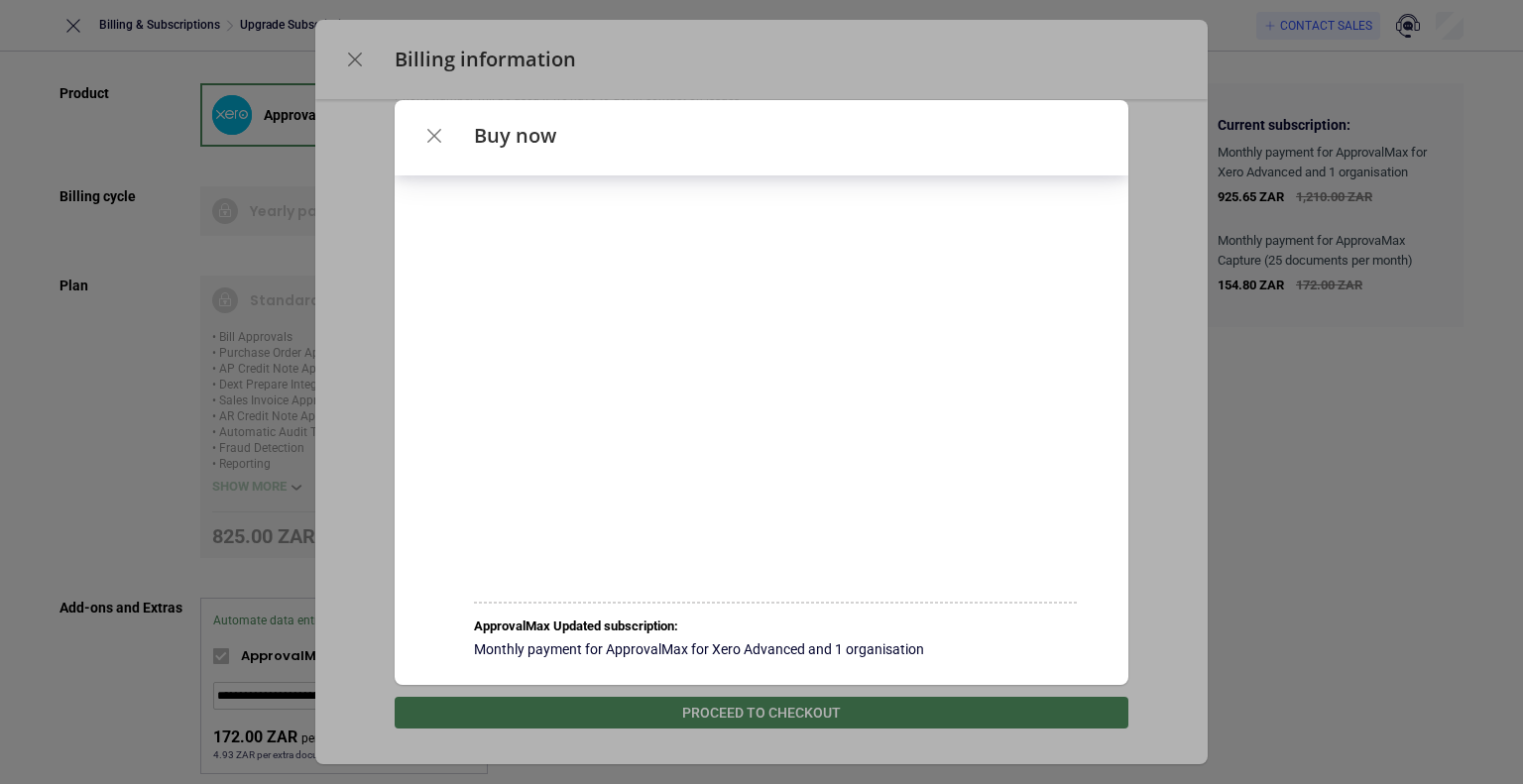 scroll, scrollTop: 0, scrollLeft: 0, axis: both 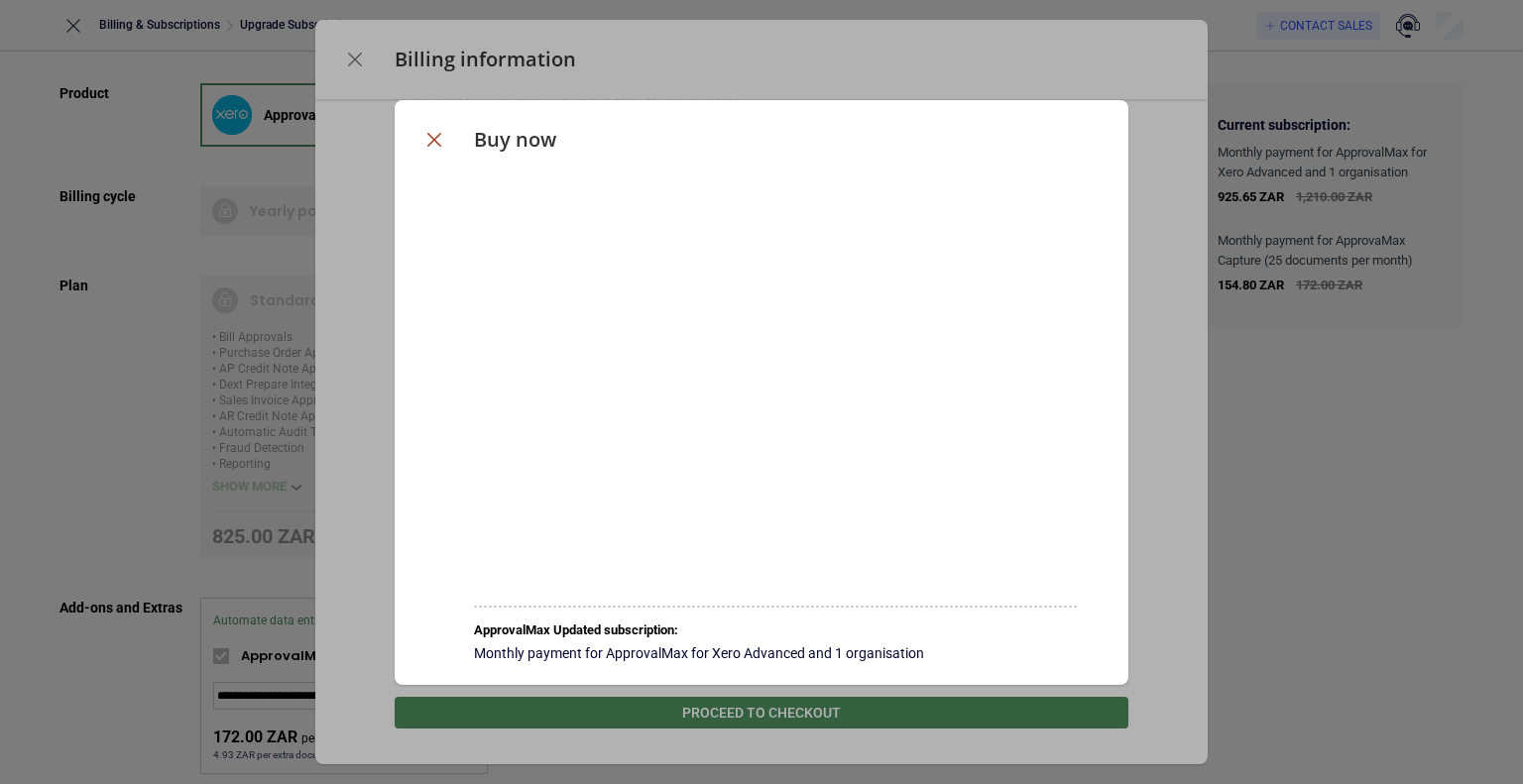 click 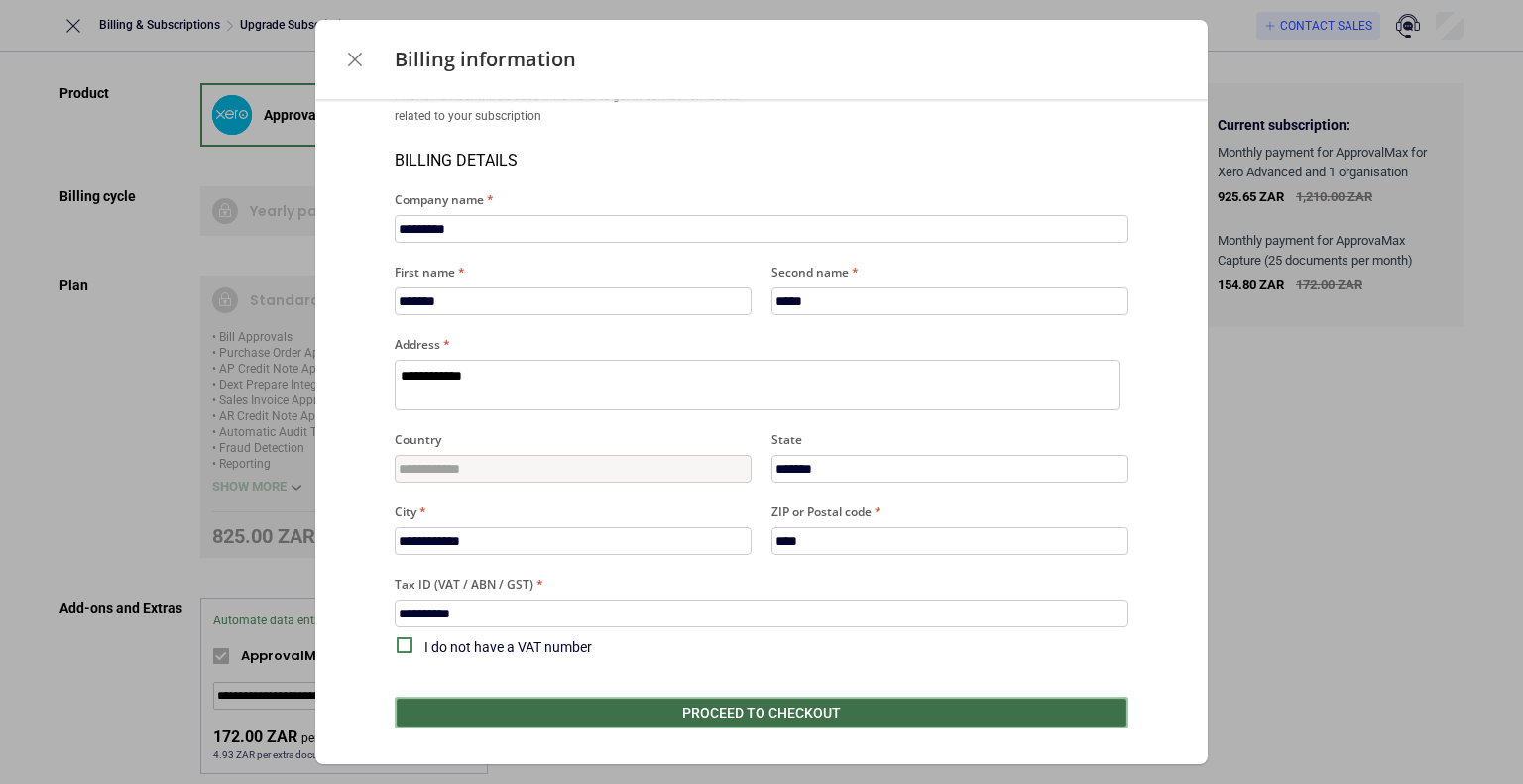 click on "Proceed to checkout" at bounding box center [762, 713] 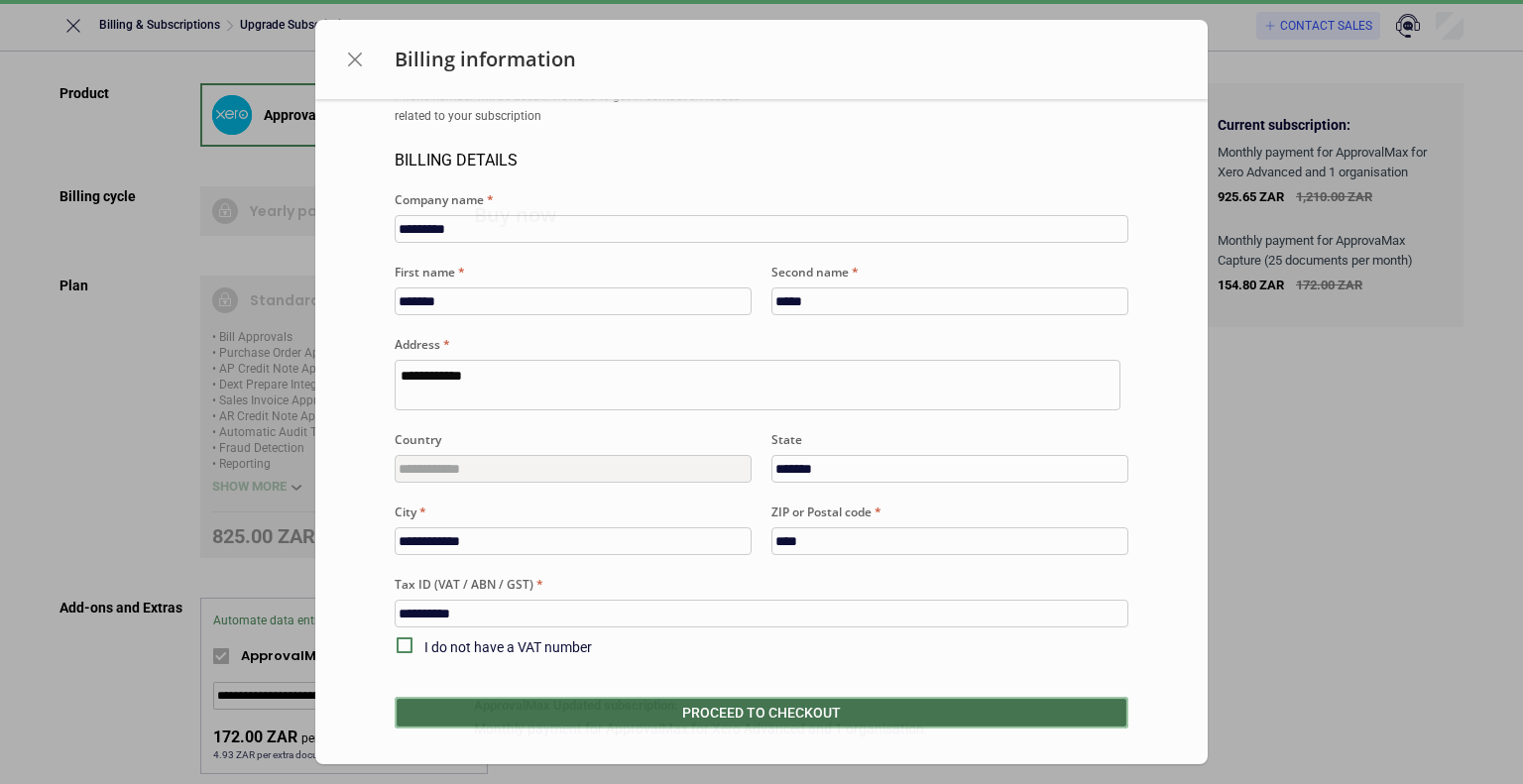 type on "*" 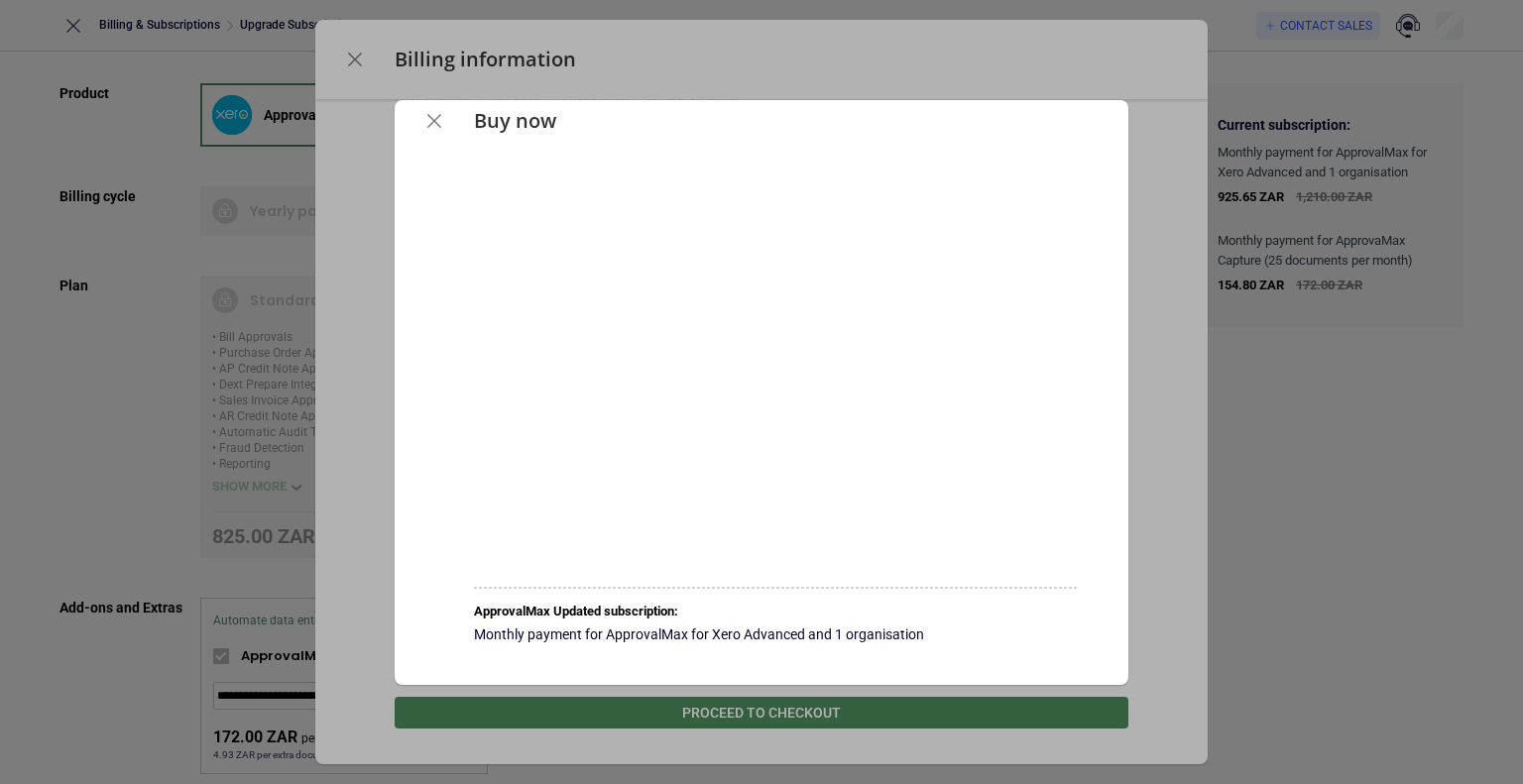 scroll, scrollTop: 0, scrollLeft: 0, axis: both 